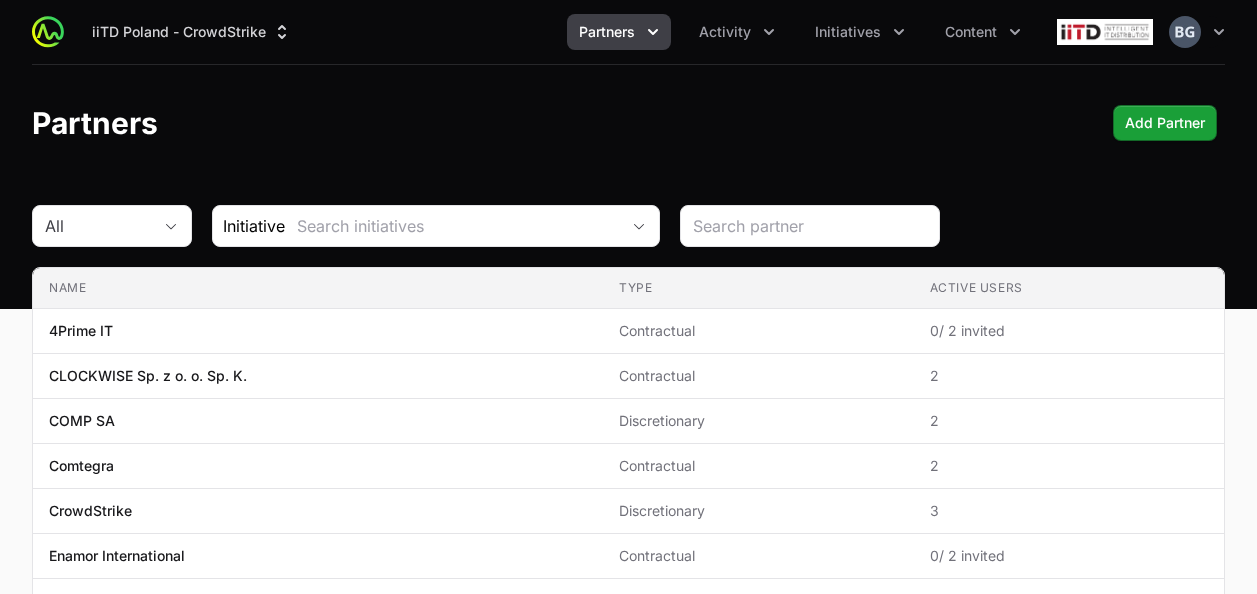 scroll, scrollTop: 0, scrollLeft: 0, axis: both 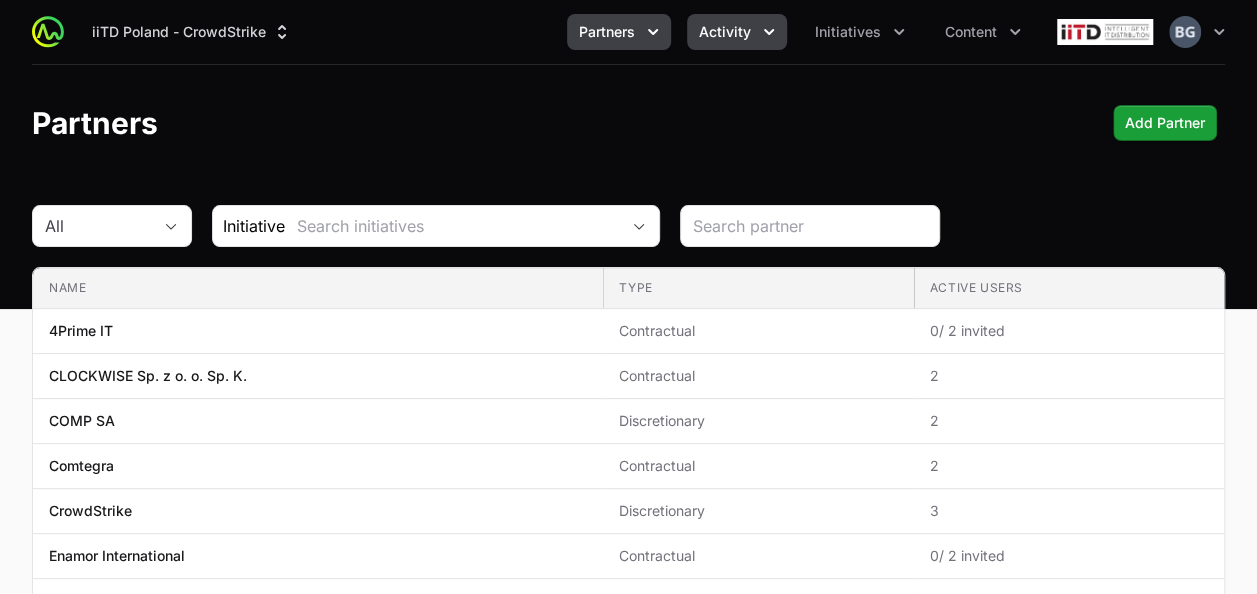 click 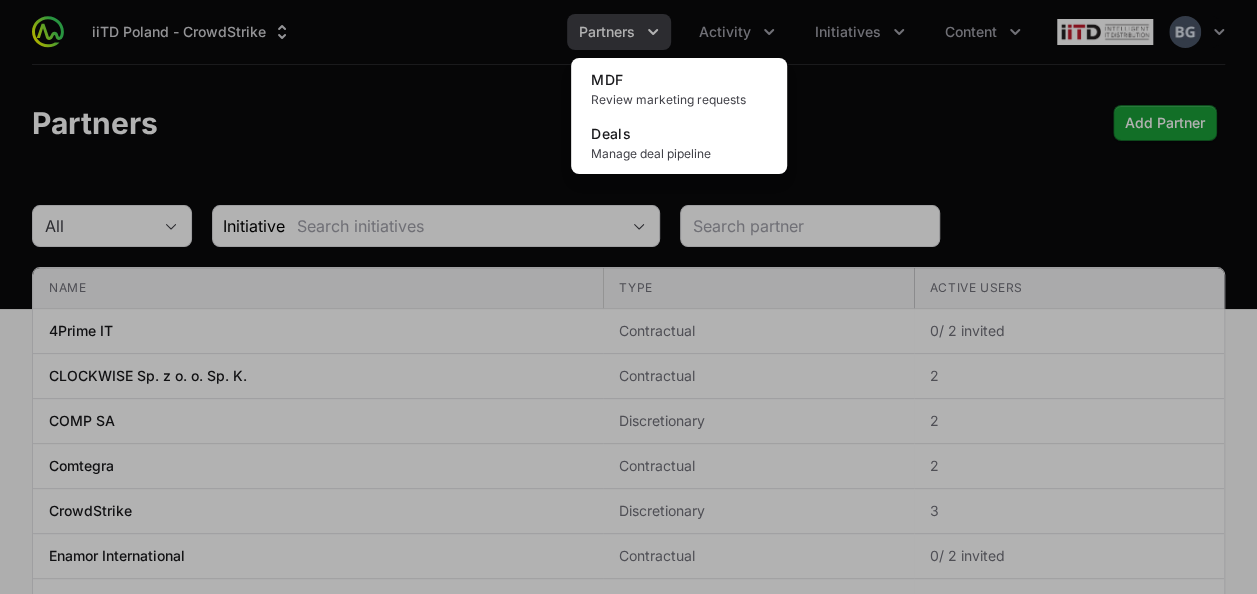 click 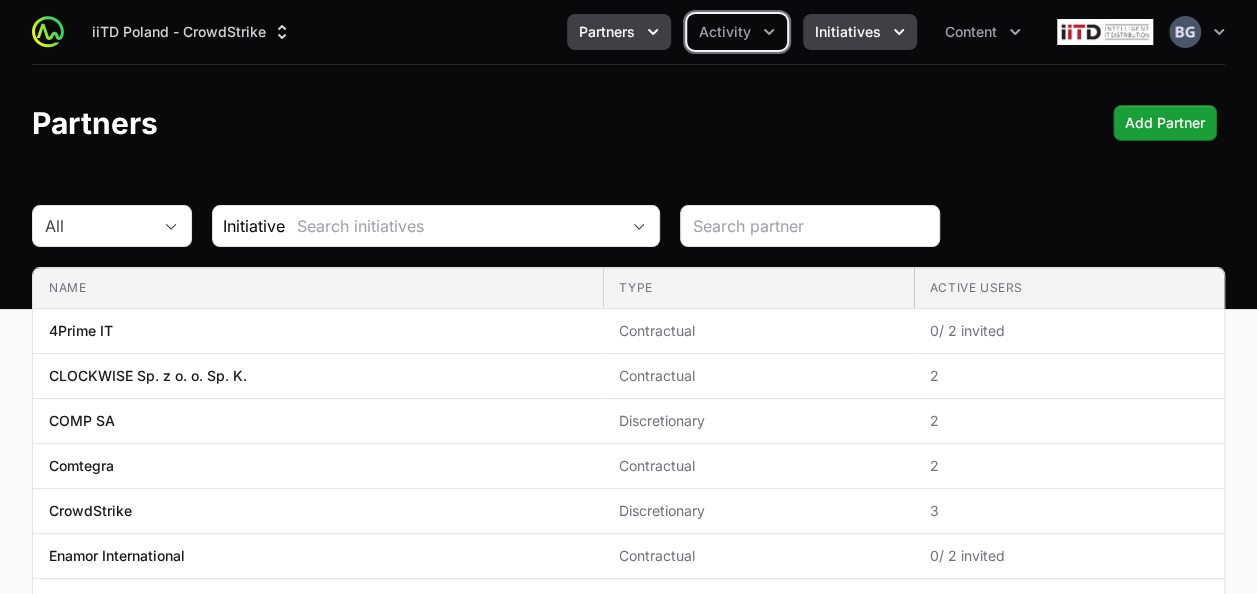 click on "Initiatives" 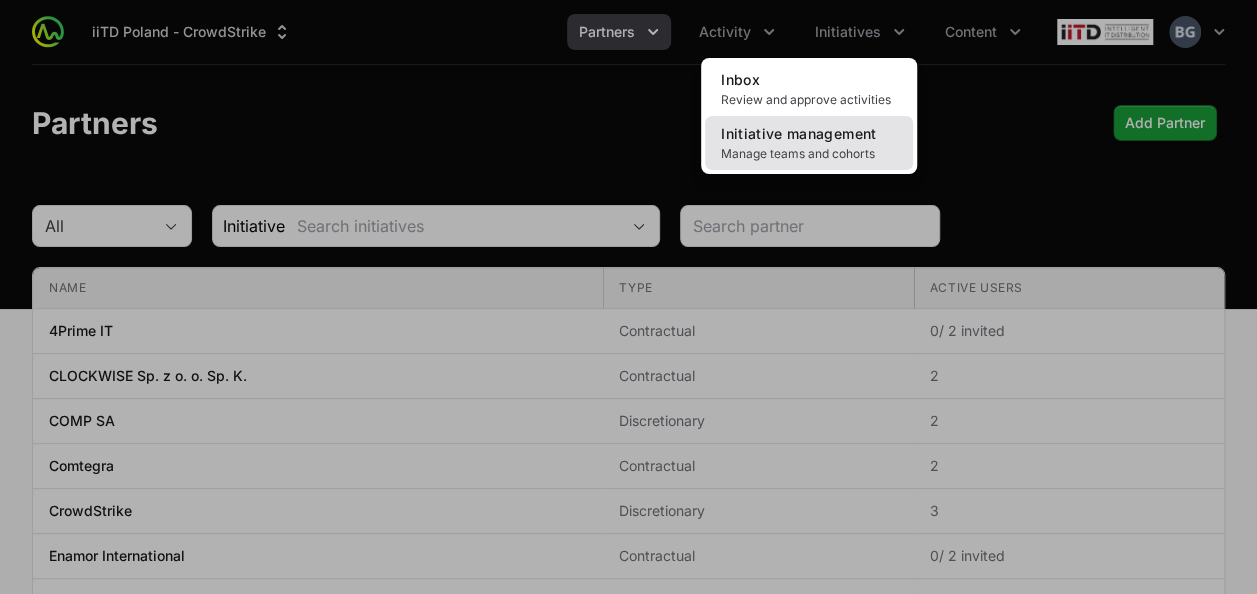 click on "Initiative management" 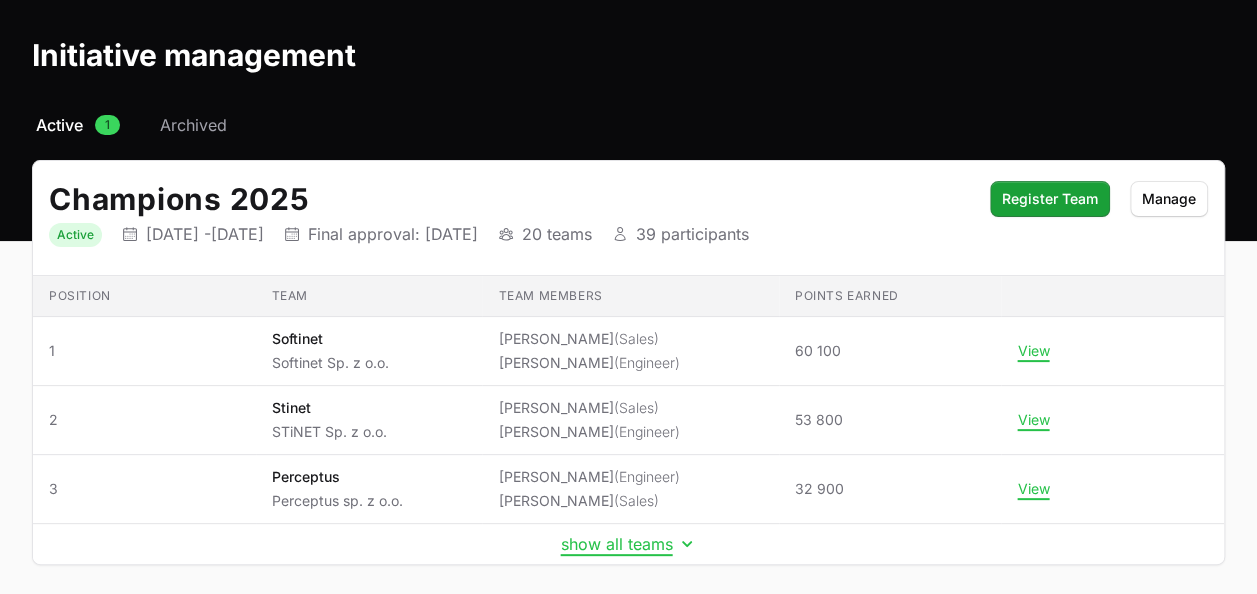 scroll, scrollTop: 100, scrollLeft: 0, axis: vertical 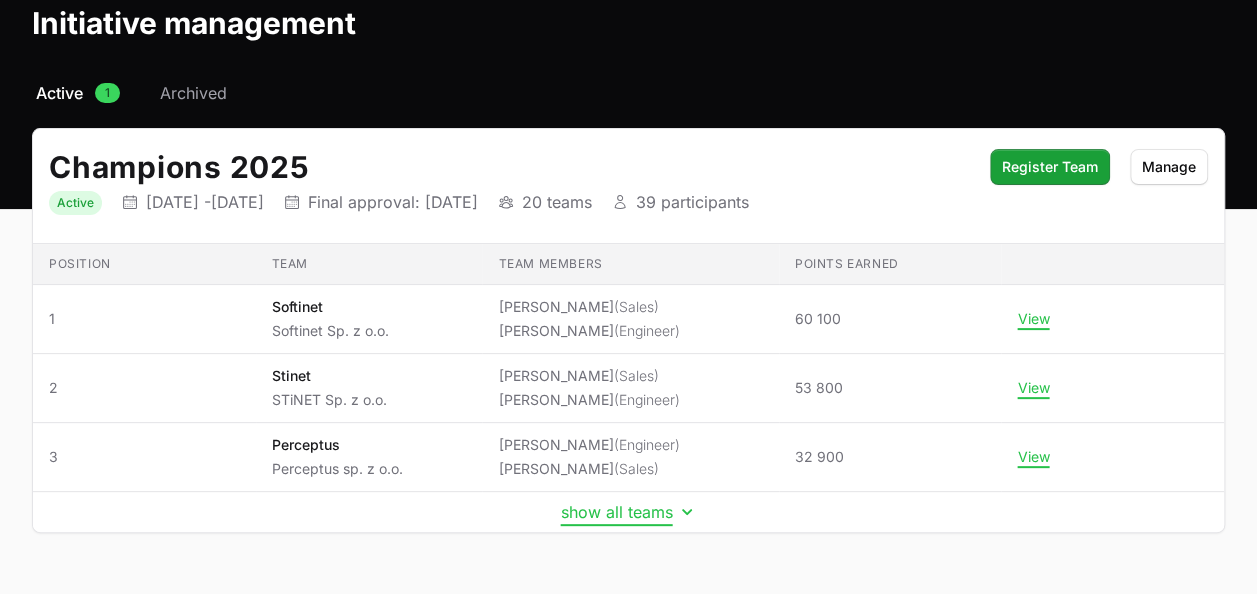 click on "show all teams" 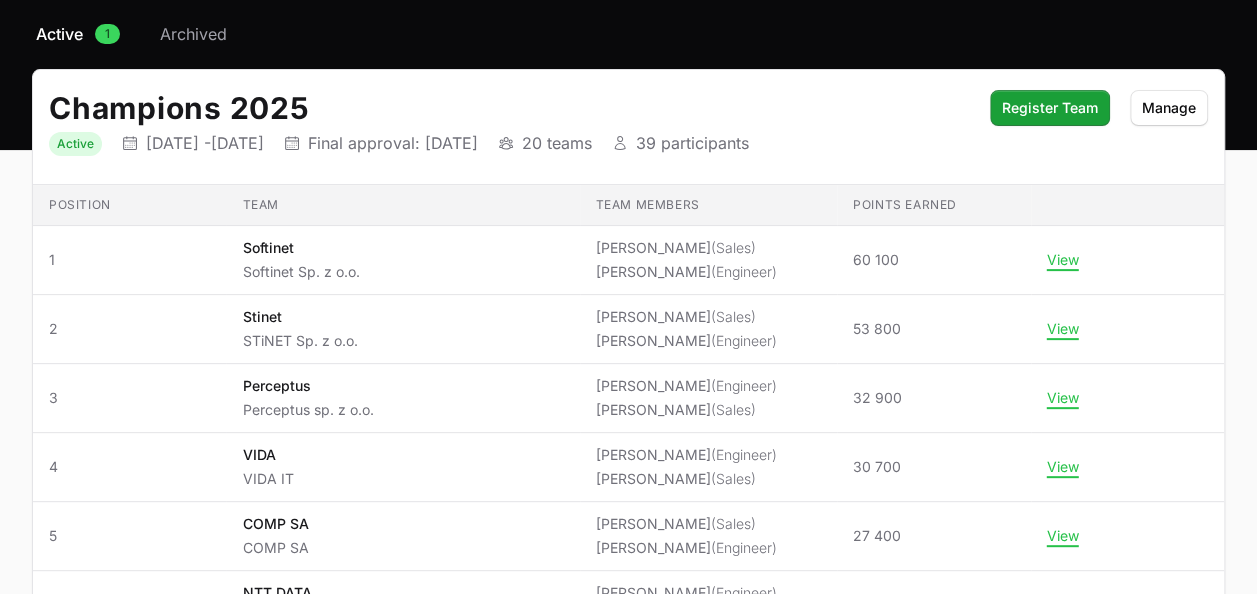 scroll, scrollTop: 200, scrollLeft: 0, axis: vertical 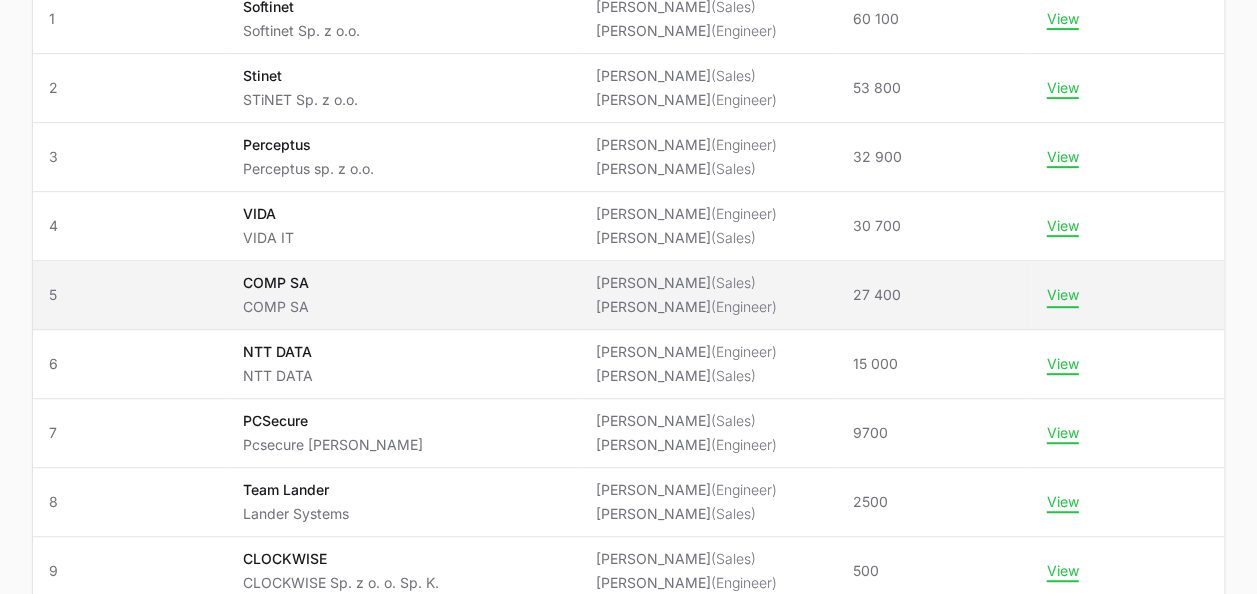 click on "View" 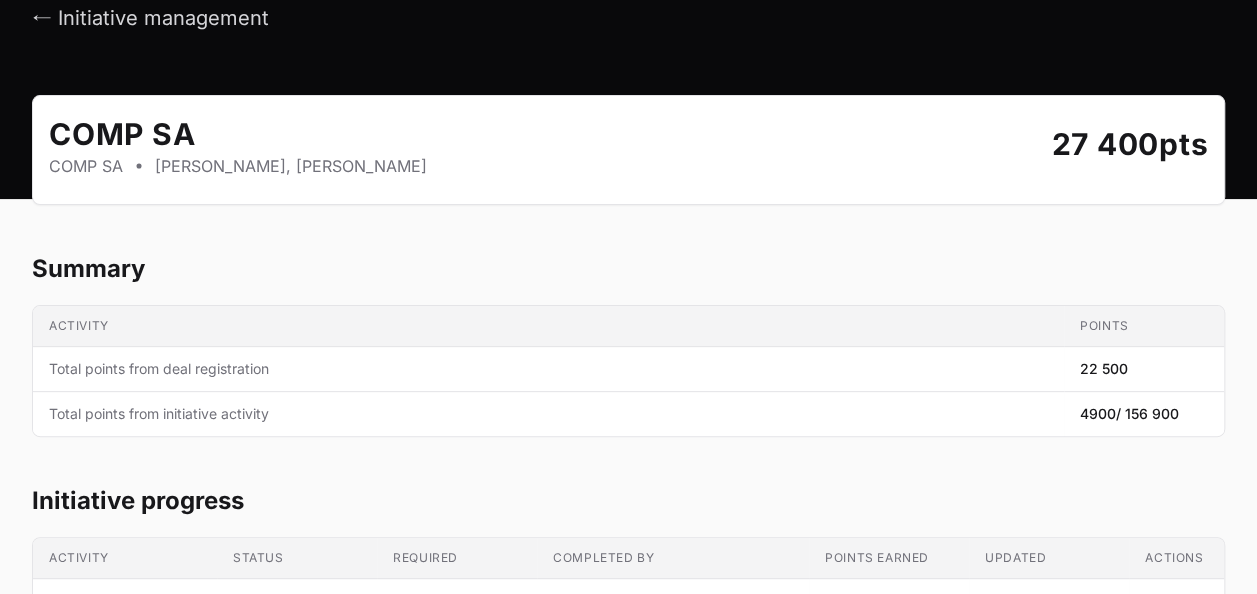 scroll, scrollTop: 0, scrollLeft: 0, axis: both 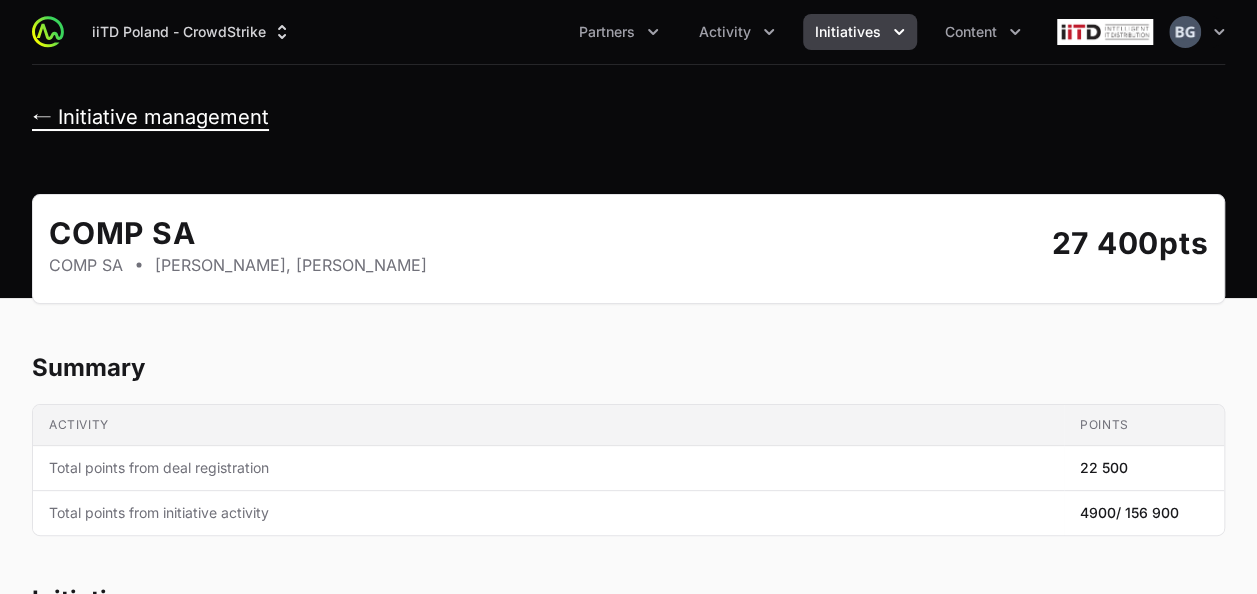 click on "← Initiative management" 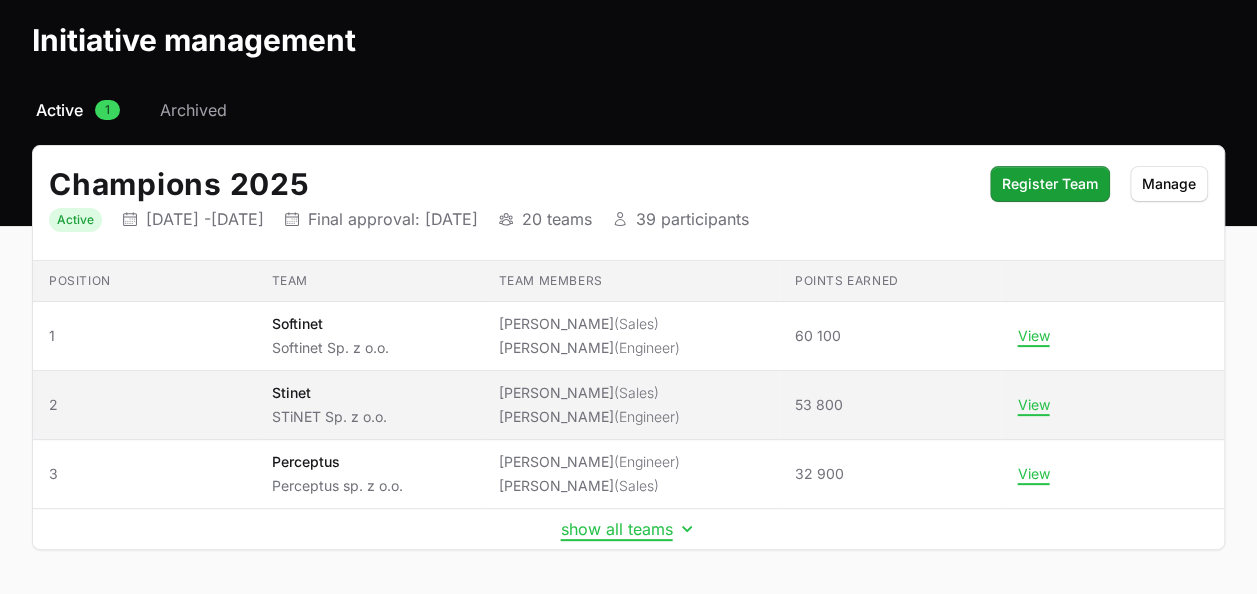 scroll, scrollTop: 0, scrollLeft: 0, axis: both 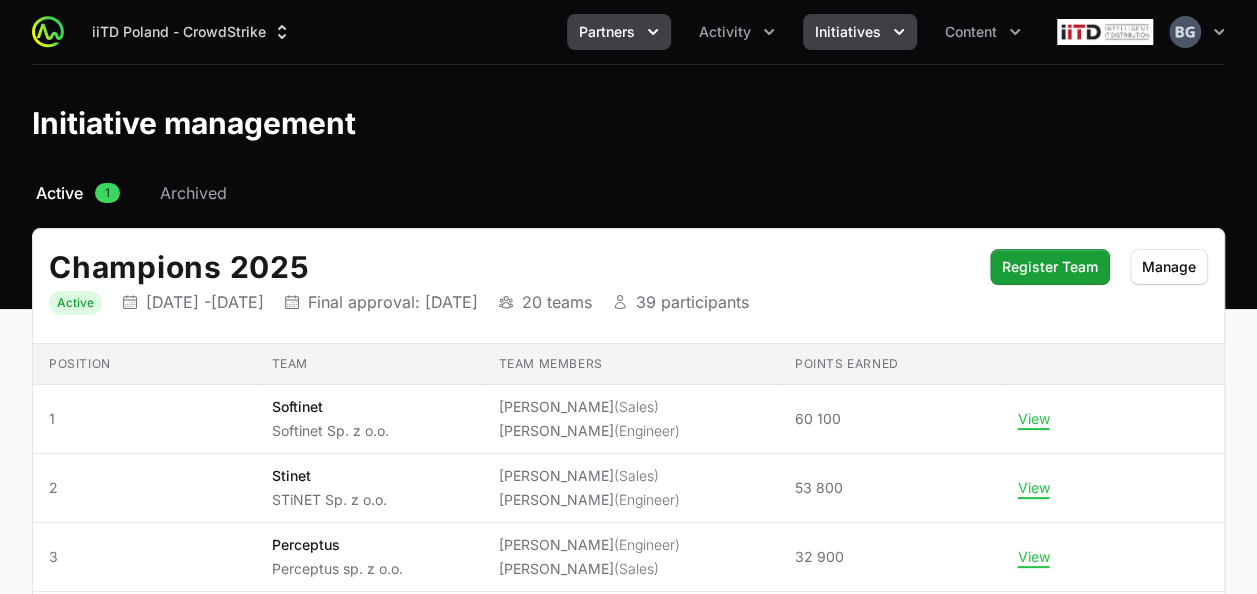 click on "Partners" 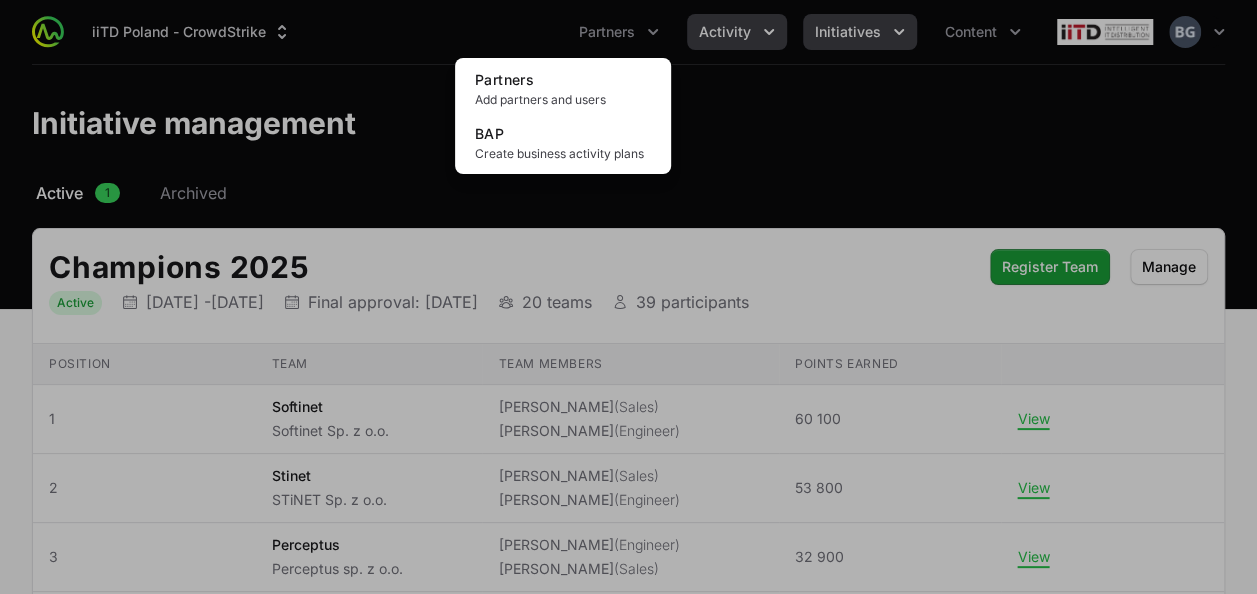 click 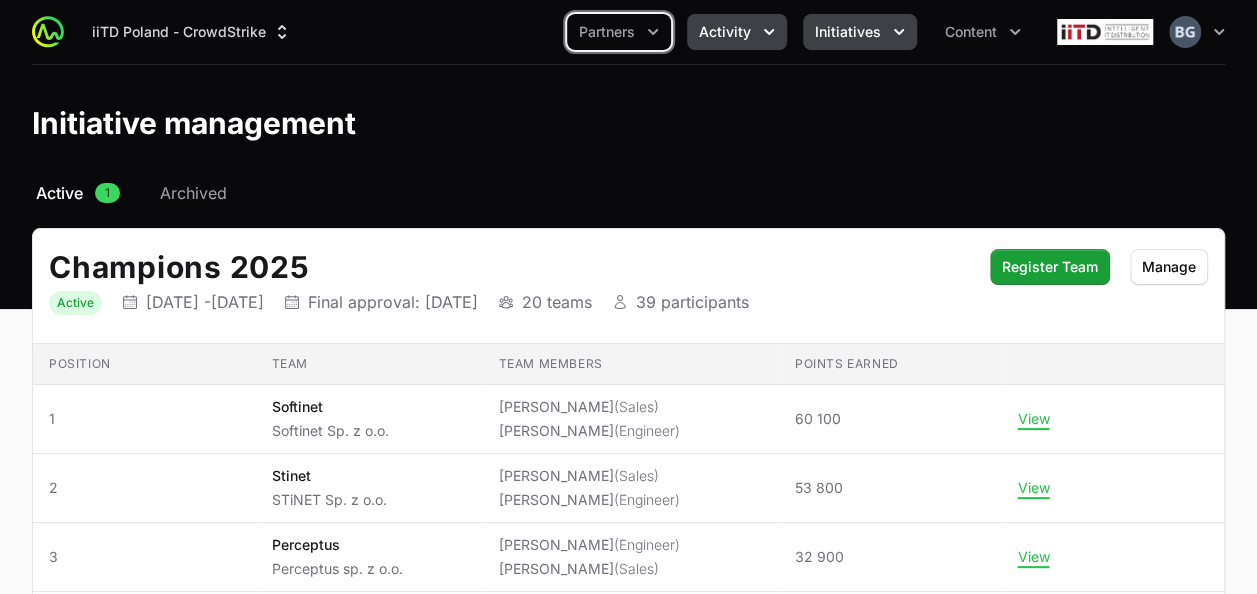 click on "Activity" 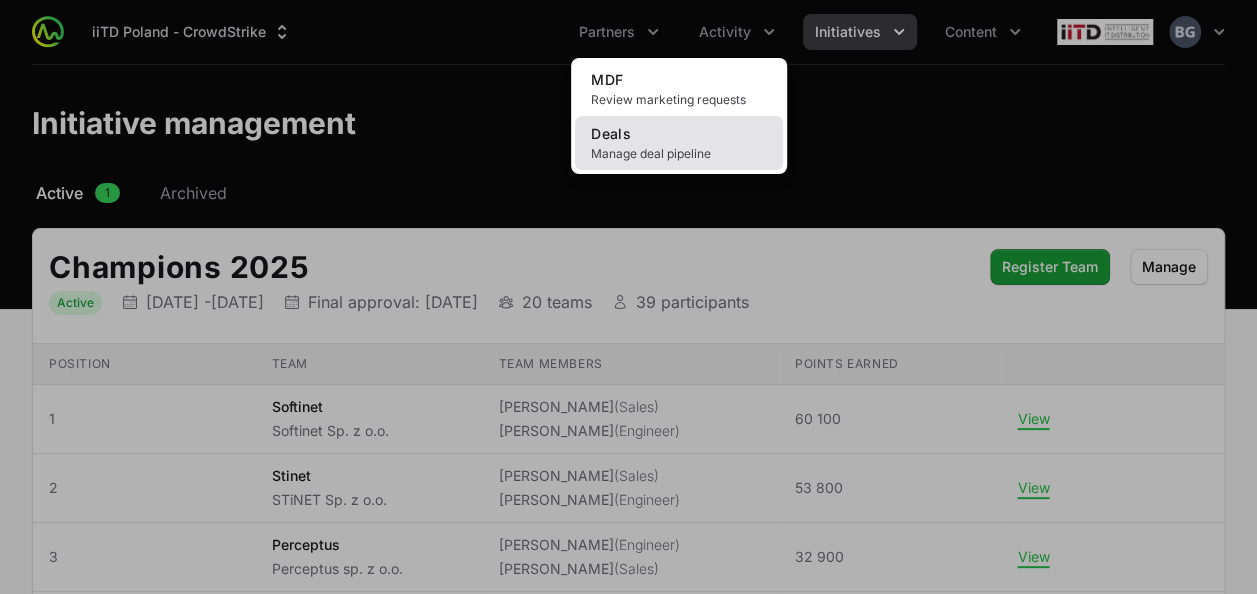 click on "Deals Manage deal pipeline" 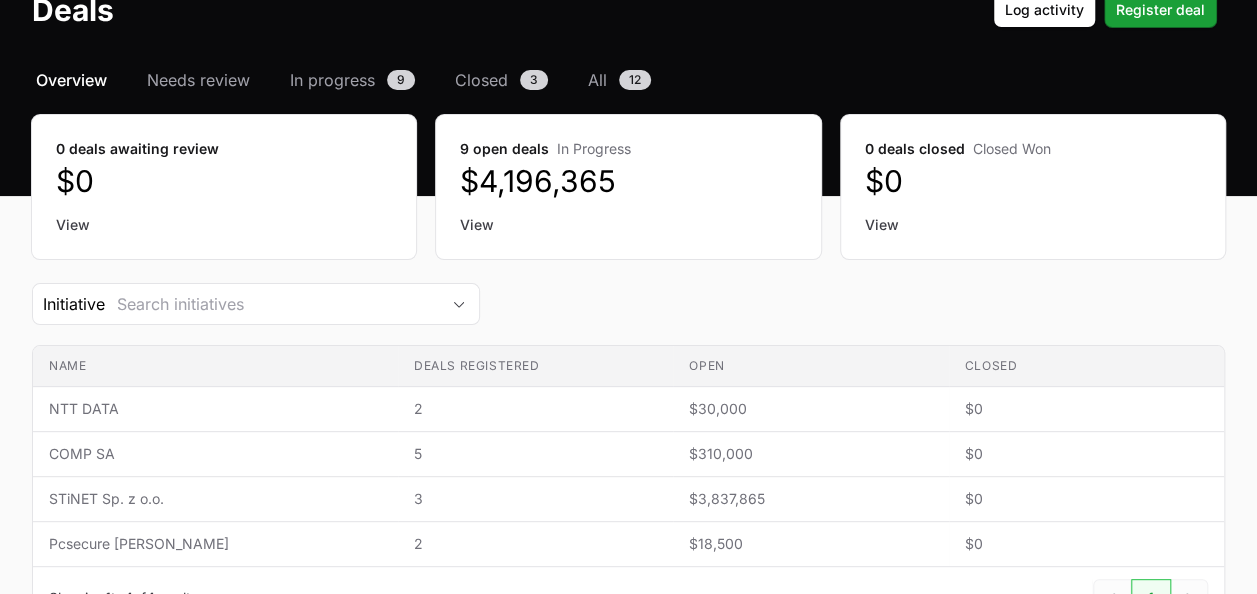 scroll, scrollTop: 261, scrollLeft: 0, axis: vertical 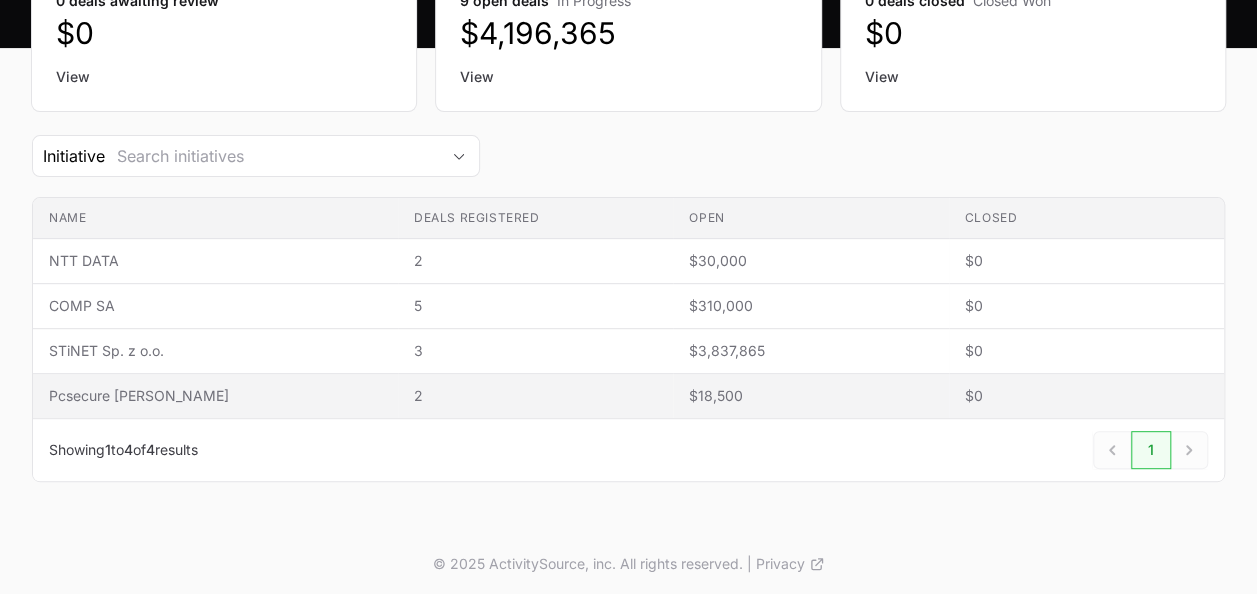 click on "Pcsecure [PERSON_NAME]" 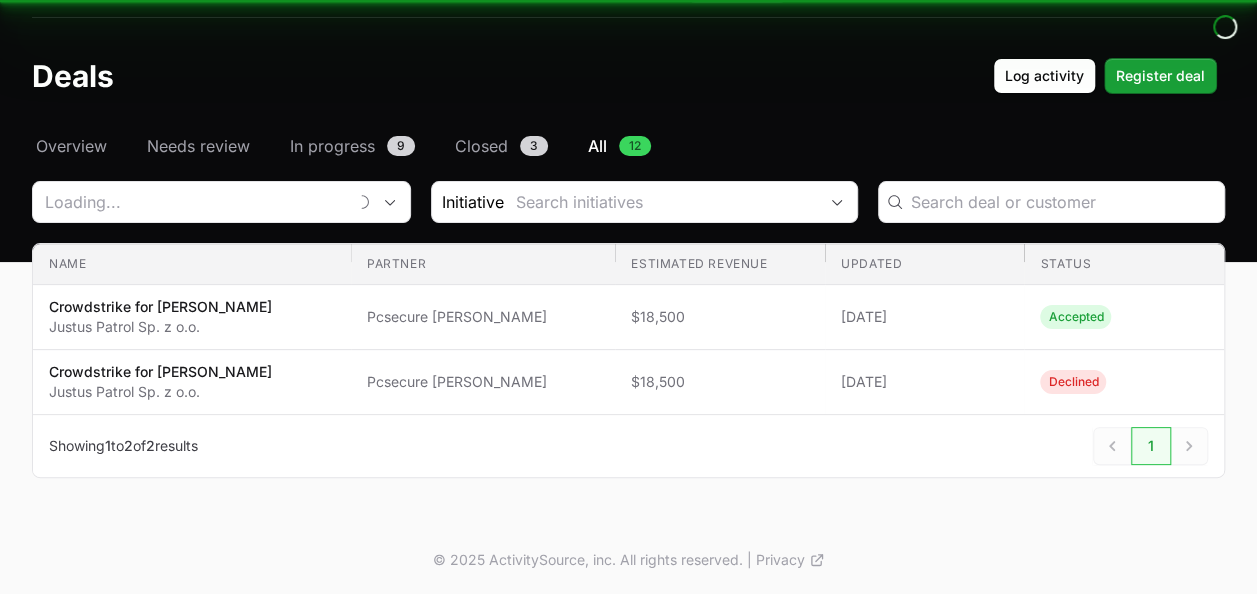 scroll, scrollTop: 0, scrollLeft: 0, axis: both 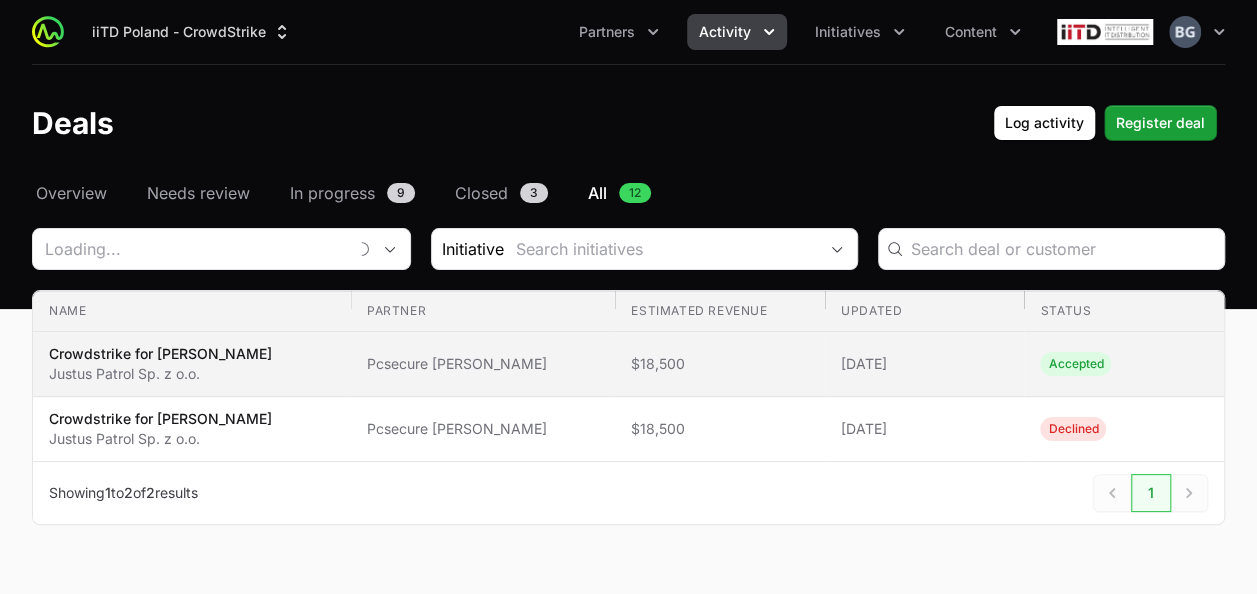 type on "Pcsecure [PERSON_NAME]" 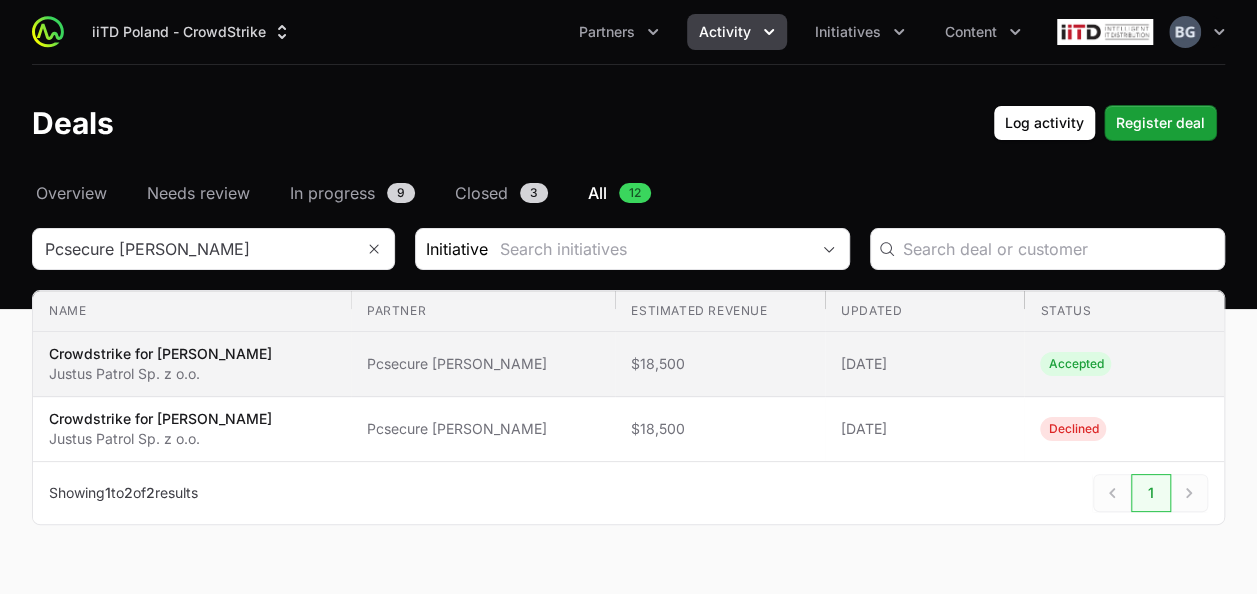 click on "Pcsecure [PERSON_NAME]" 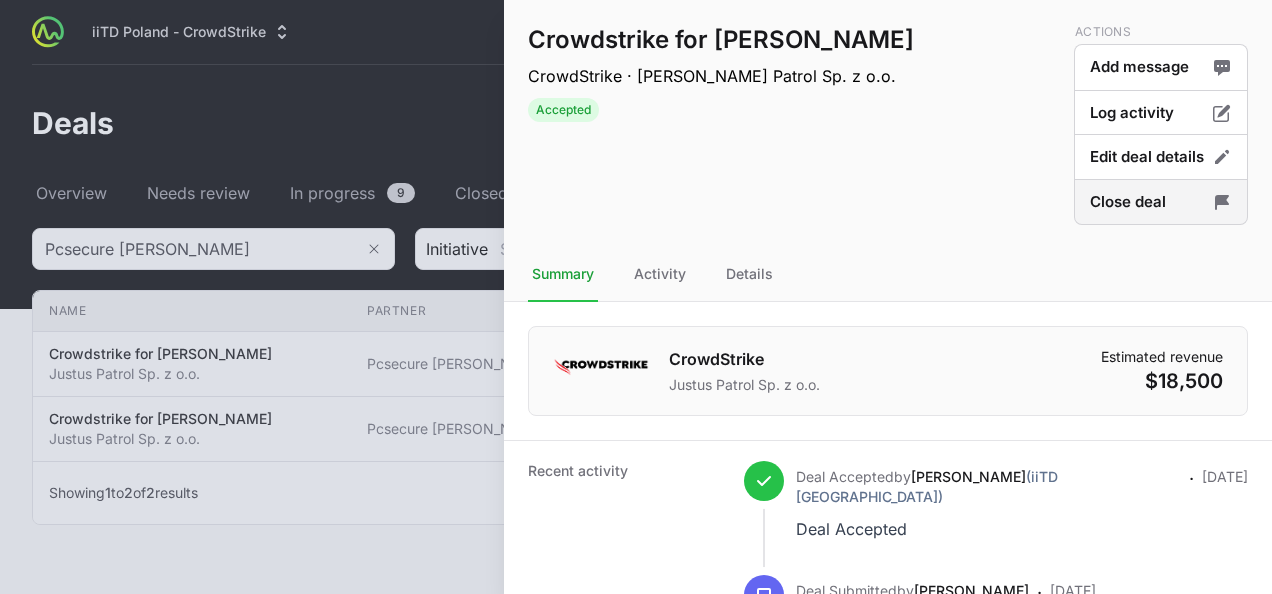click on "Close deal" 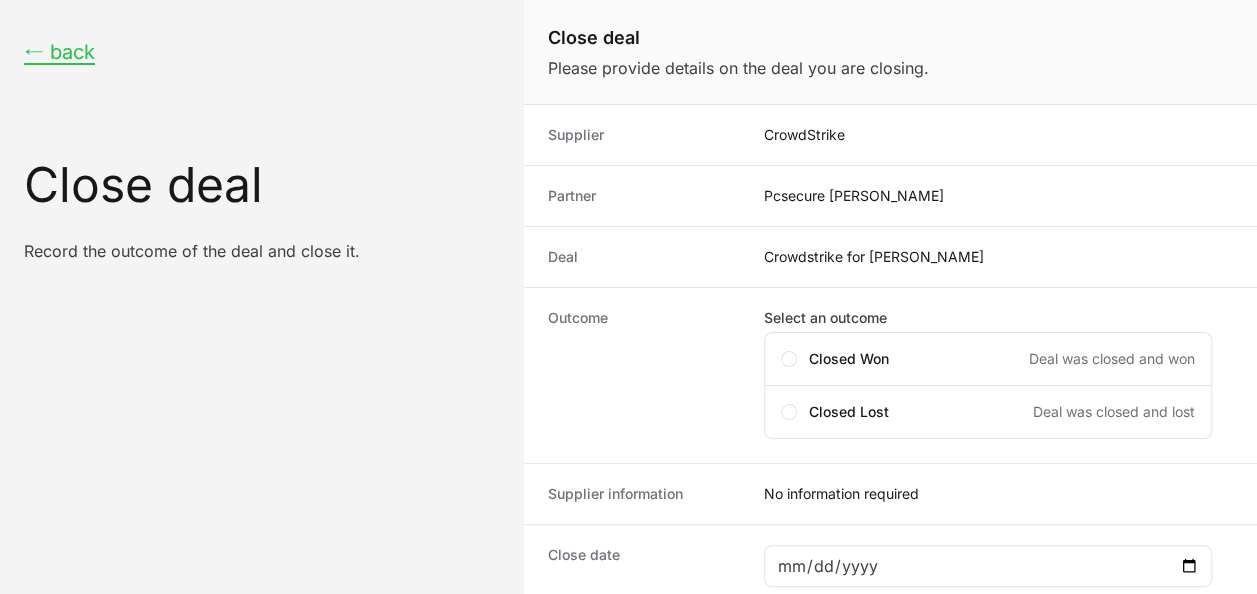 scroll, scrollTop: 100, scrollLeft: 0, axis: vertical 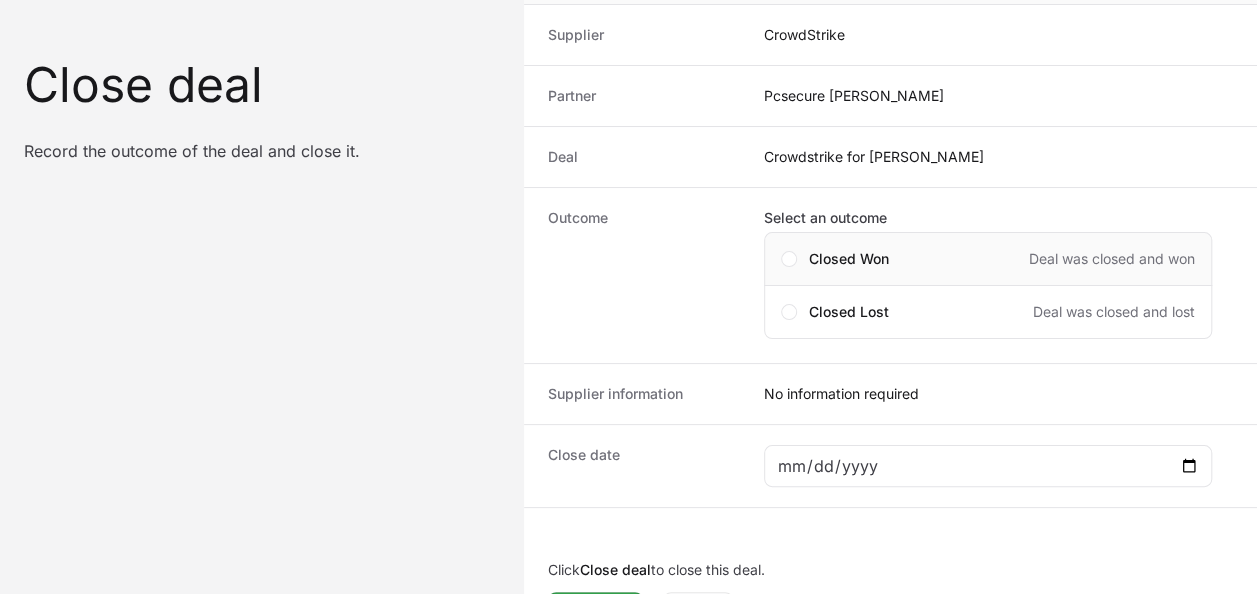 click on "Closed Won" 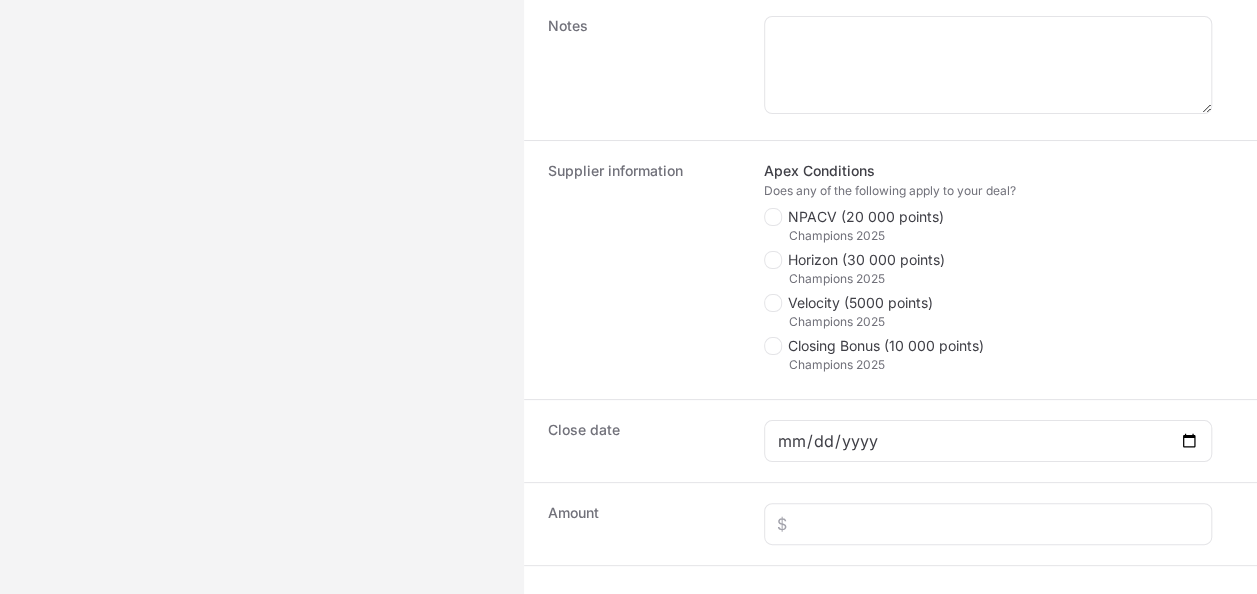 scroll, scrollTop: 500, scrollLeft: 0, axis: vertical 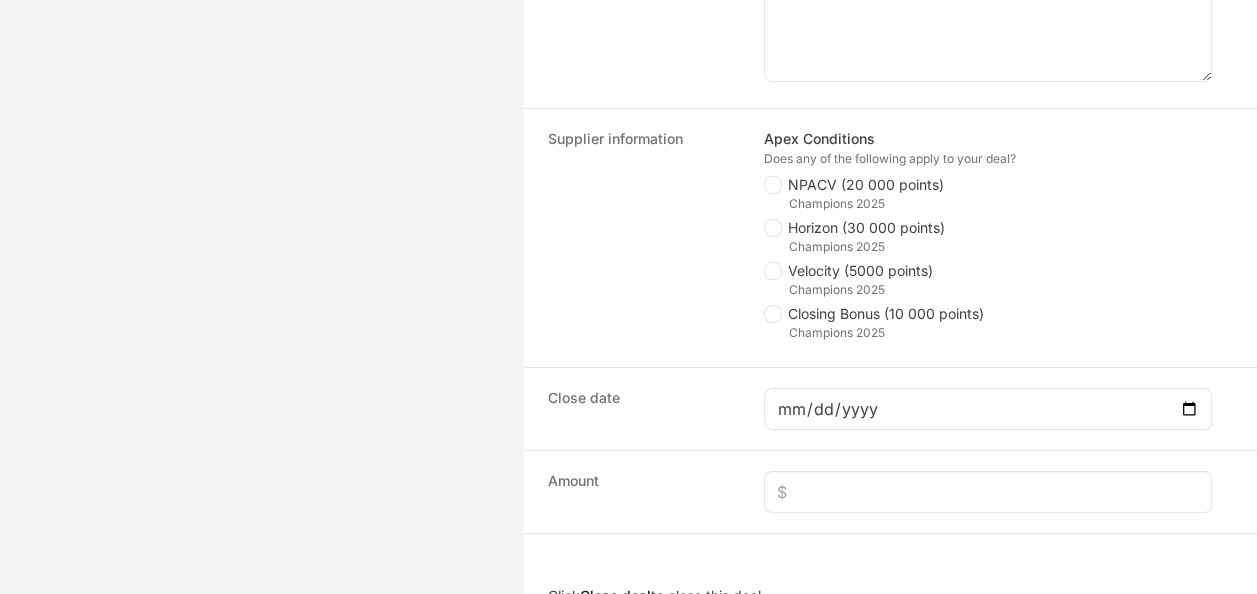 click on "Velocity (5000 points)" 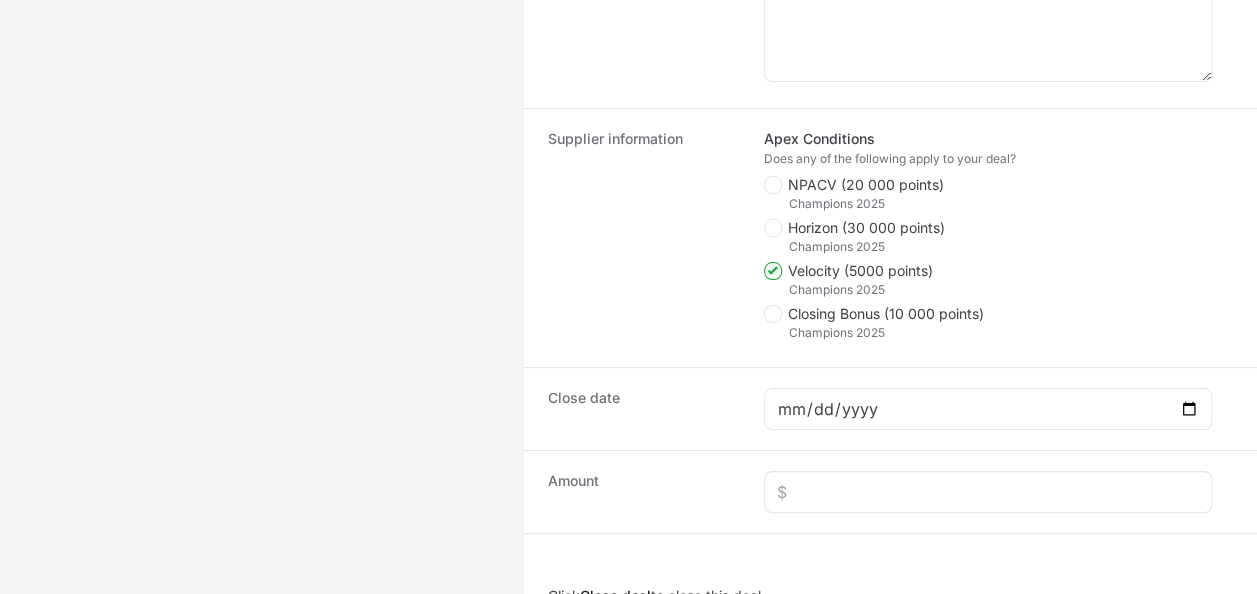 click on "Supplier information" 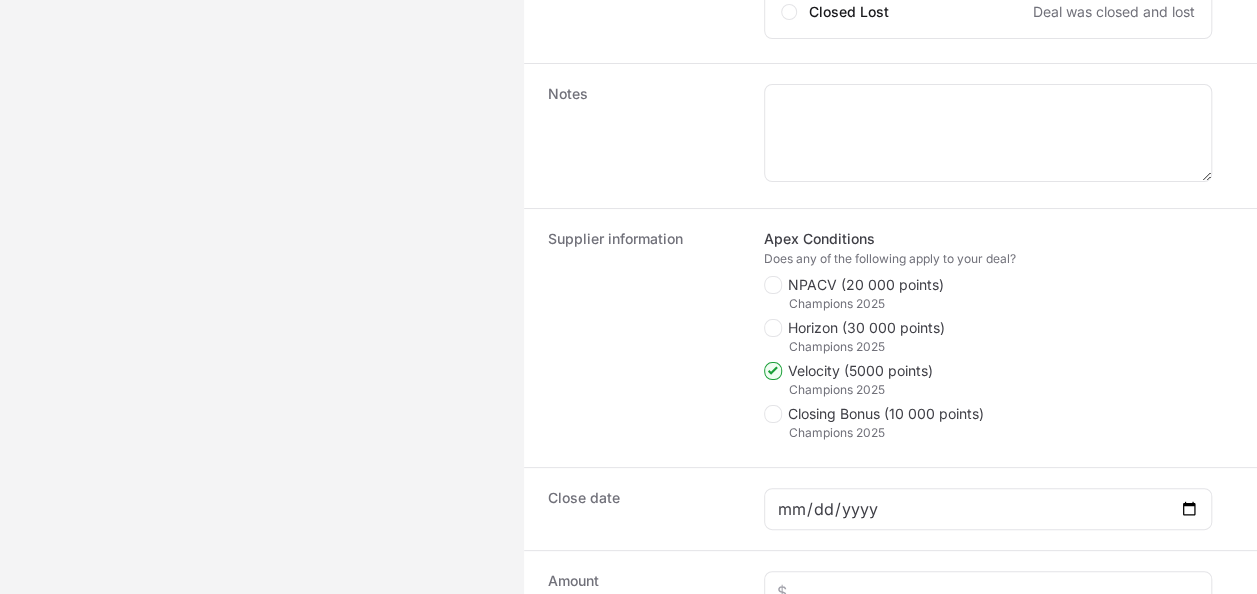 scroll, scrollTop: 576, scrollLeft: 0, axis: vertical 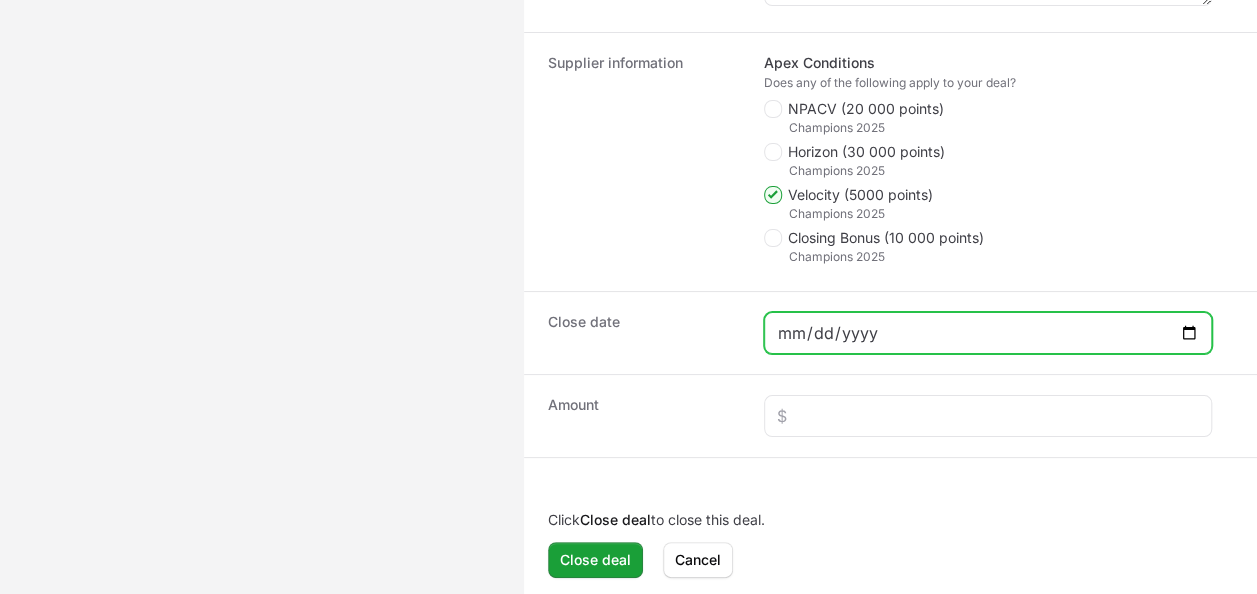 click 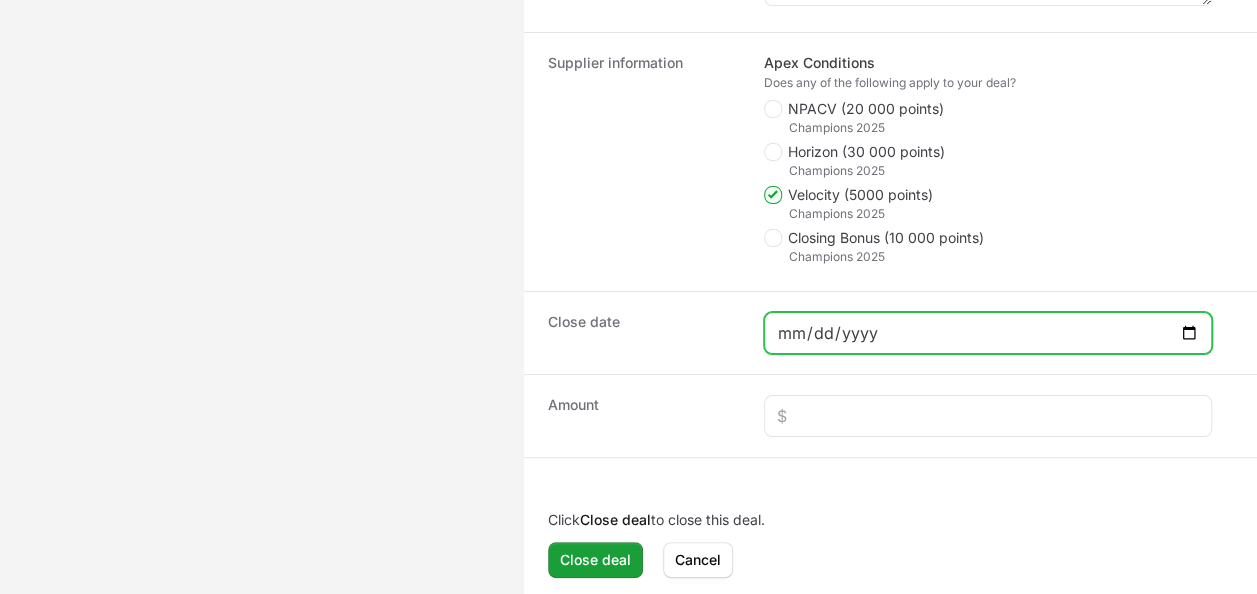 type on "[DATE]" 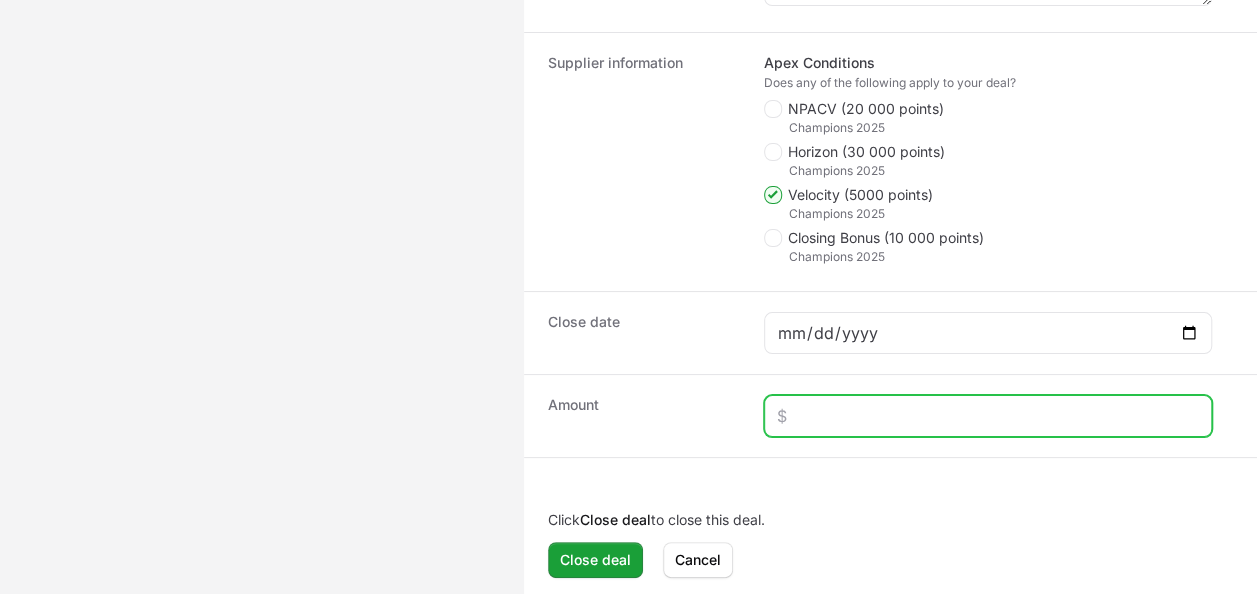 click 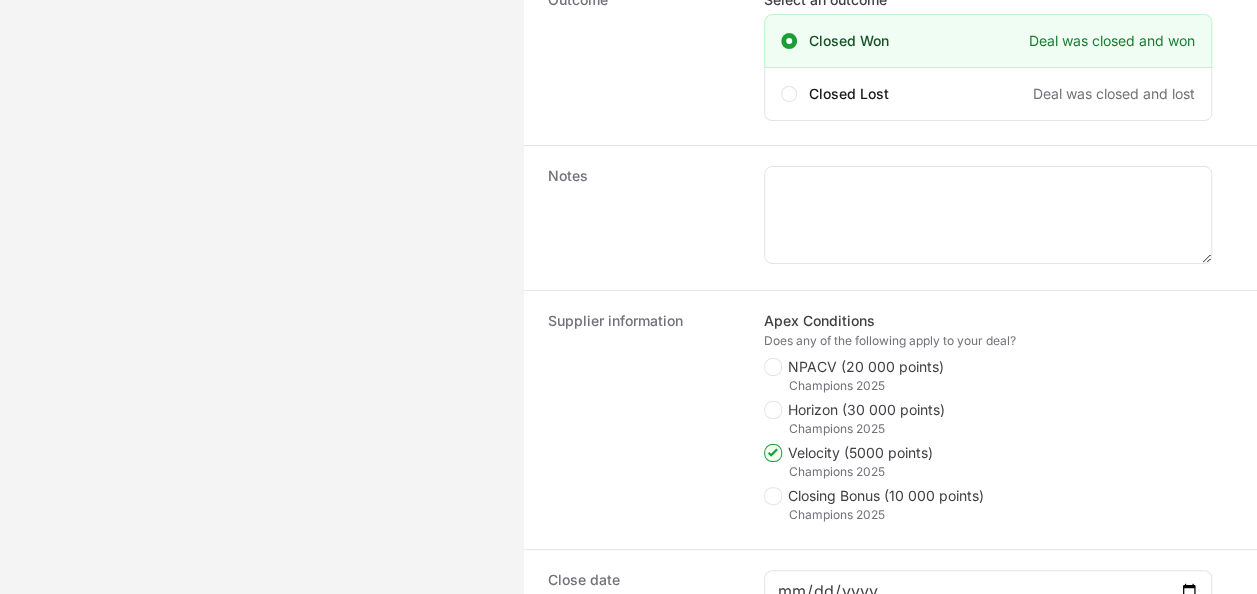 scroll, scrollTop: 276, scrollLeft: 0, axis: vertical 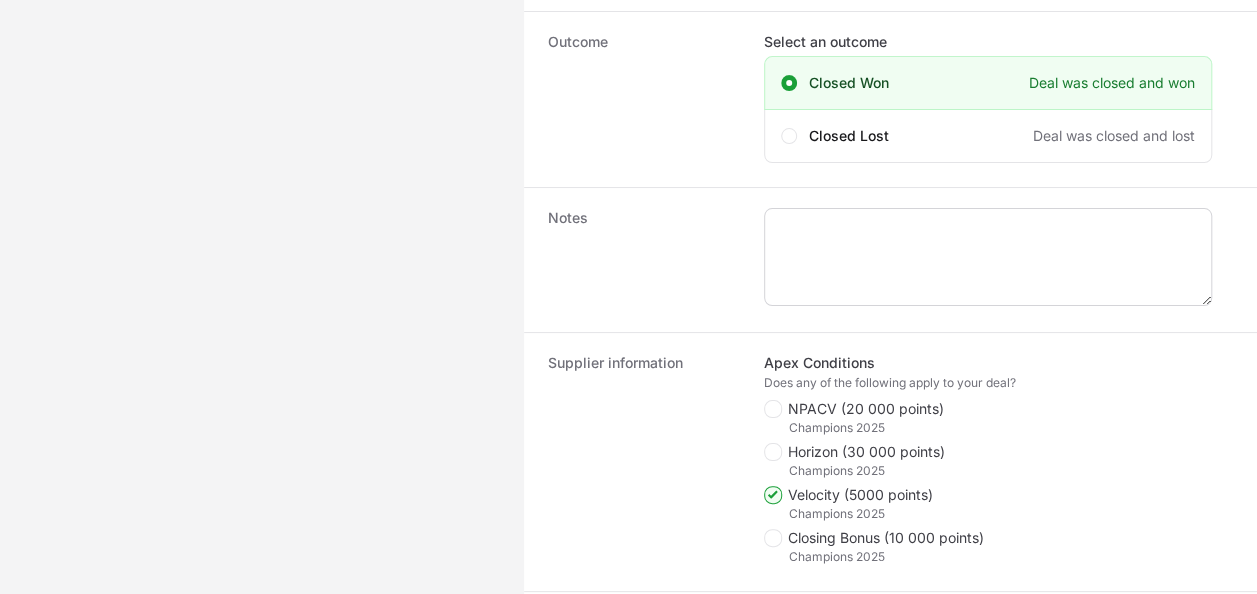 type on "$3,024" 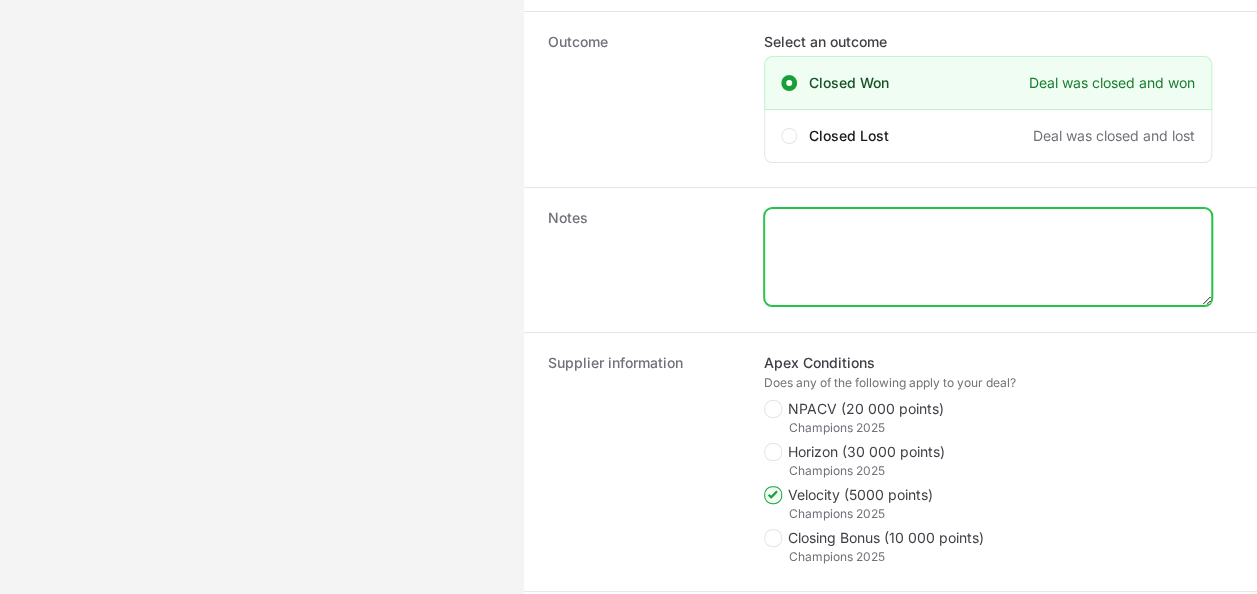 click 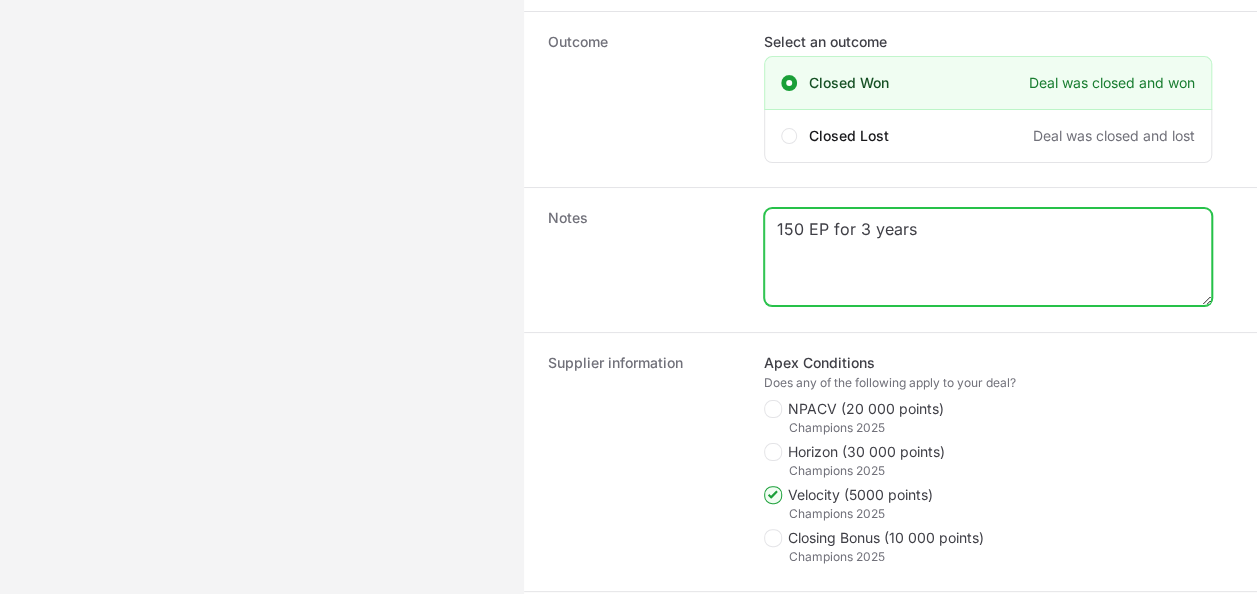 scroll, scrollTop: 576, scrollLeft: 0, axis: vertical 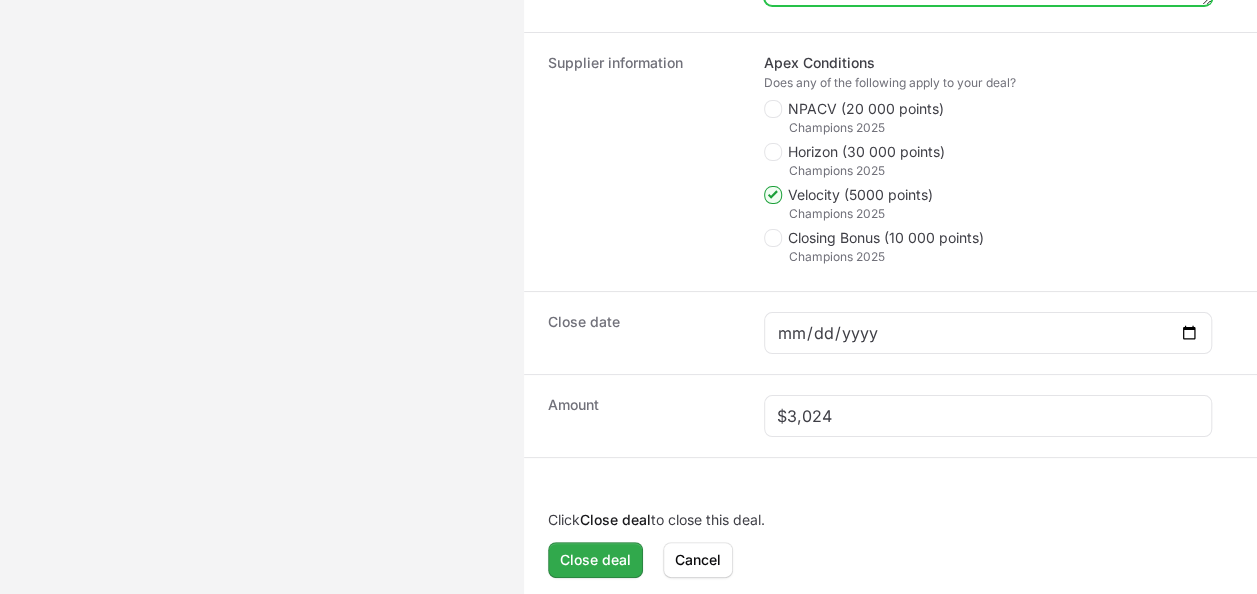 type on "150 EP for 3 years" 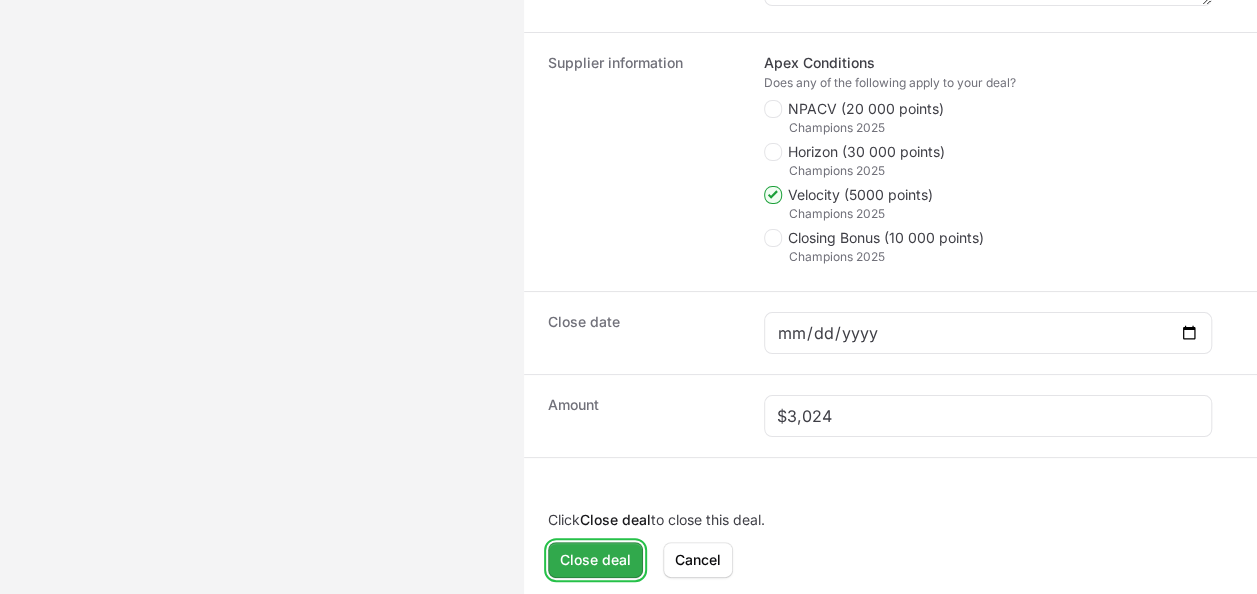 click on "Close deal" 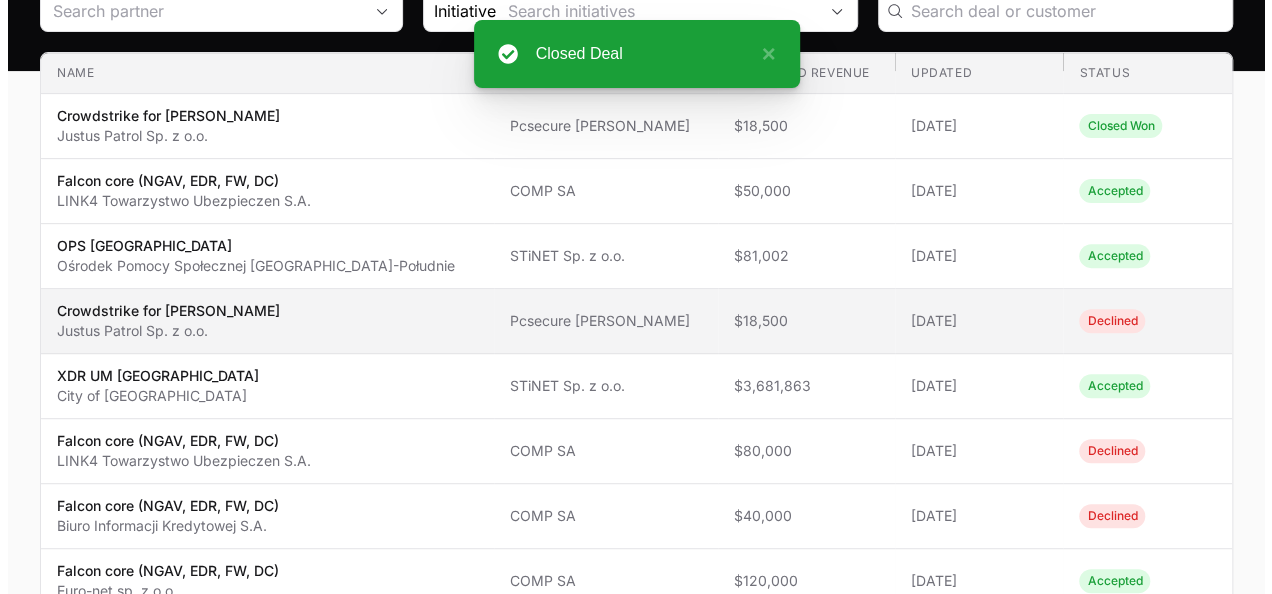 scroll, scrollTop: 176, scrollLeft: 0, axis: vertical 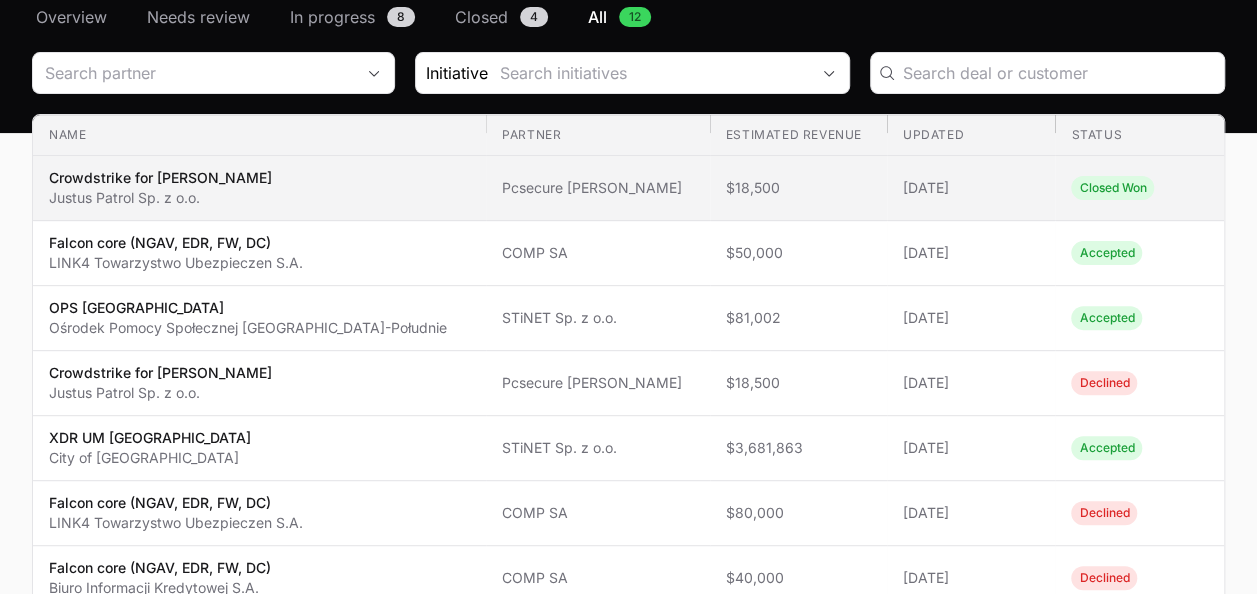 click on "Crowdstrike for [PERSON_NAME] Patrol Sp. z o.o." 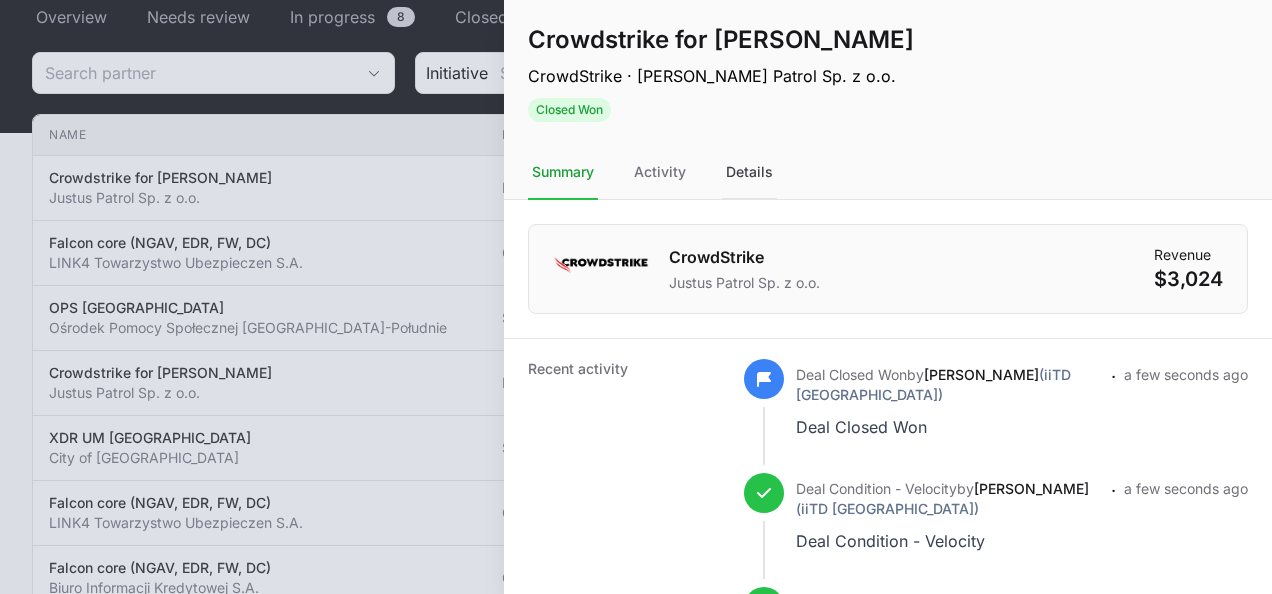 click on "Details" 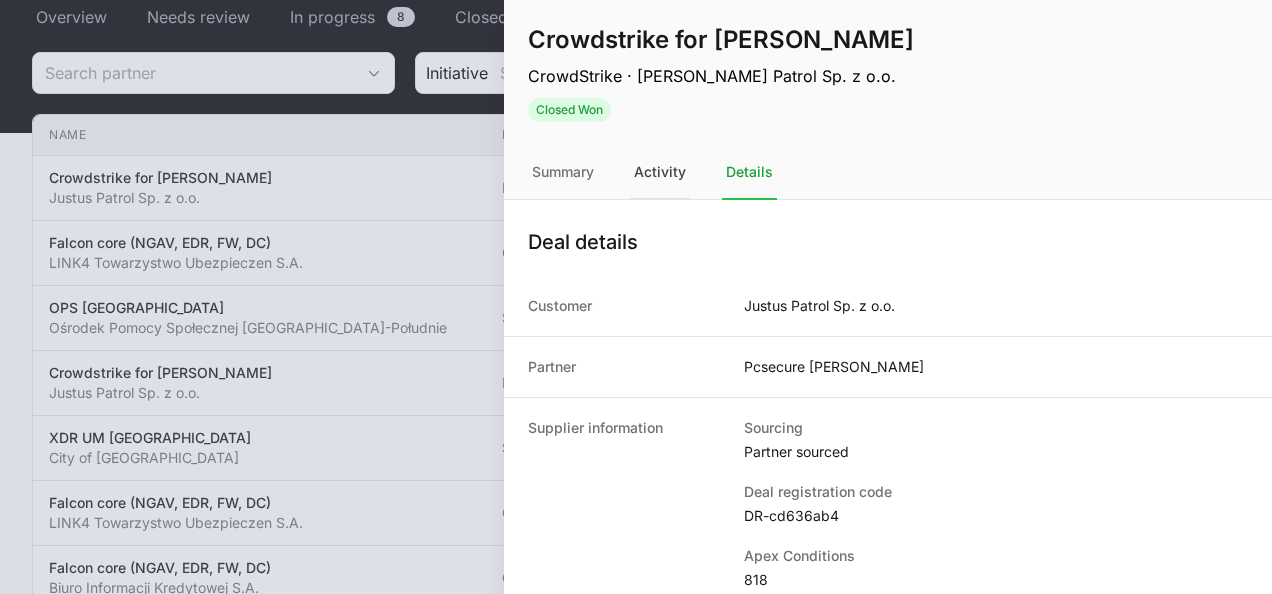 click on "Activity" 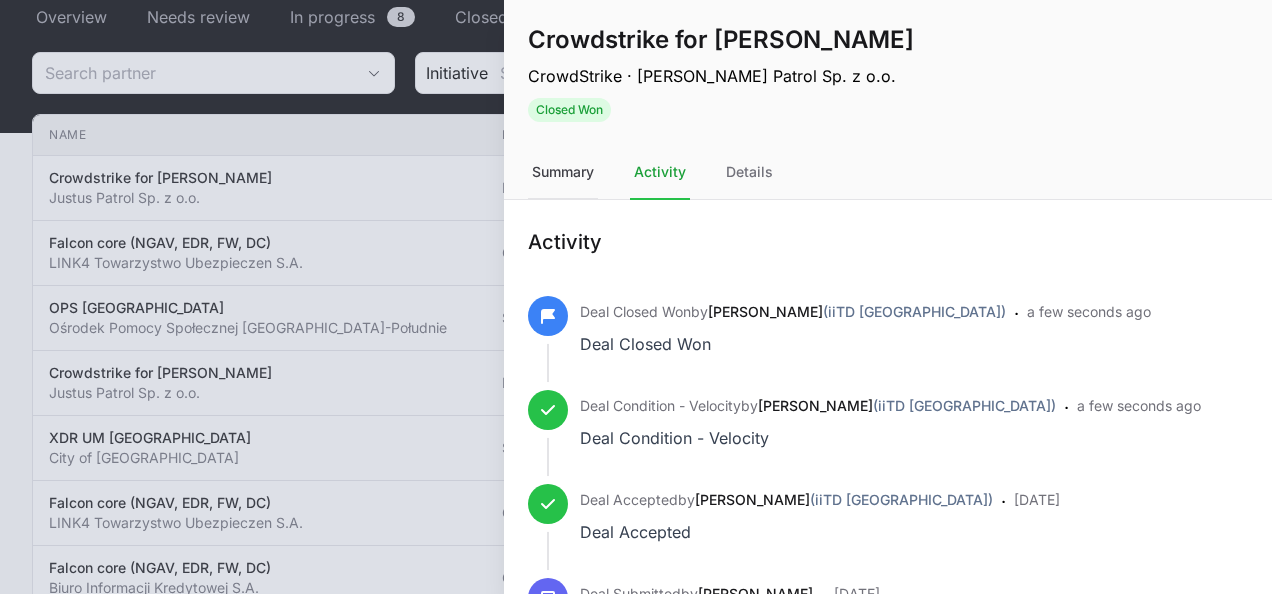 click on "Summary" 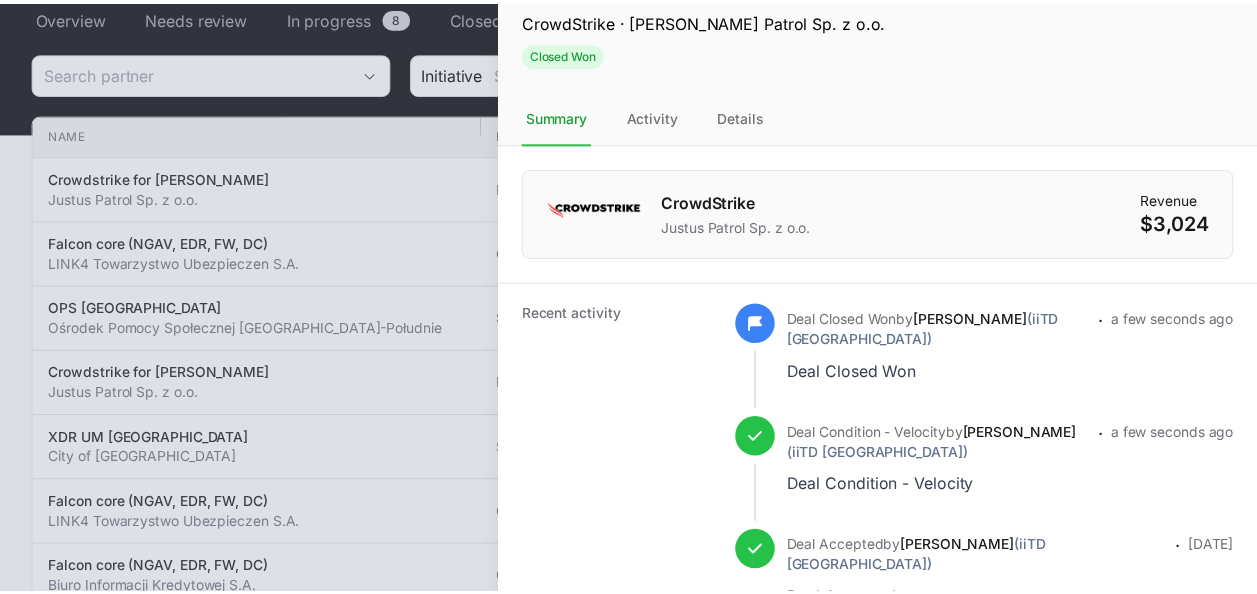 scroll, scrollTop: 125, scrollLeft: 0, axis: vertical 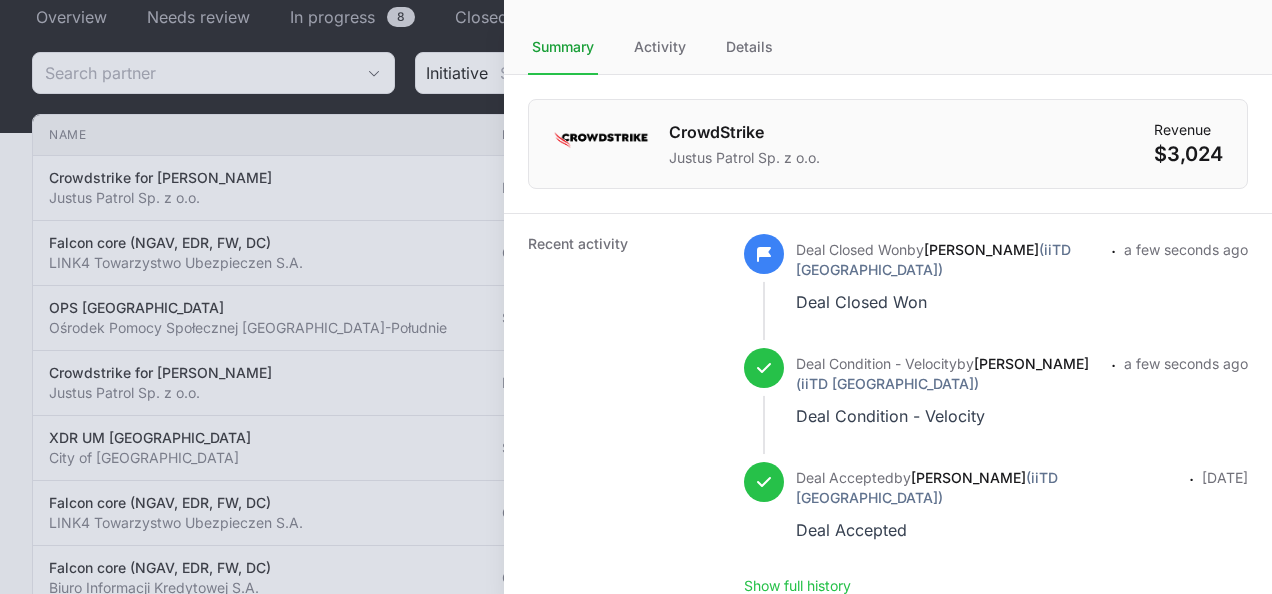 click at bounding box center (636, 297) 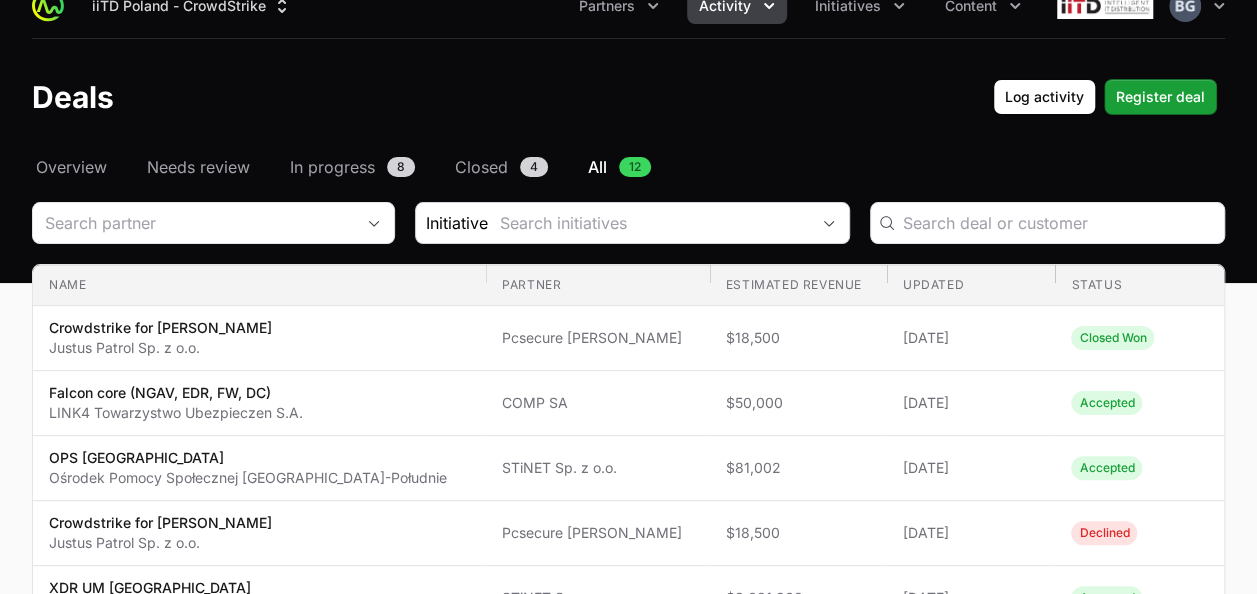 scroll, scrollTop: 0, scrollLeft: 0, axis: both 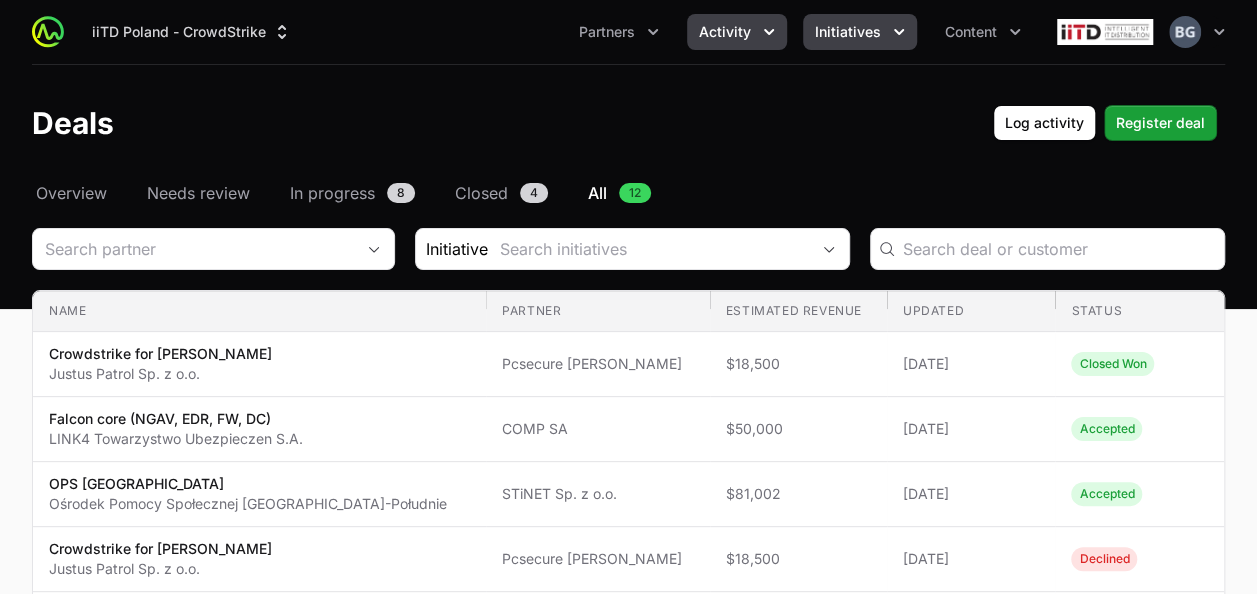 click on "Initiatives" 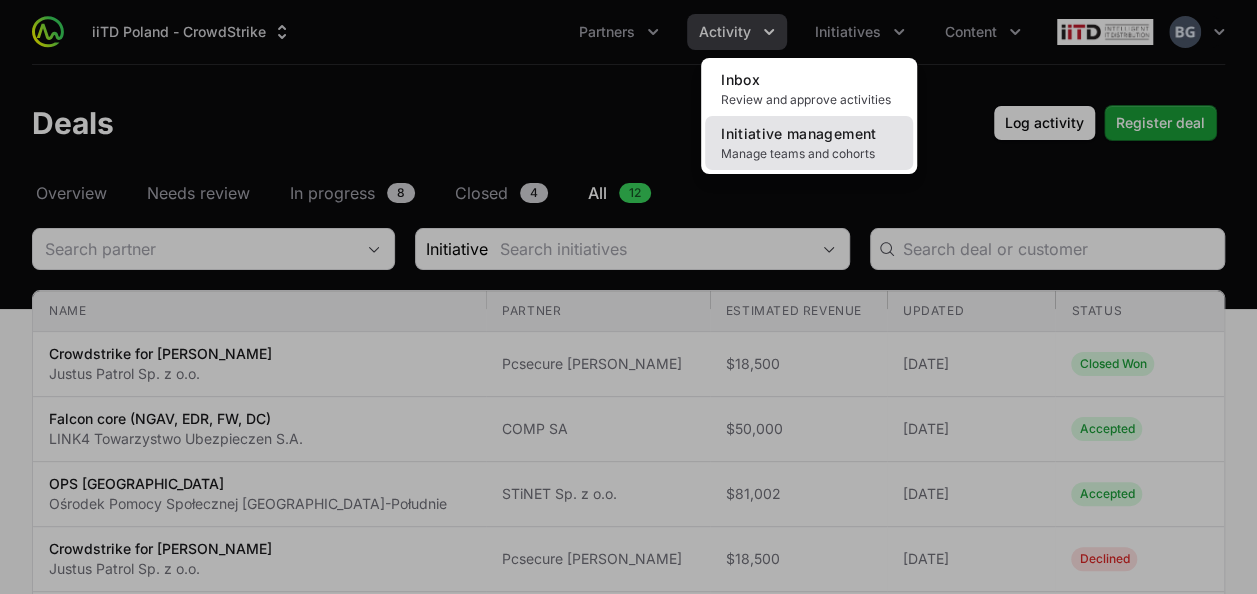 click on "Manage teams and cohorts" 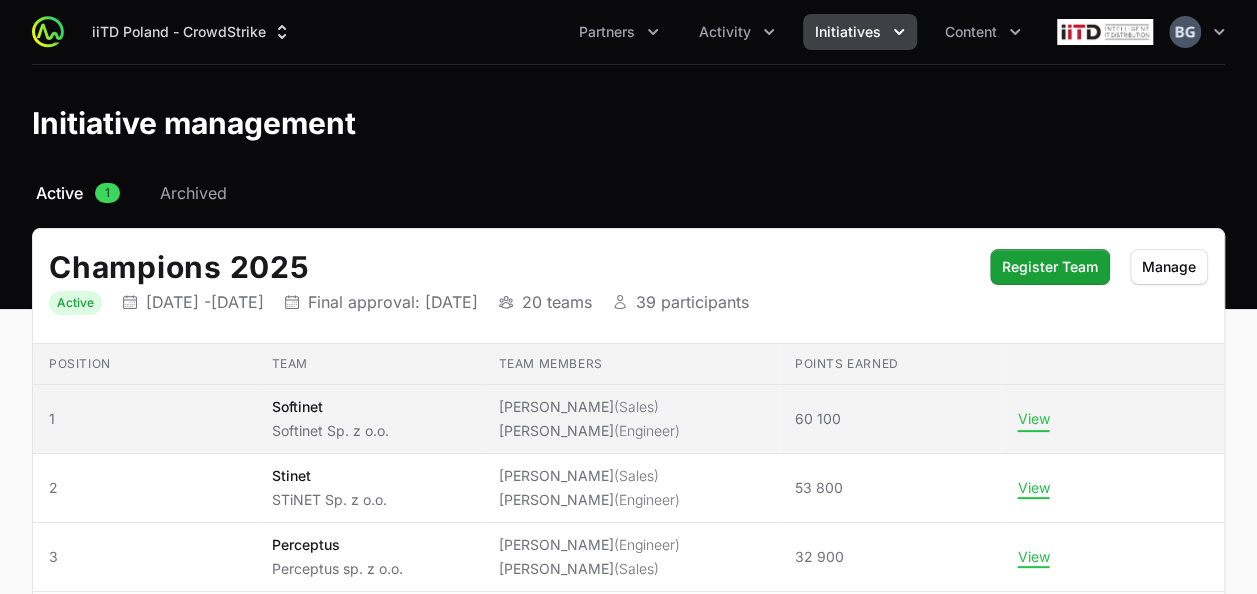 click on "View" 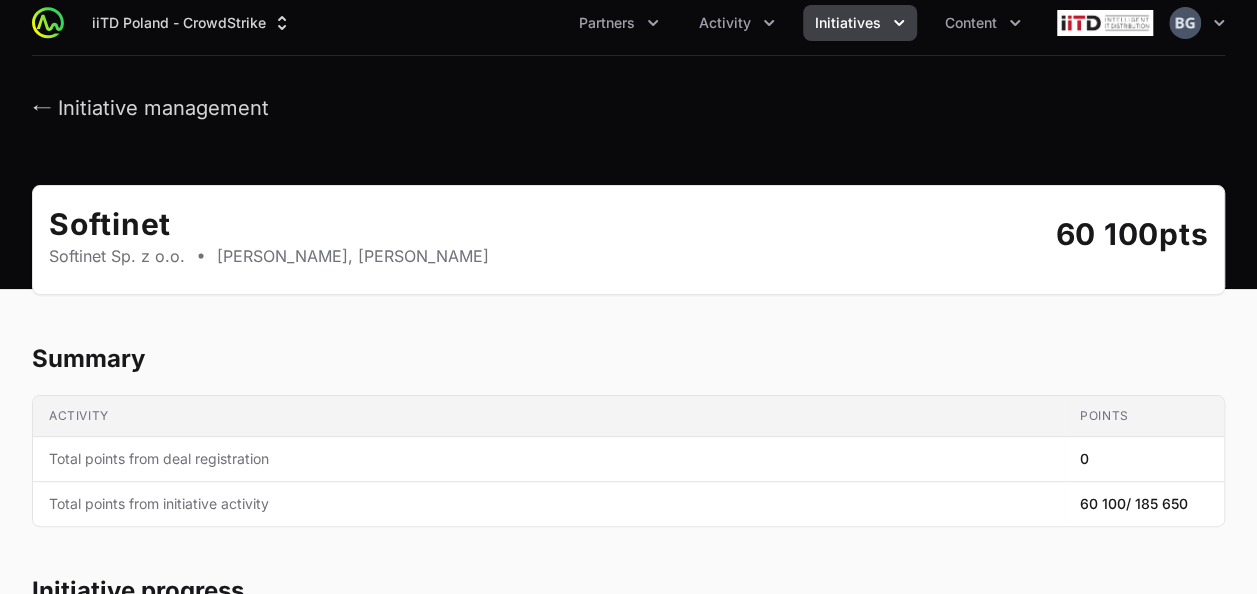 scroll, scrollTop: 0, scrollLeft: 0, axis: both 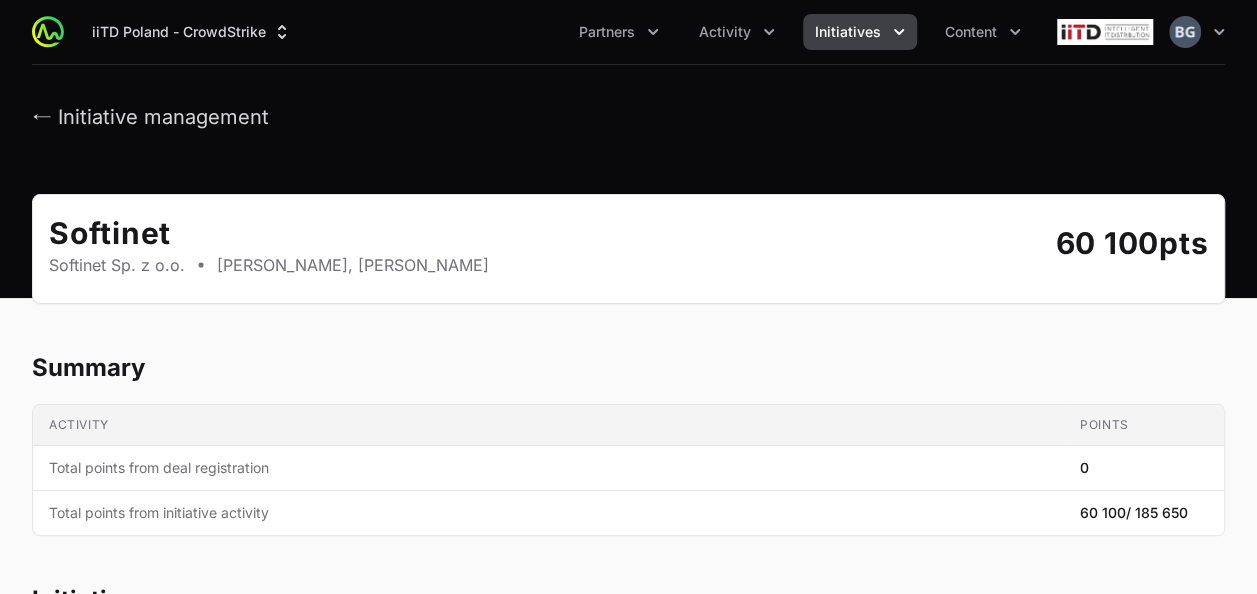 click on "iiTD [GEOGRAPHIC_DATA] - CrowdStrike  Partners Activity Initiatives Content Open user menu Open main menu" 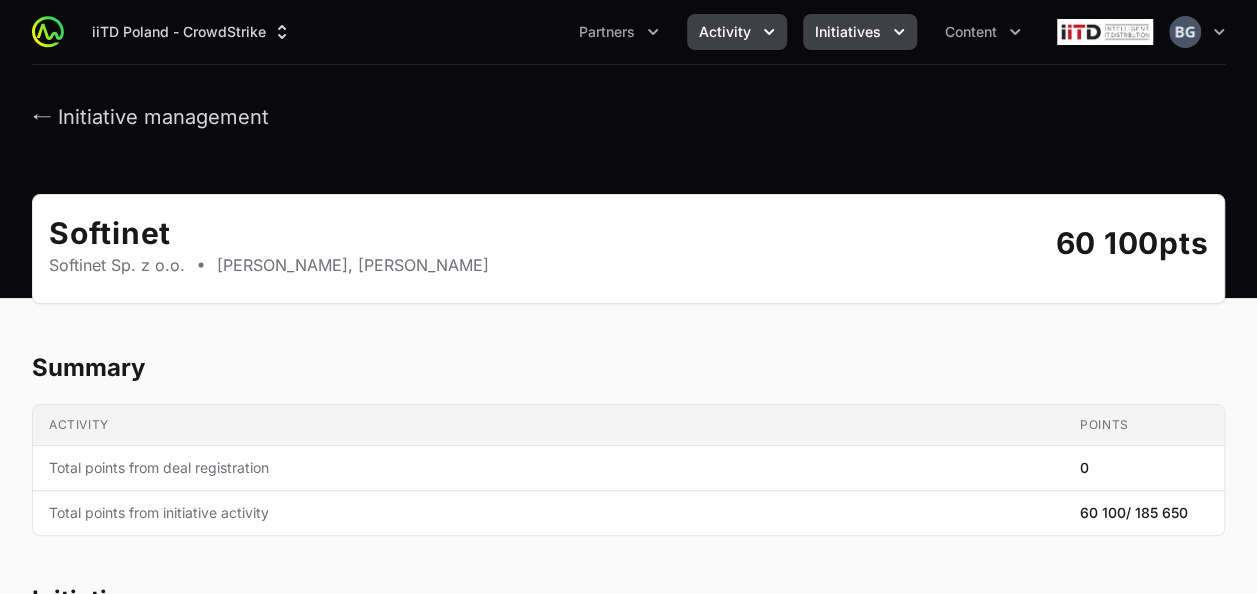 click on "Activity" 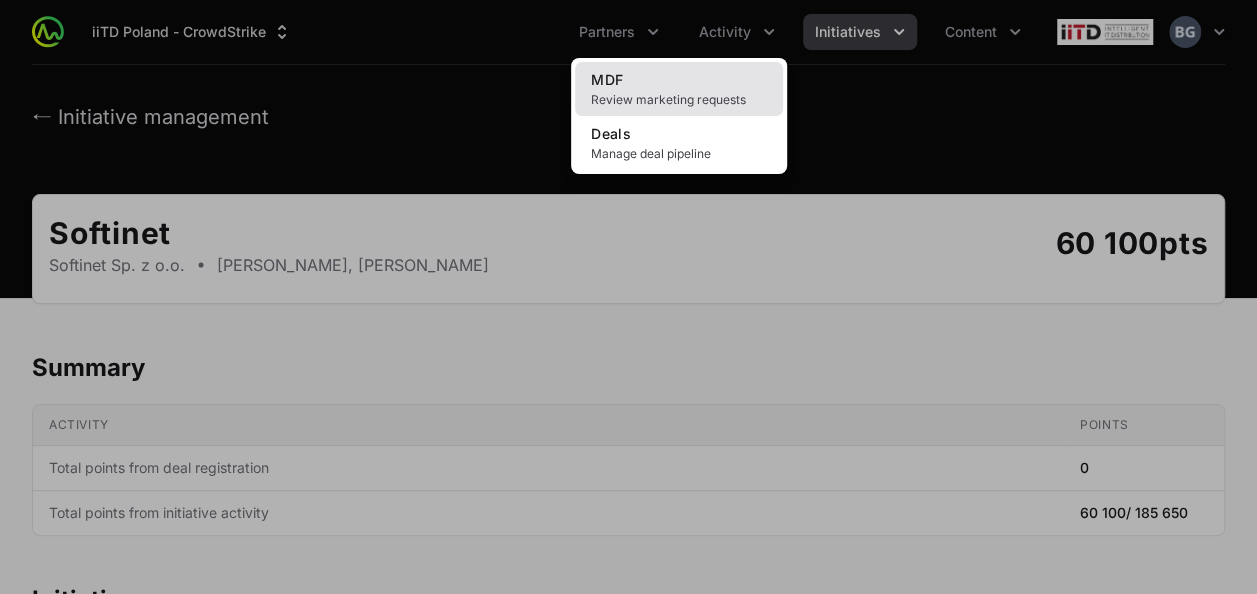 click on "Review marketing requests" 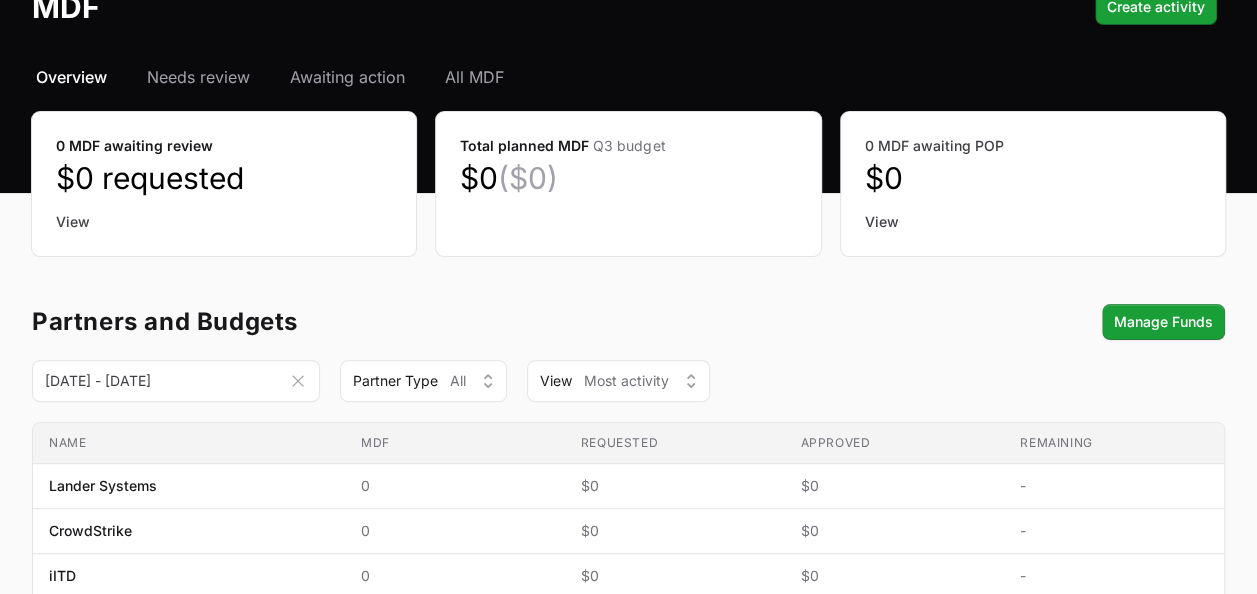 scroll, scrollTop: 0, scrollLeft: 0, axis: both 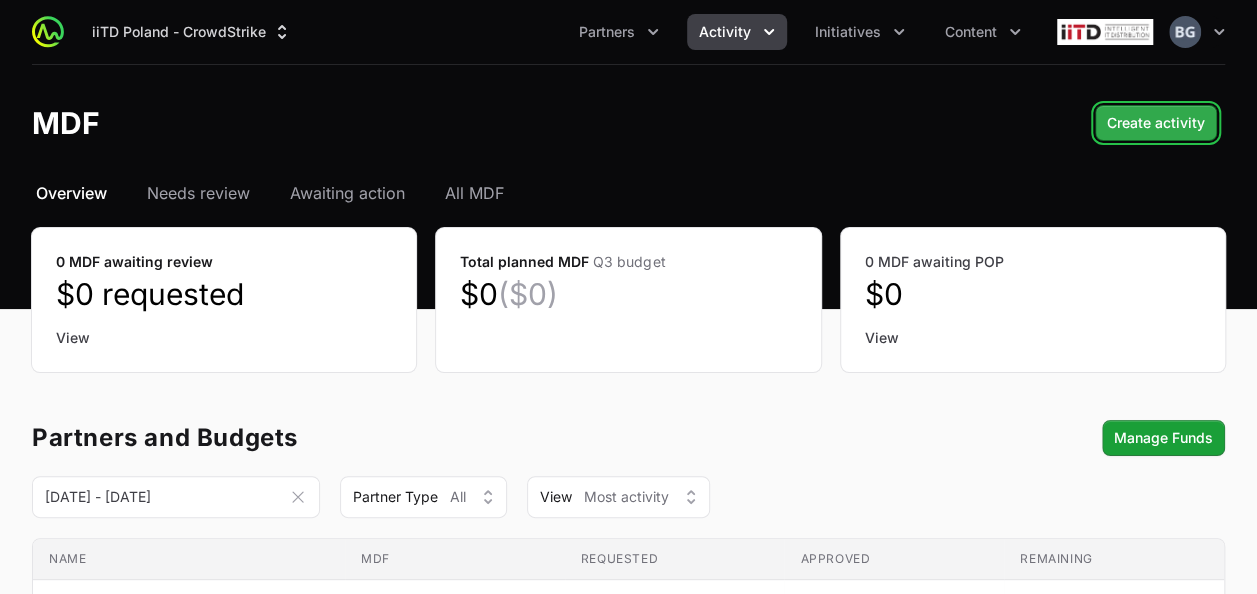click on "Create activity" 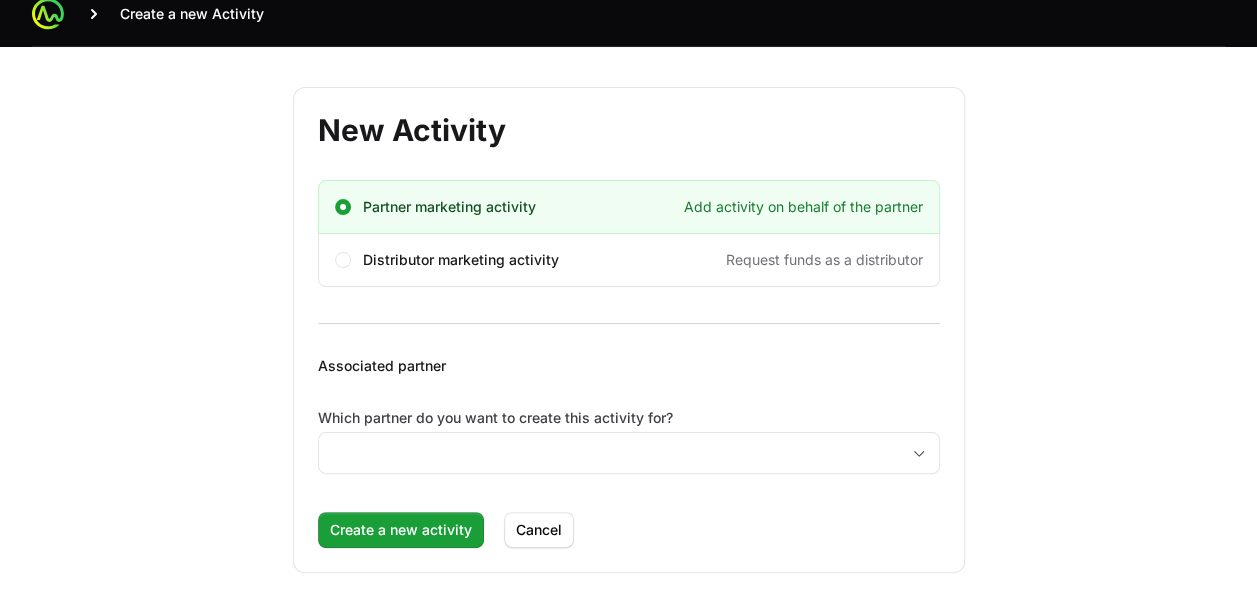scroll, scrollTop: 33, scrollLeft: 0, axis: vertical 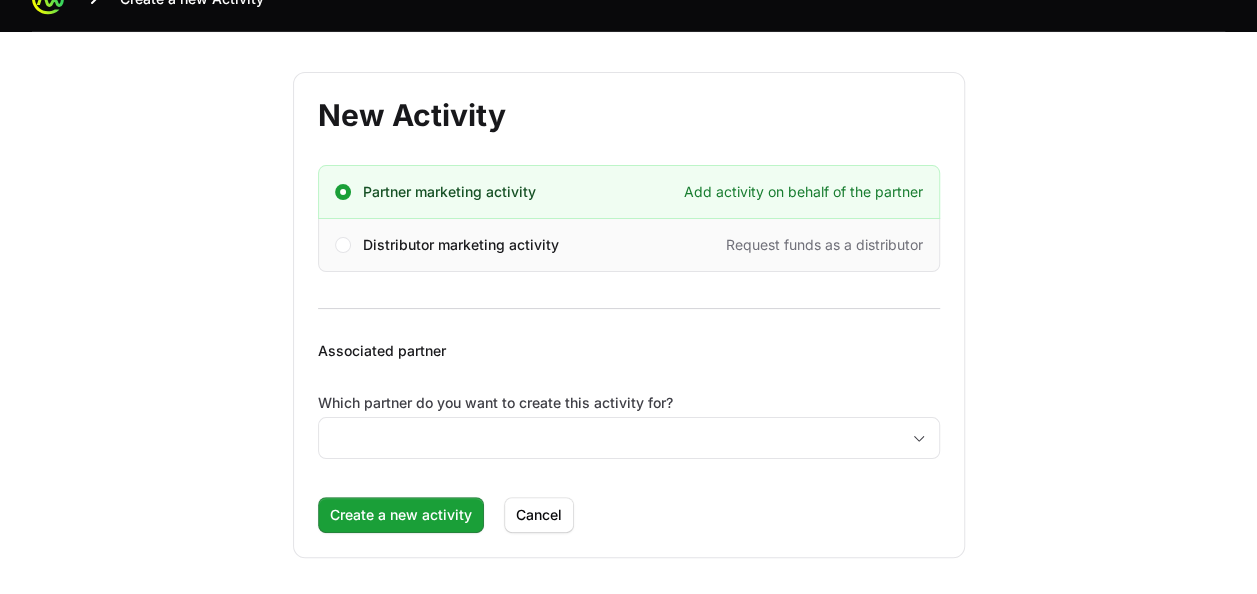 click on "Distributor marketing activity" 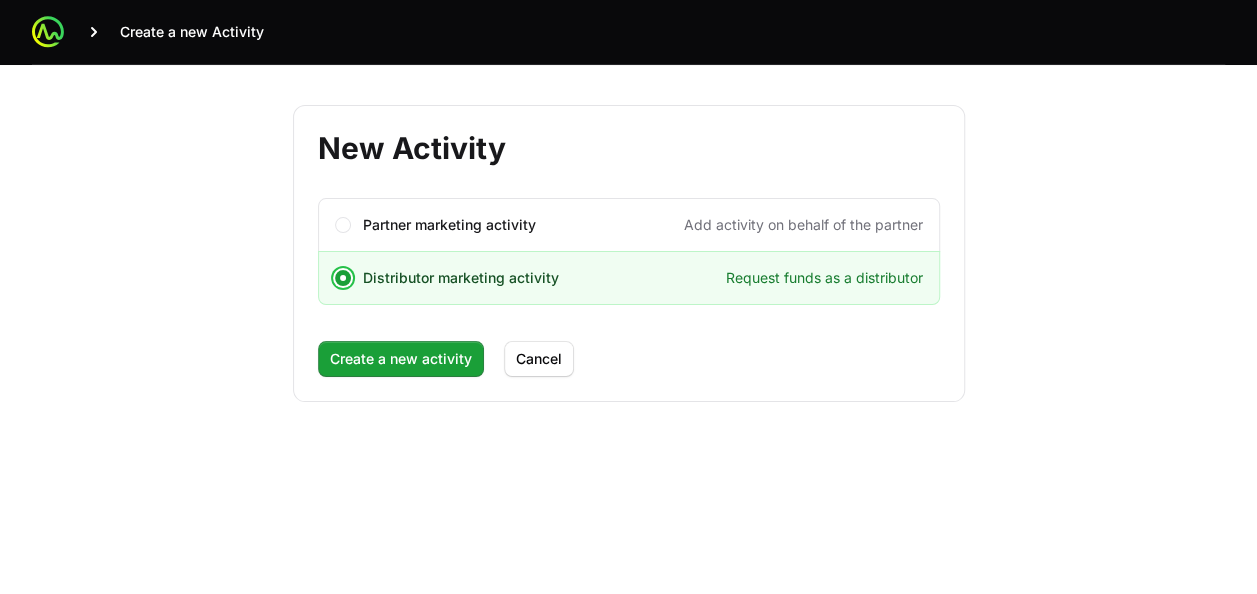 scroll, scrollTop: 0, scrollLeft: 0, axis: both 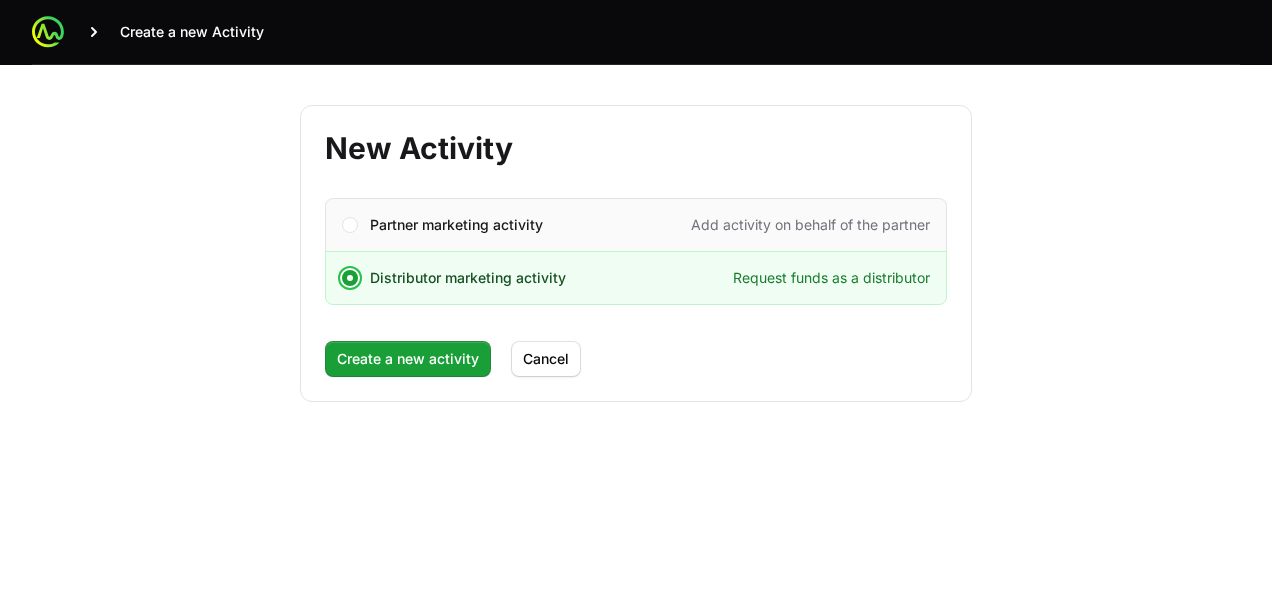 click on "Partner marketing activity" 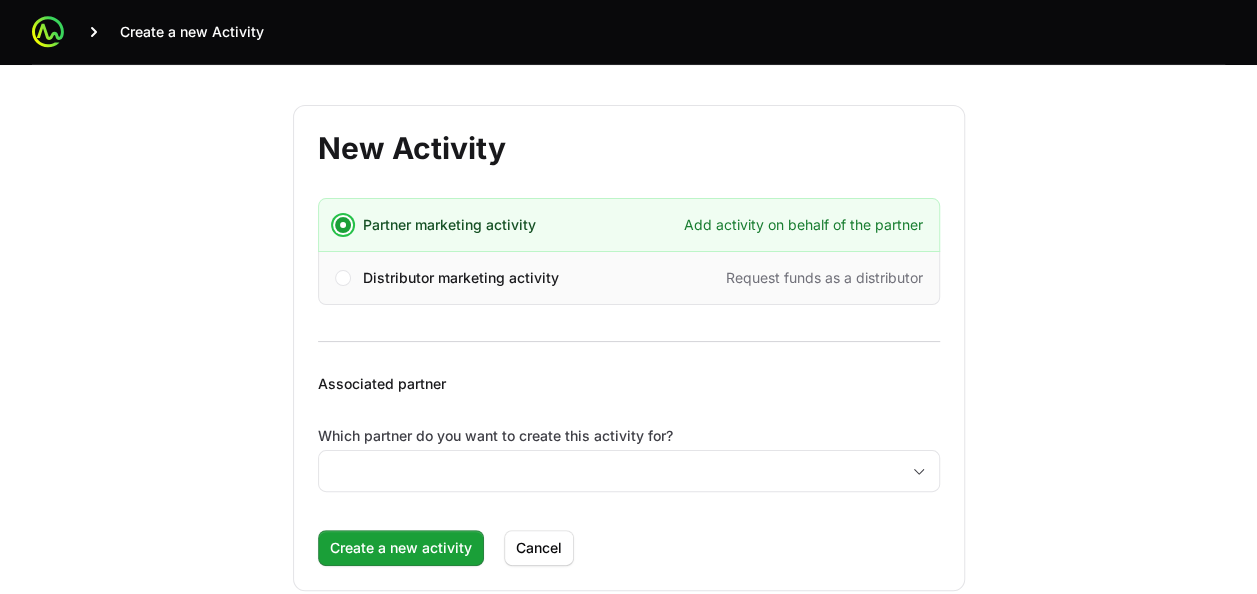 scroll, scrollTop: 33, scrollLeft: 0, axis: vertical 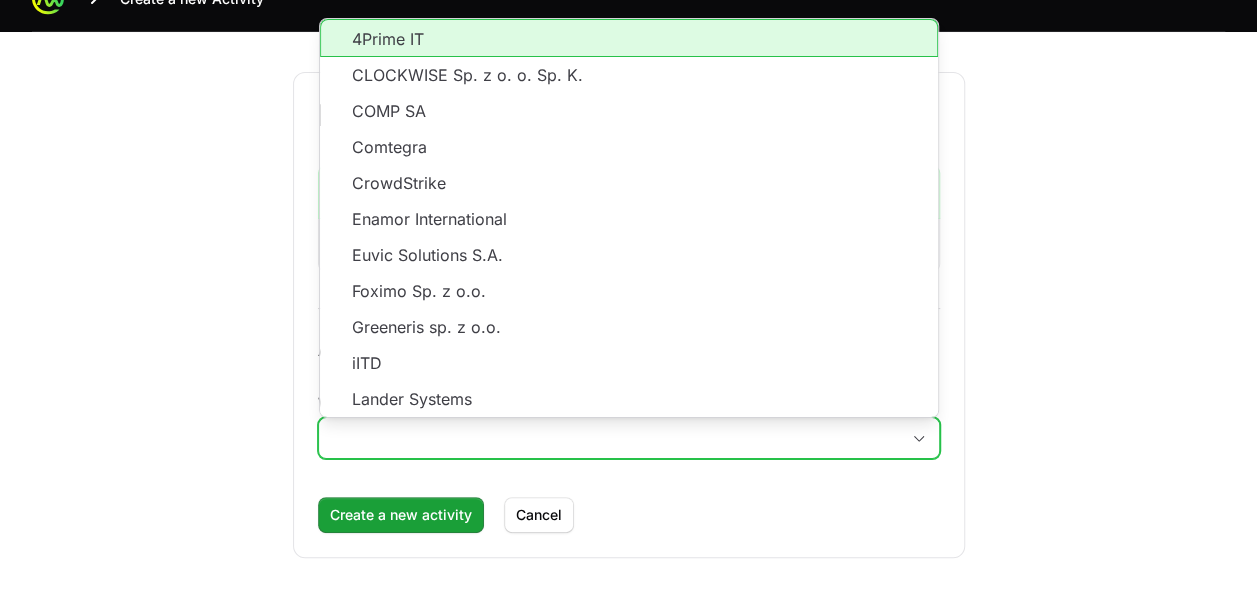 click on "Which partner do you want to create this activity for?" 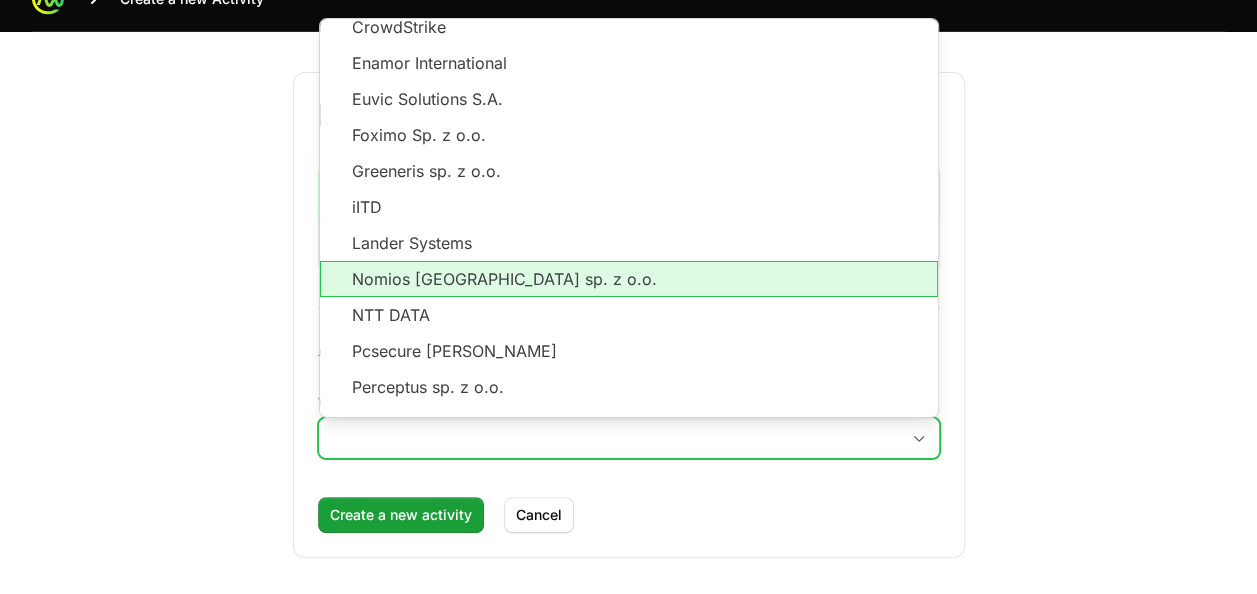 scroll, scrollTop: 300, scrollLeft: 0, axis: vertical 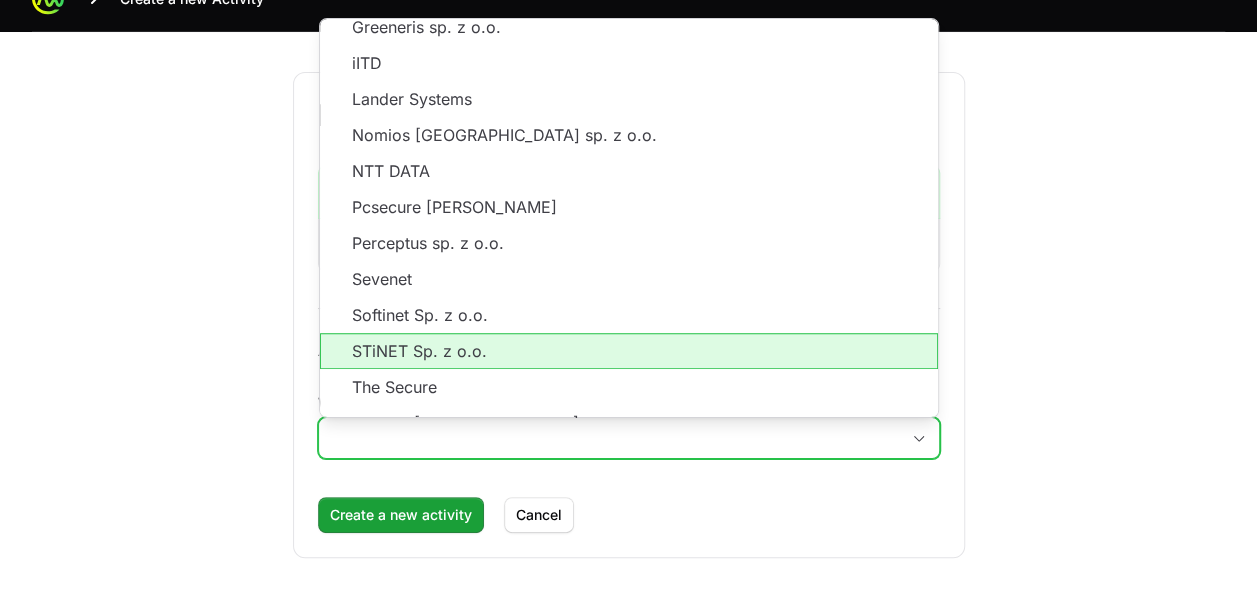 click on "STiNET Sp. z o.o." 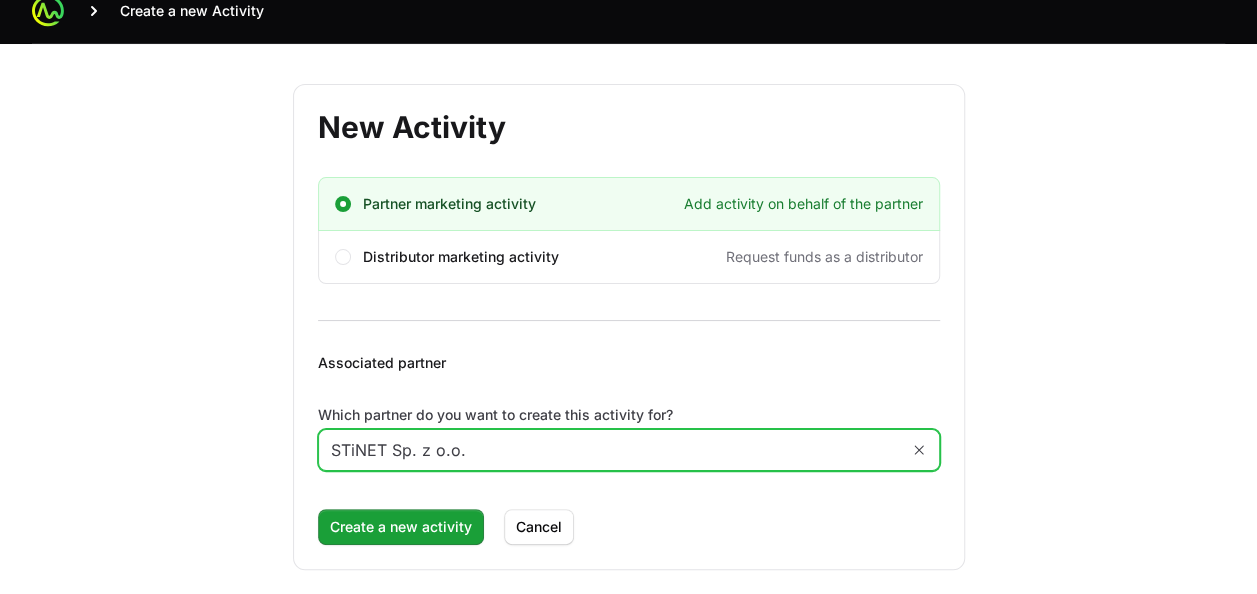 scroll, scrollTop: 33, scrollLeft: 0, axis: vertical 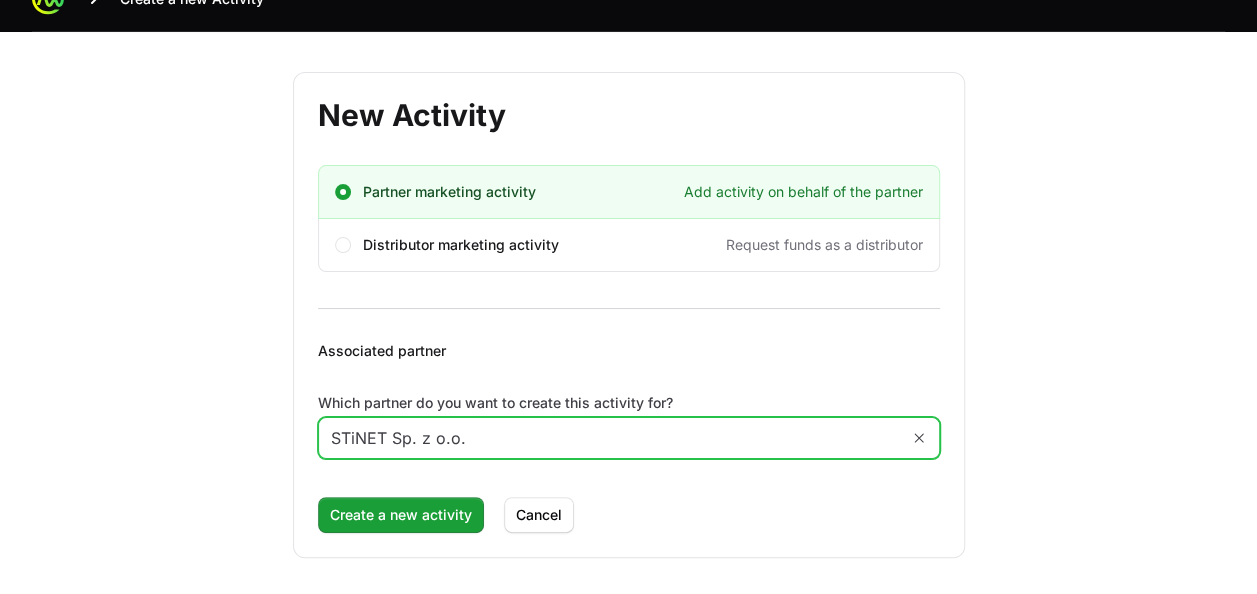 click on "STiNET Sp. z o.o." 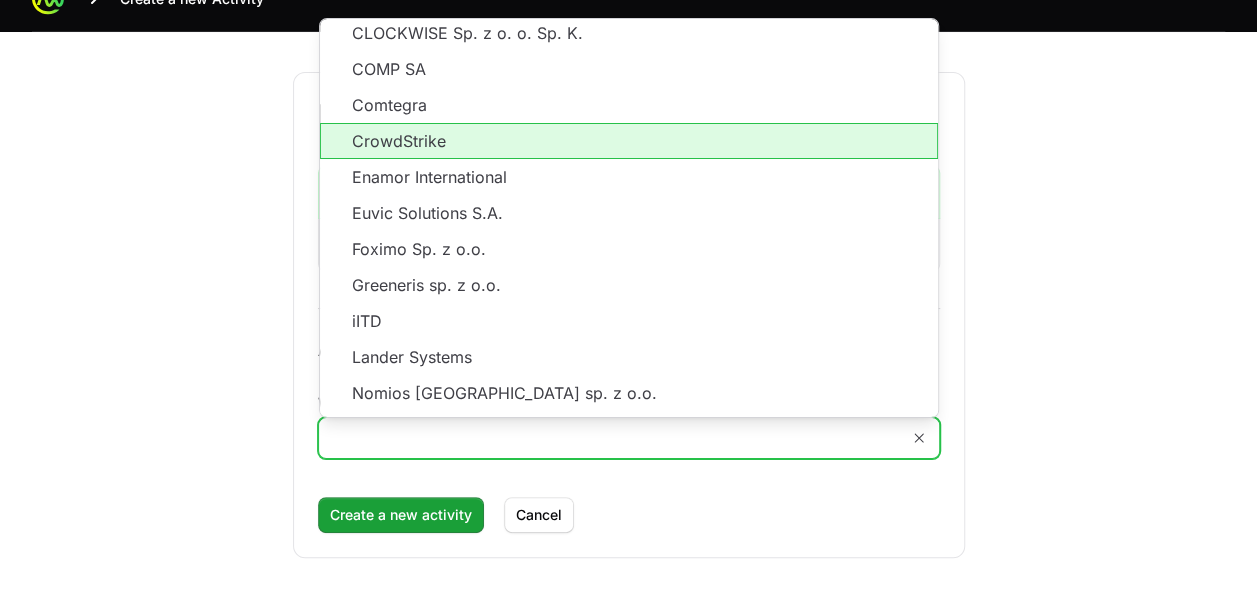 scroll, scrollTop: 0, scrollLeft: 0, axis: both 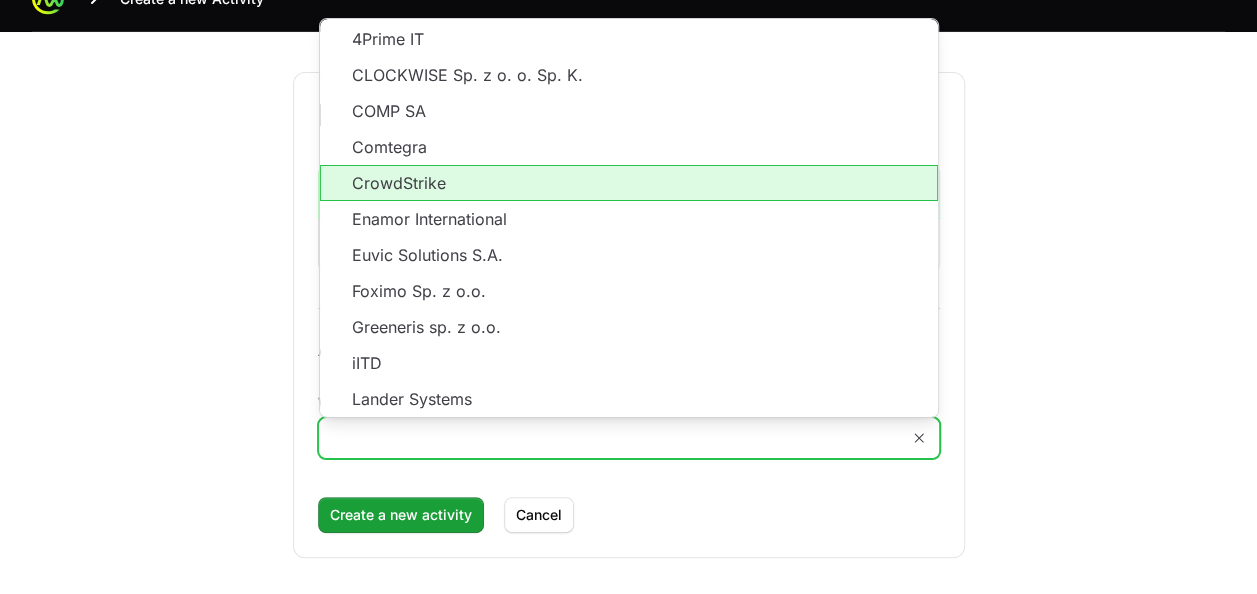 click on "CrowdStrike" 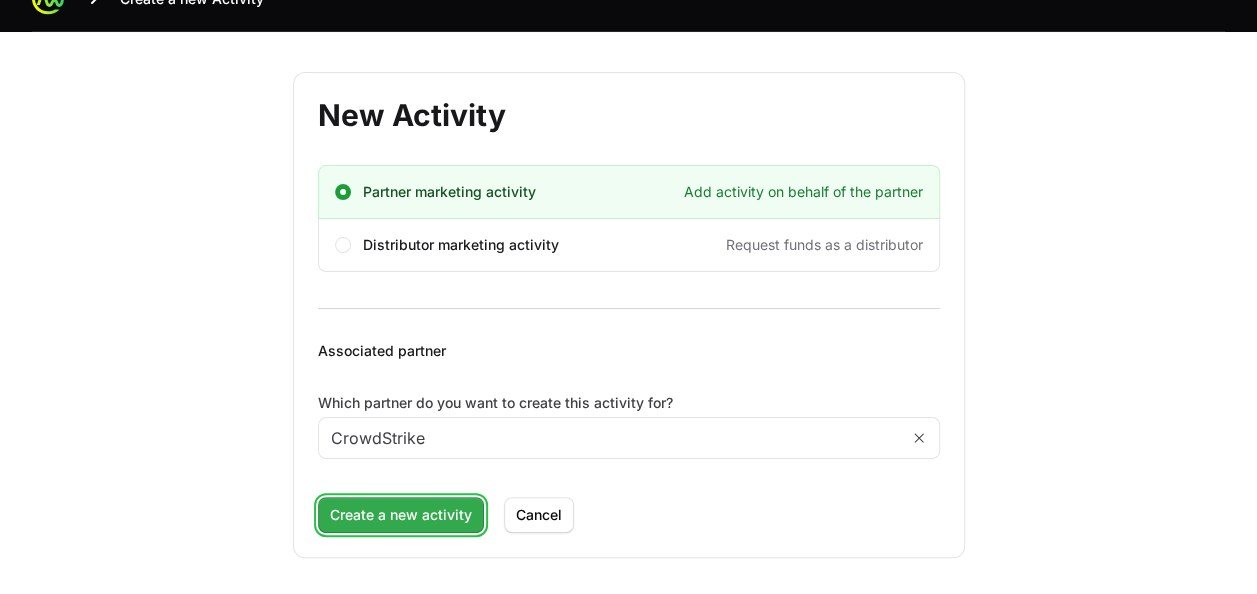 click on "Create a new activity" 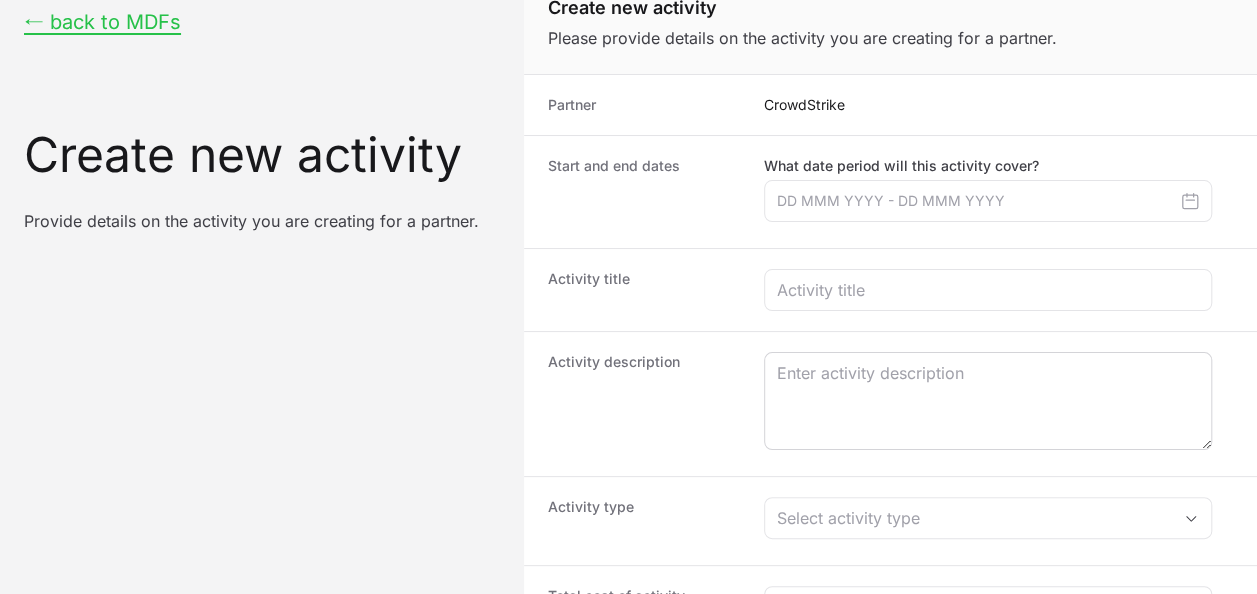 scroll, scrollTop: 0, scrollLeft: 0, axis: both 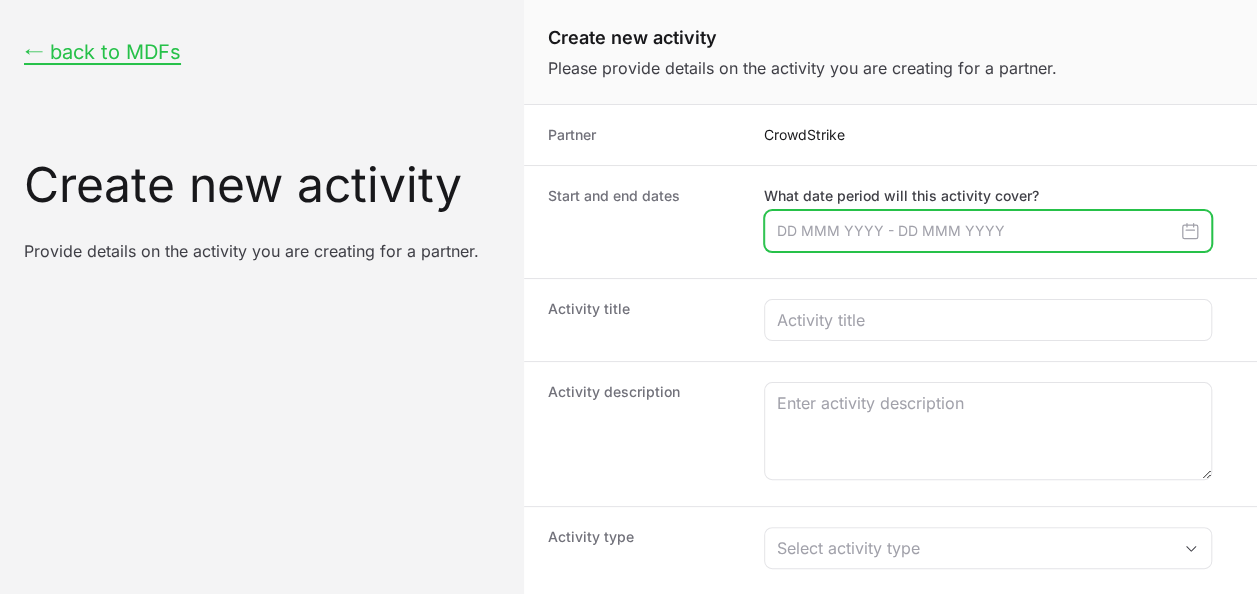 click 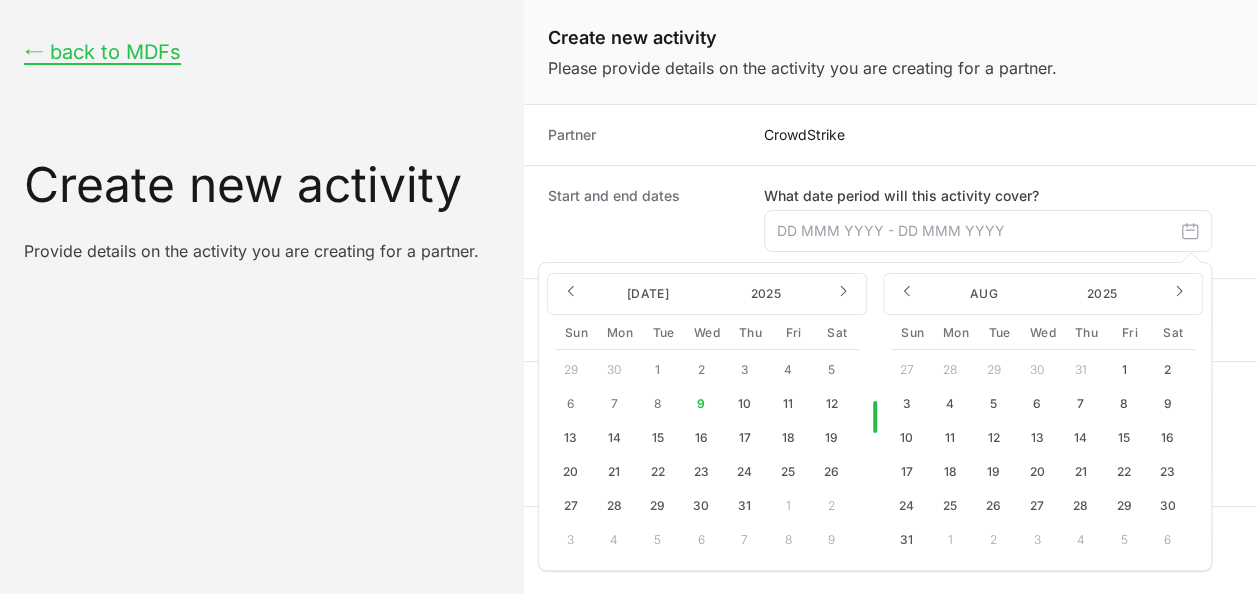 click on "10" 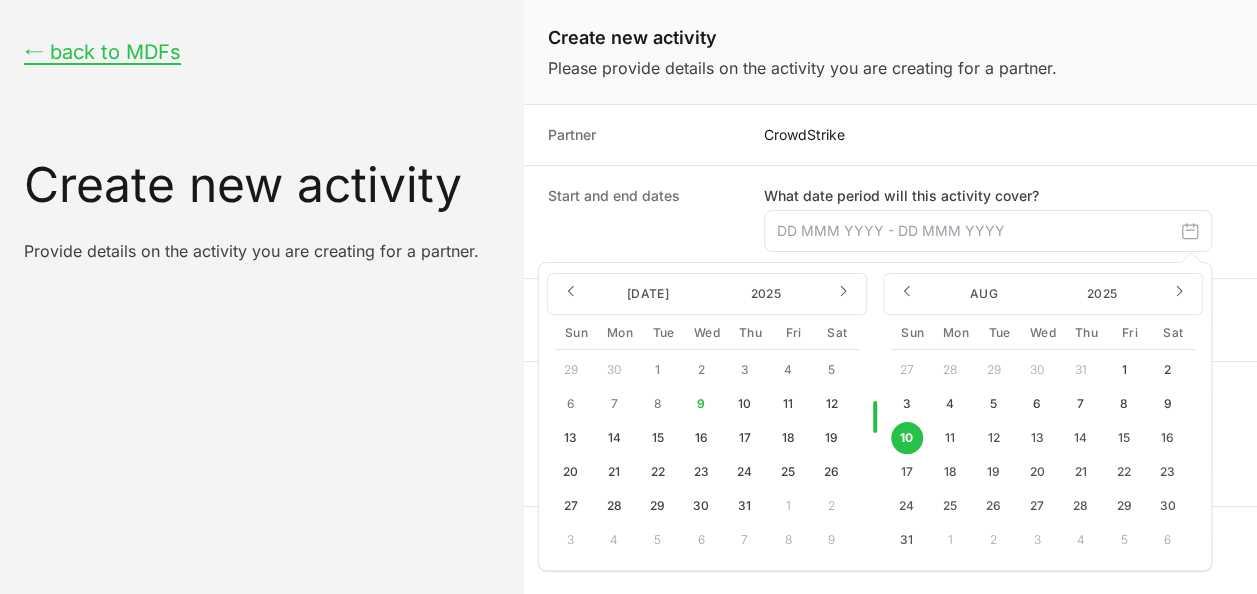 click on "10" 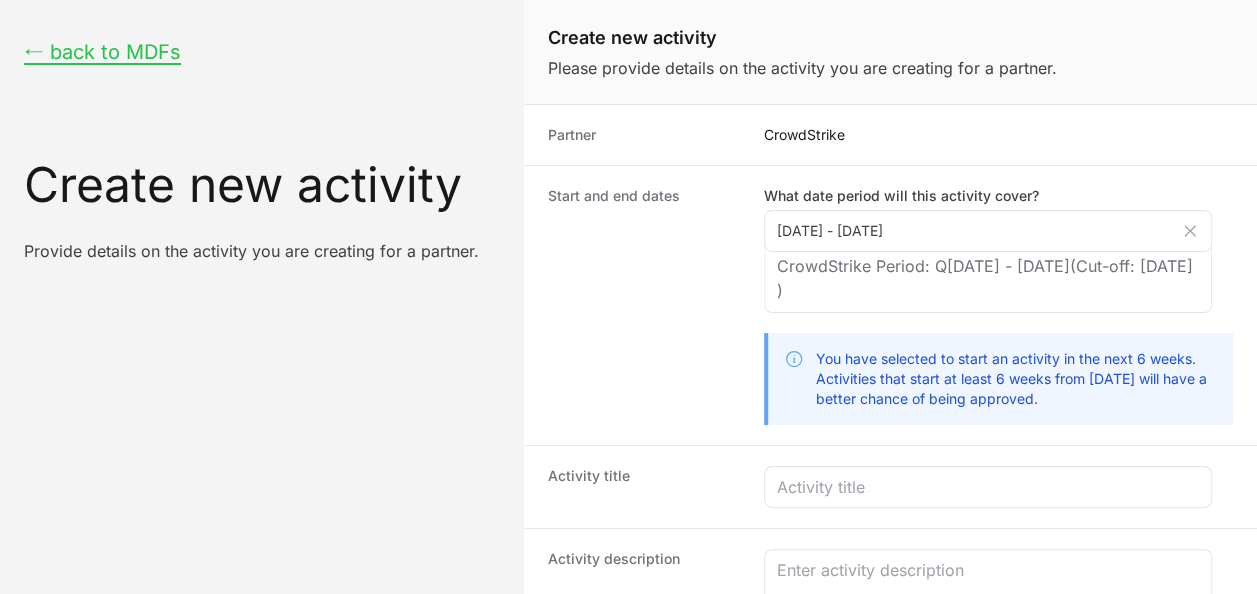 scroll, scrollTop: 300, scrollLeft: 0, axis: vertical 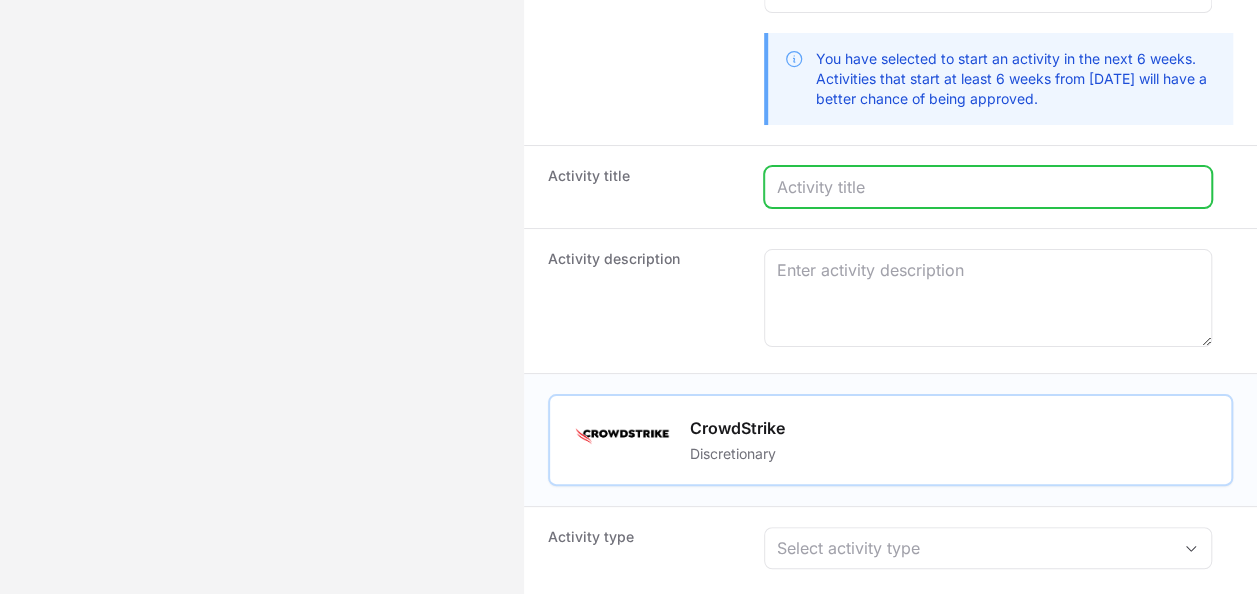 click 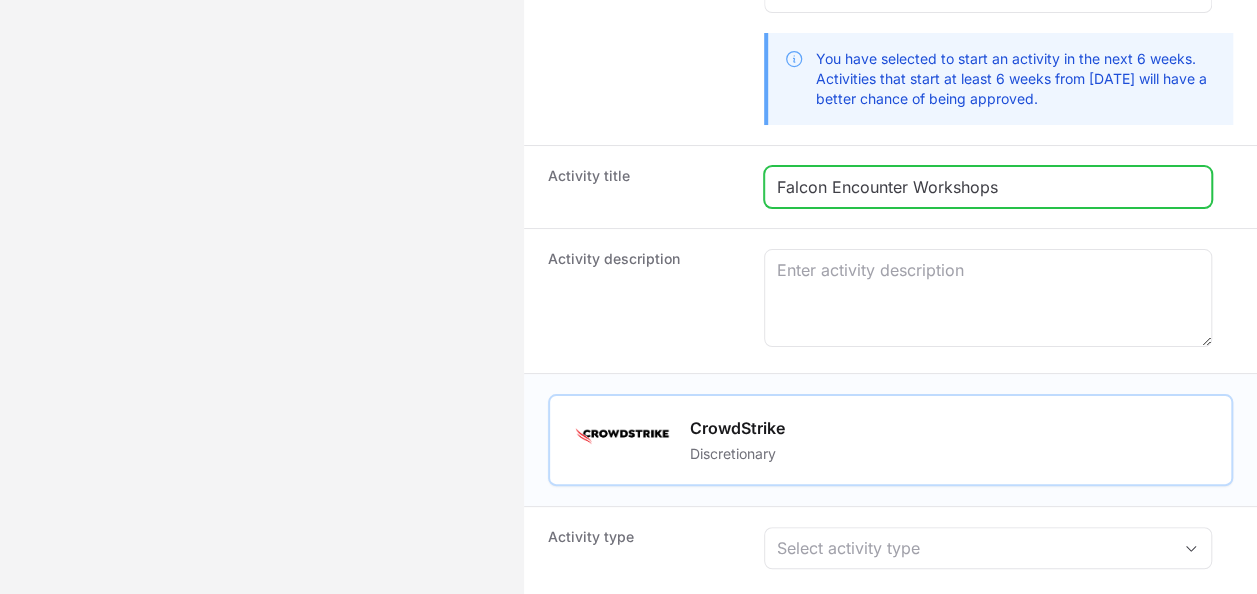 type on "Falcon Encounter Workshops" 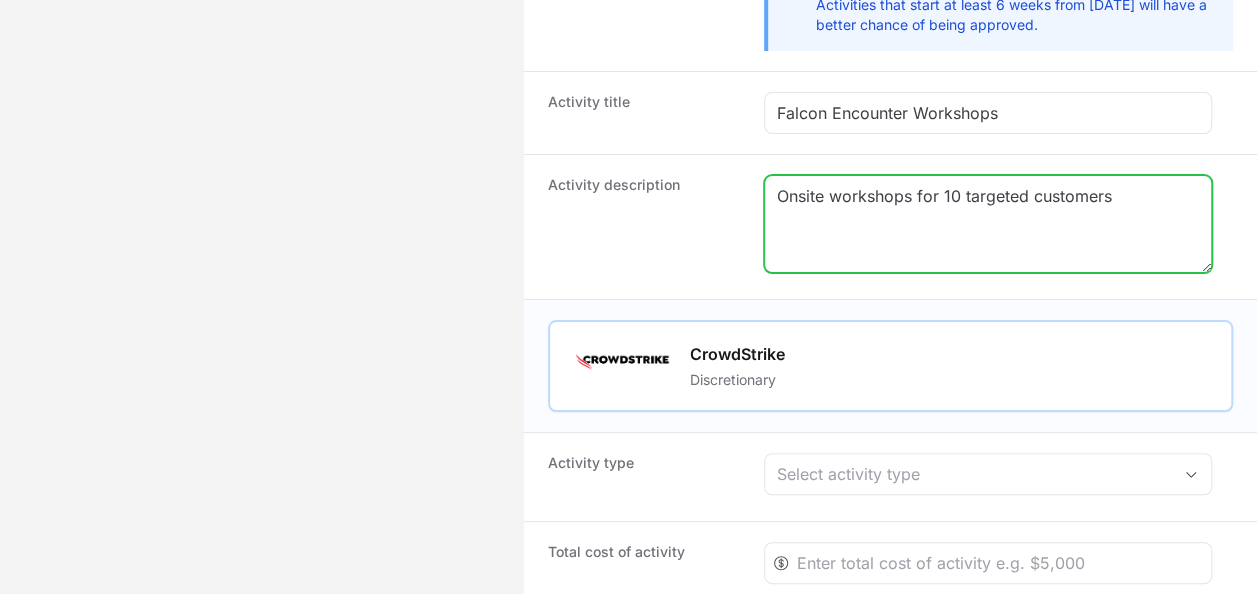 scroll, scrollTop: 500, scrollLeft: 0, axis: vertical 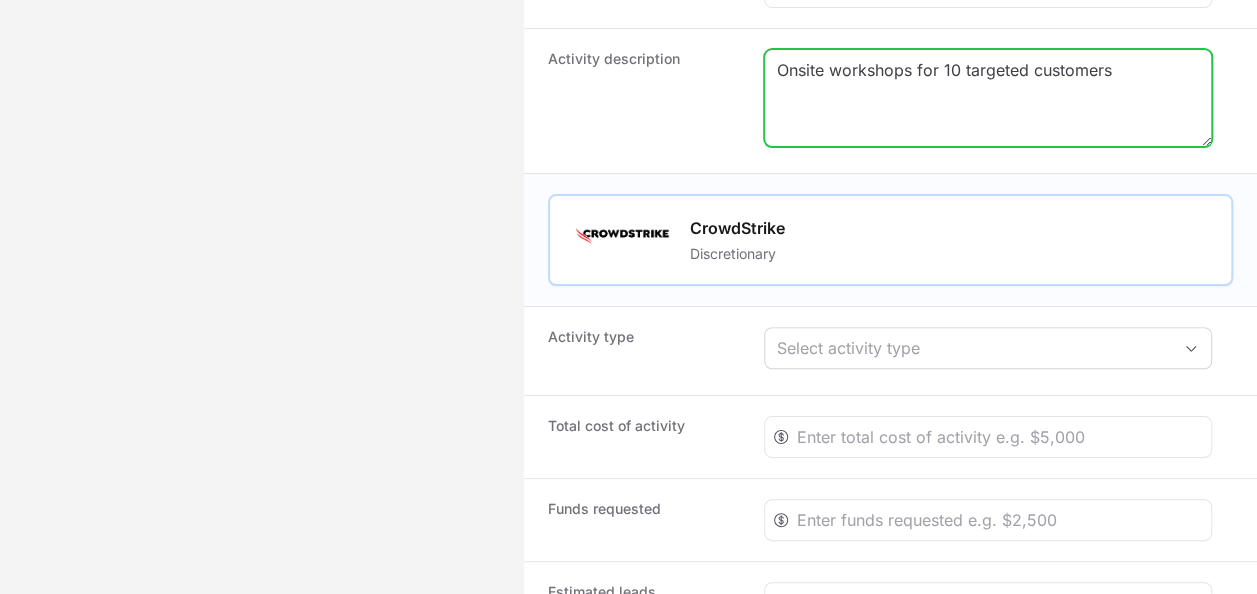 type on "Onsite workshops for 10 targeted customers" 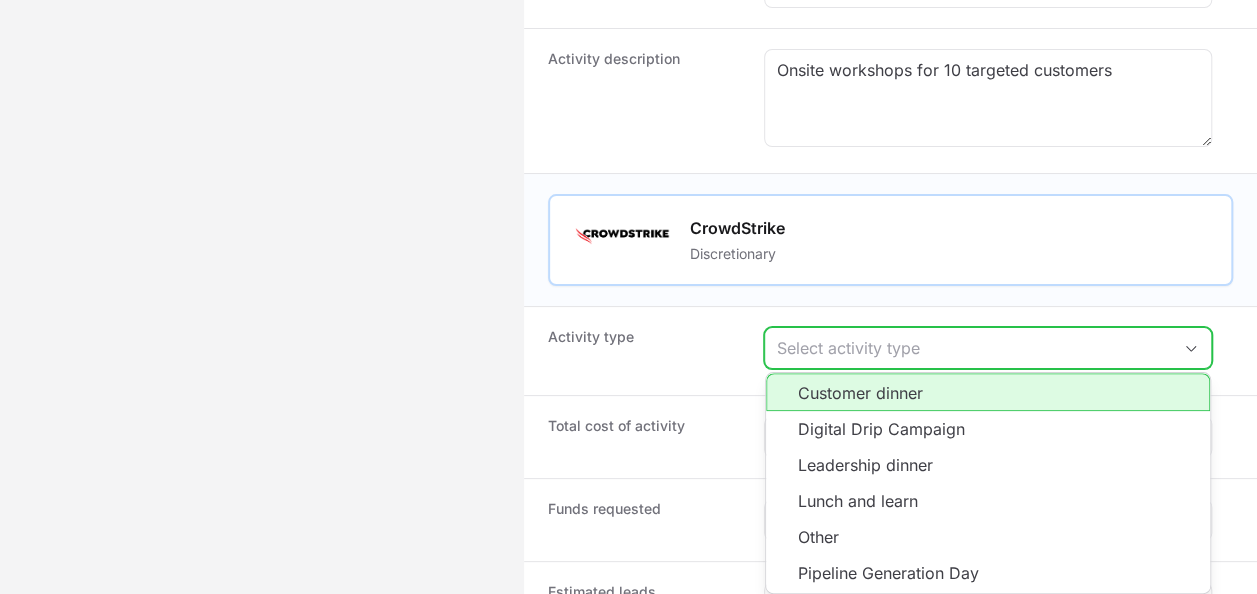 click on "Select activity type" 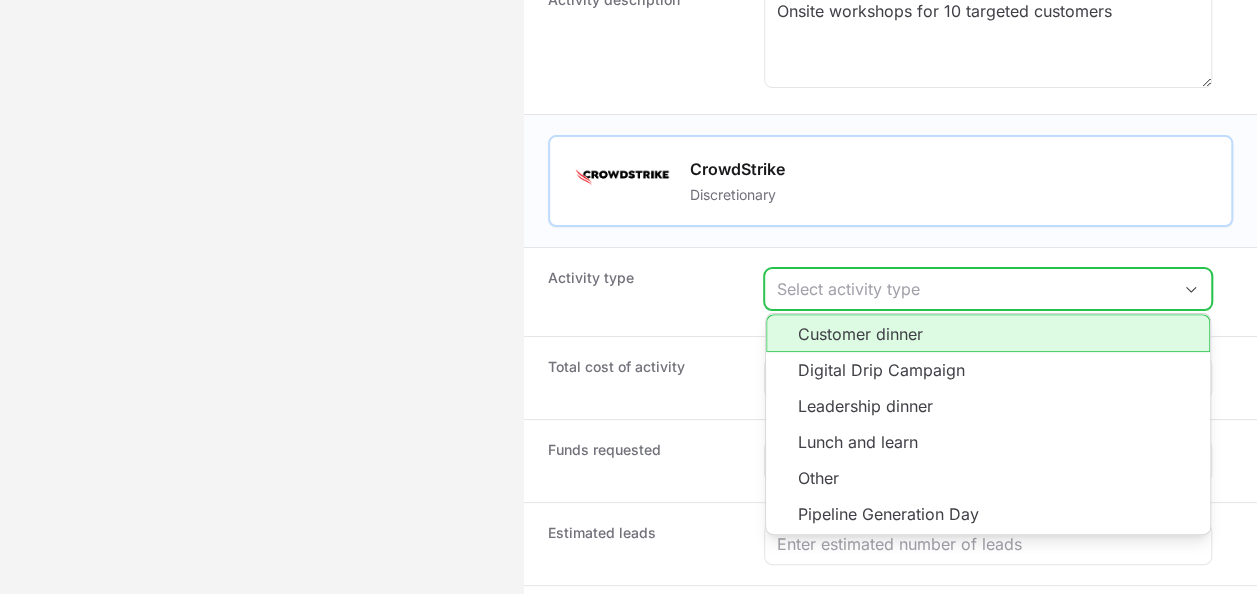 scroll, scrollTop: 600, scrollLeft: 0, axis: vertical 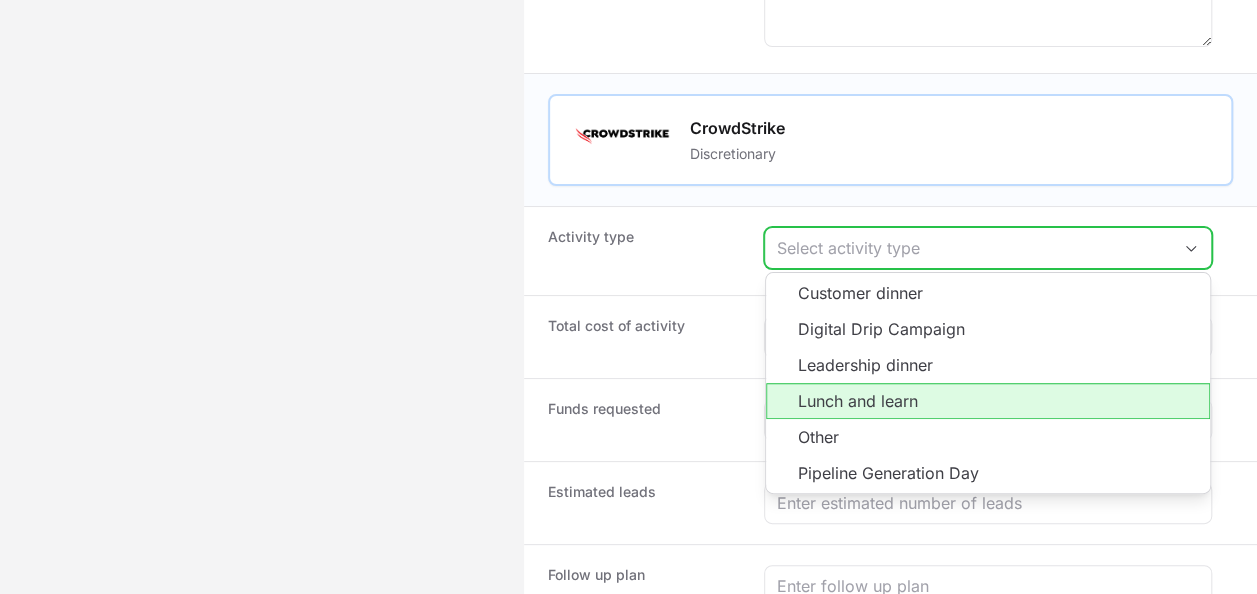 click on "Lunch and learn" 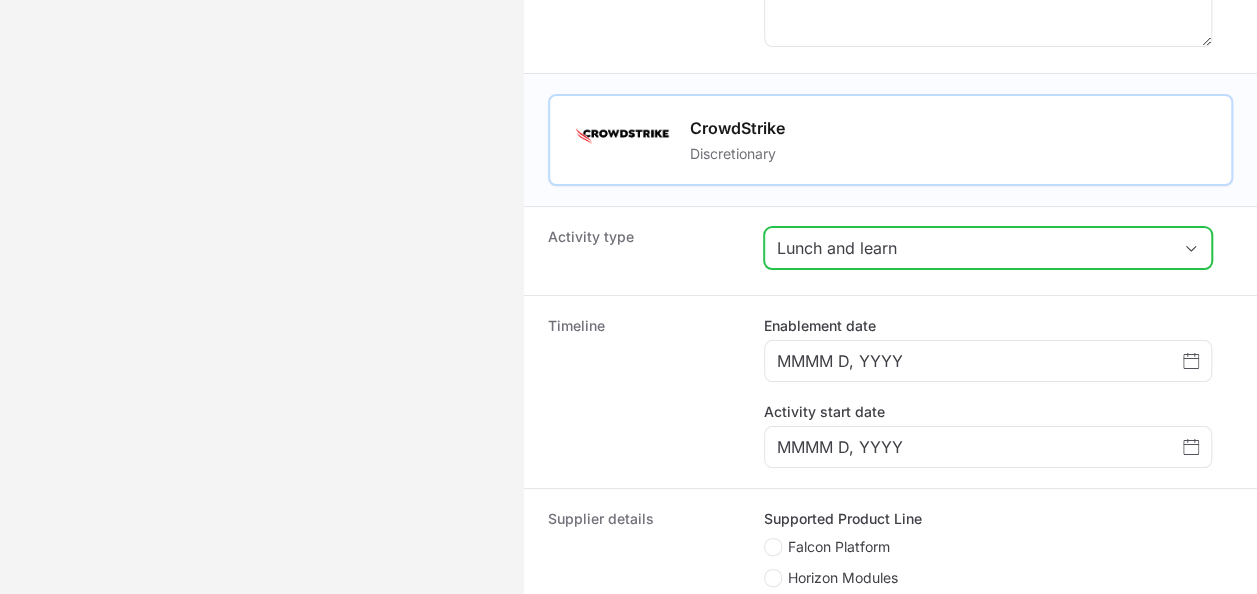 scroll, scrollTop: 800, scrollLeft: 0, axis: vertical 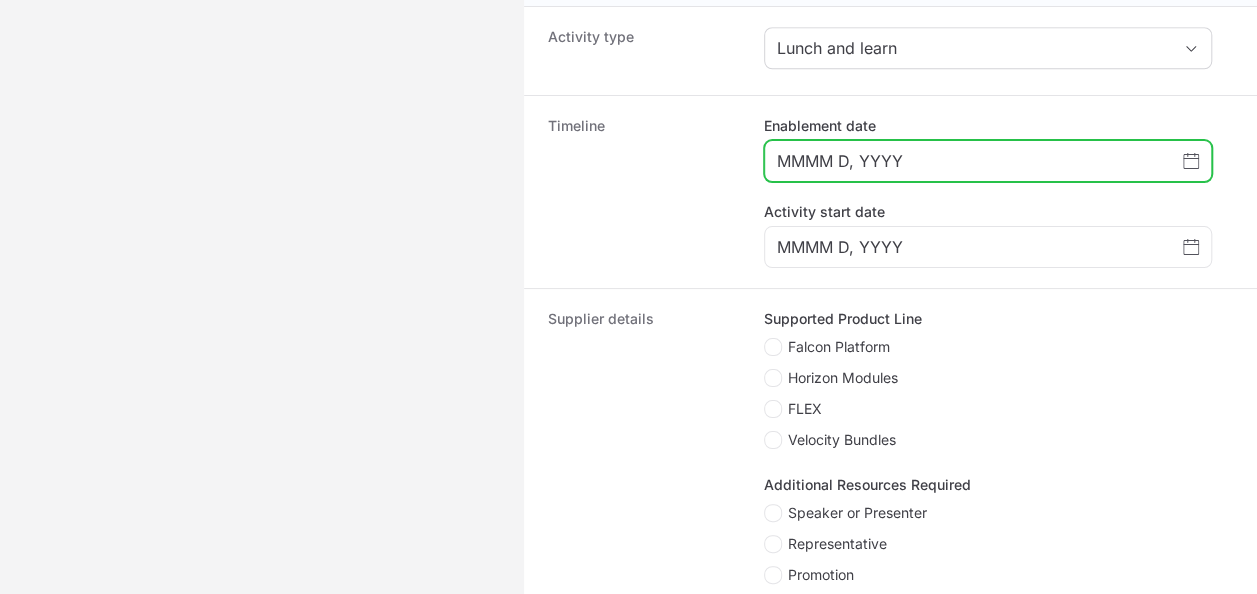 click 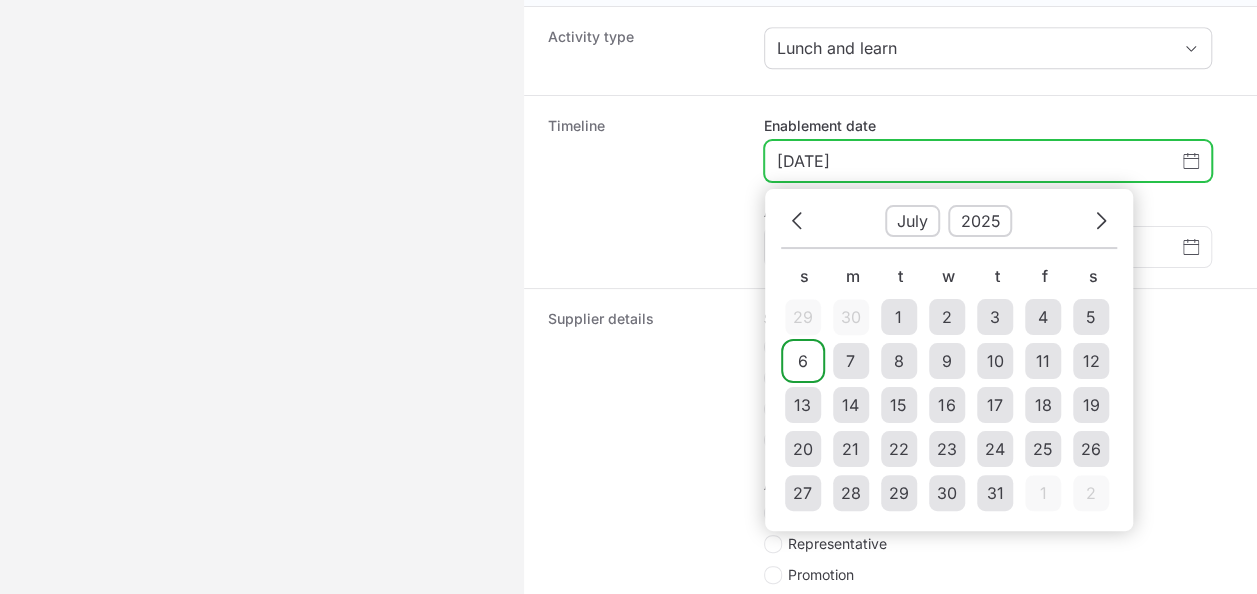 click on "6" 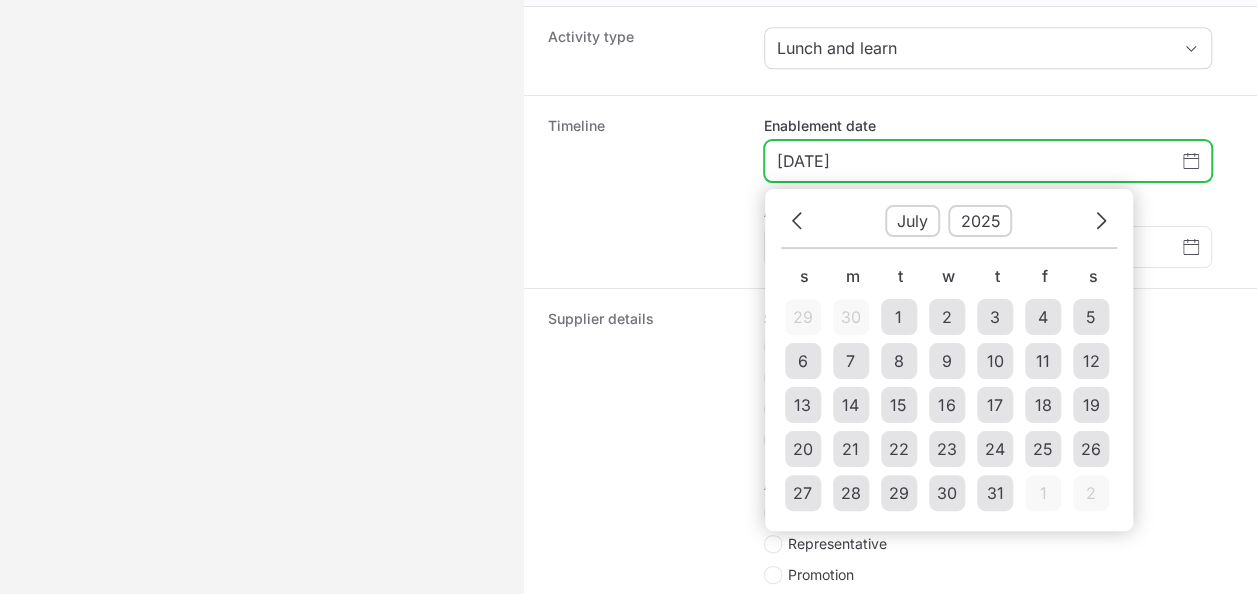 type on "[DATE]" 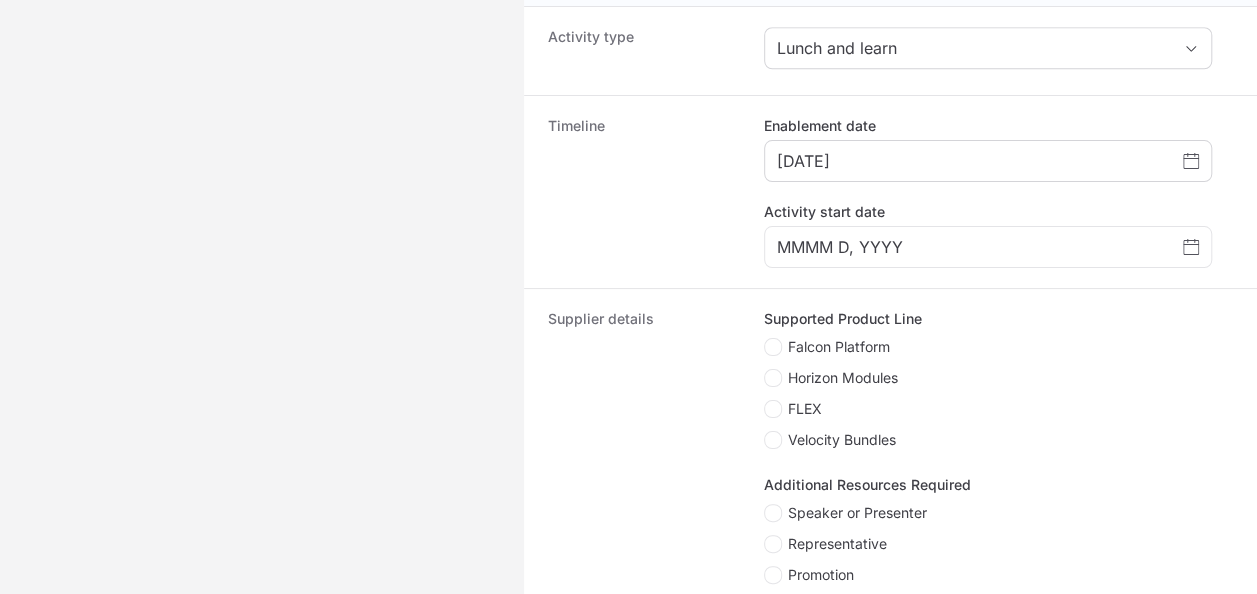 click on "Activity start date MMMM D, YYYY" 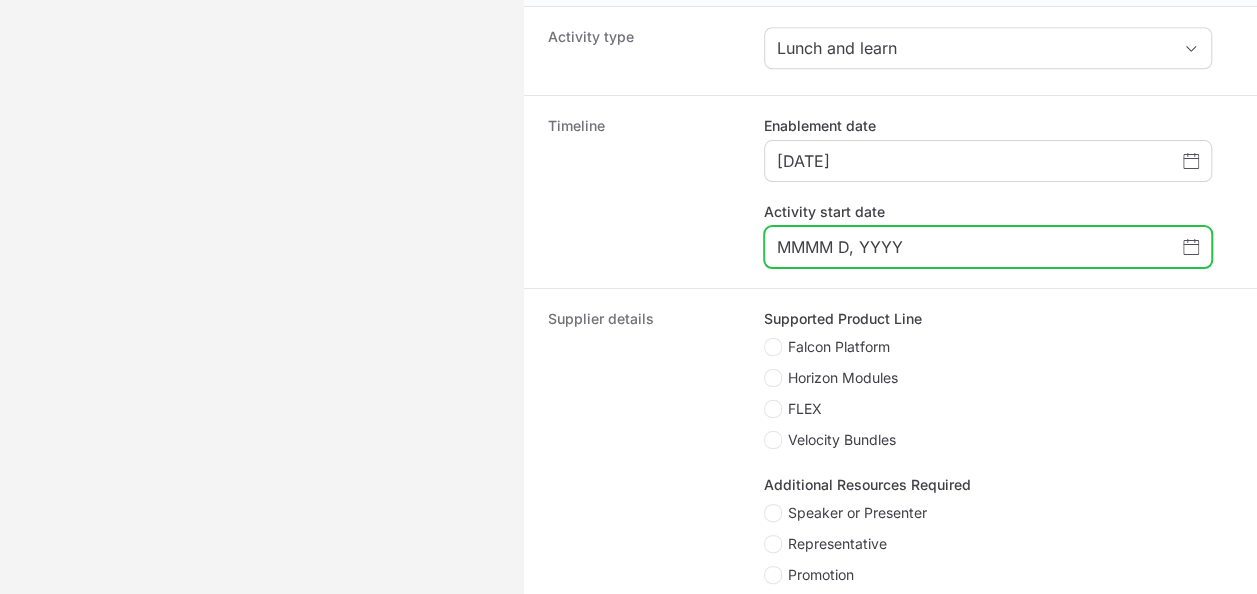 click on "MMMM D, YYYY" 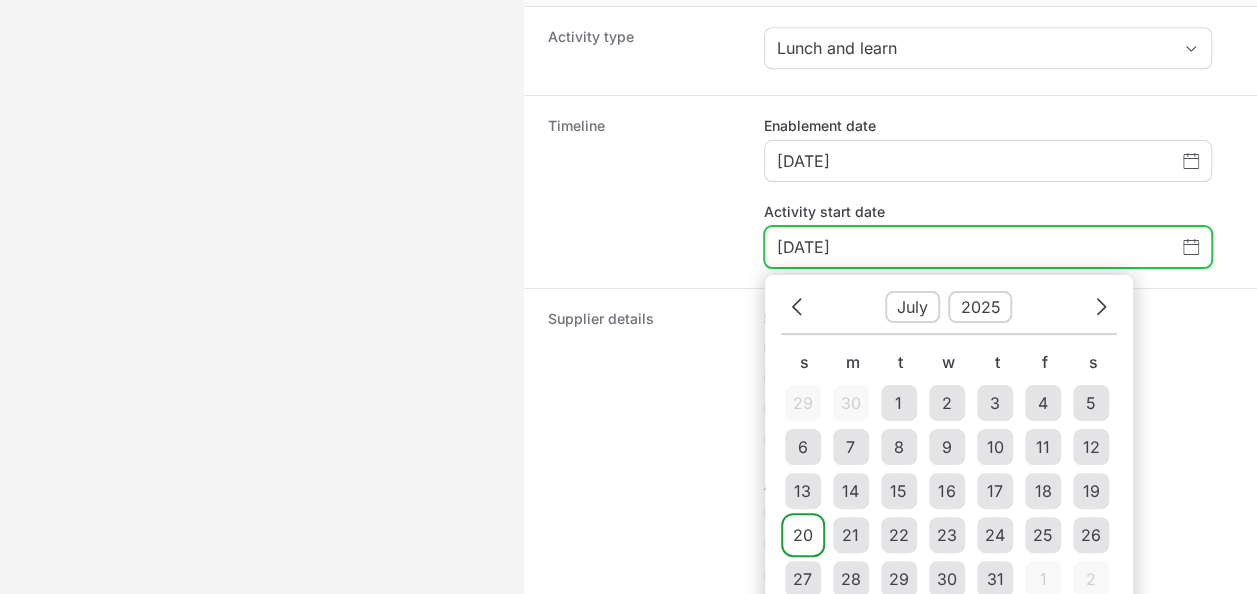 click on "20" 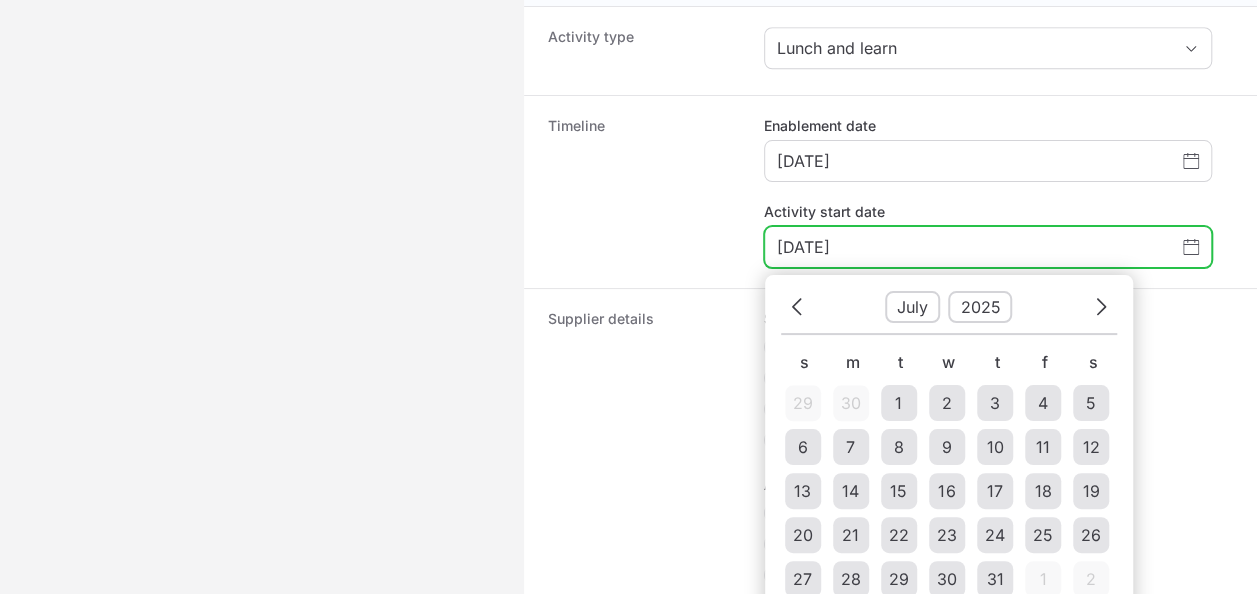 type on "[DATE]" 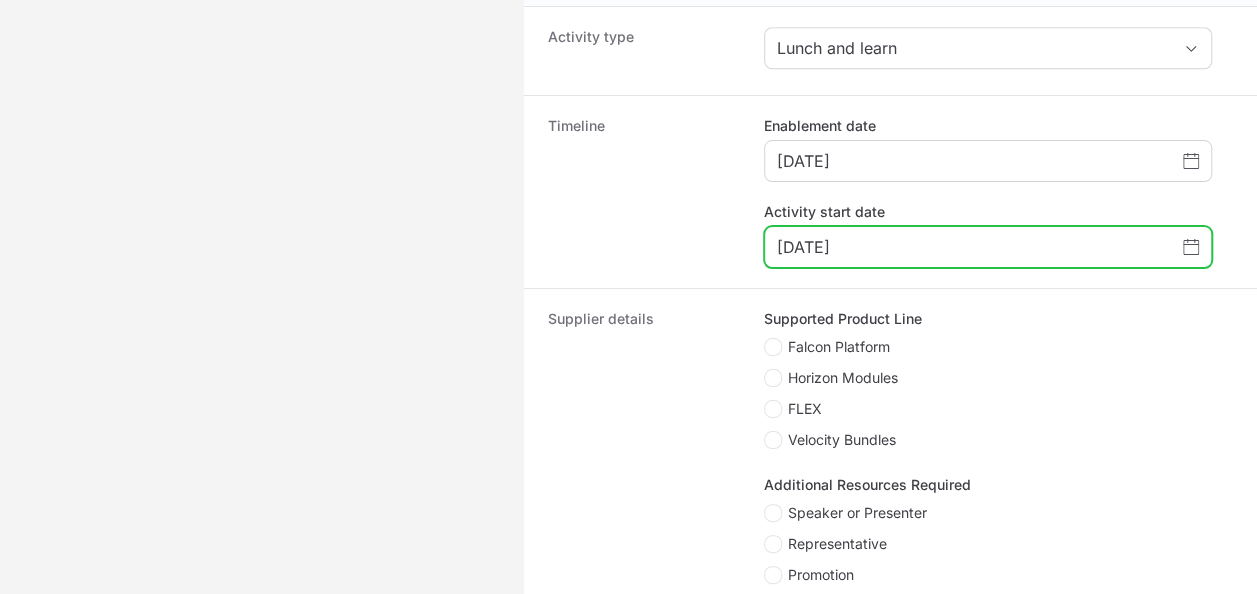 scroll, scrollTop: 900, scrollLeft: 0, axis: vertical 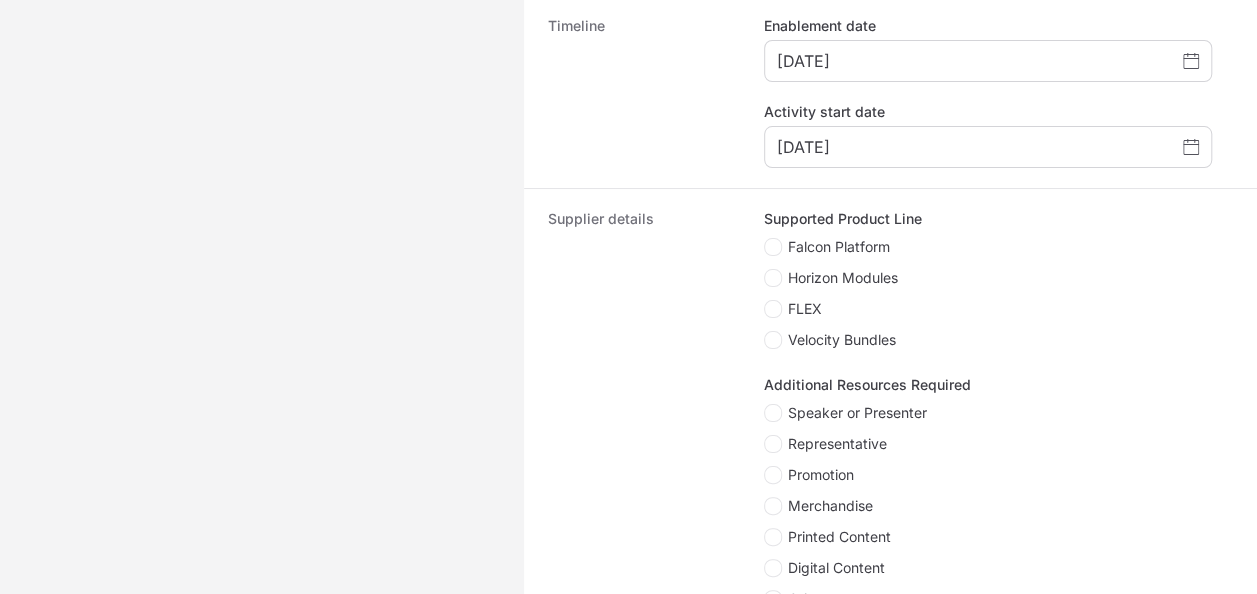drag, startPoint x: 1106, startPoint y: 142, endPoint x: 1160, endPoint y: 122, distance: 57.58472 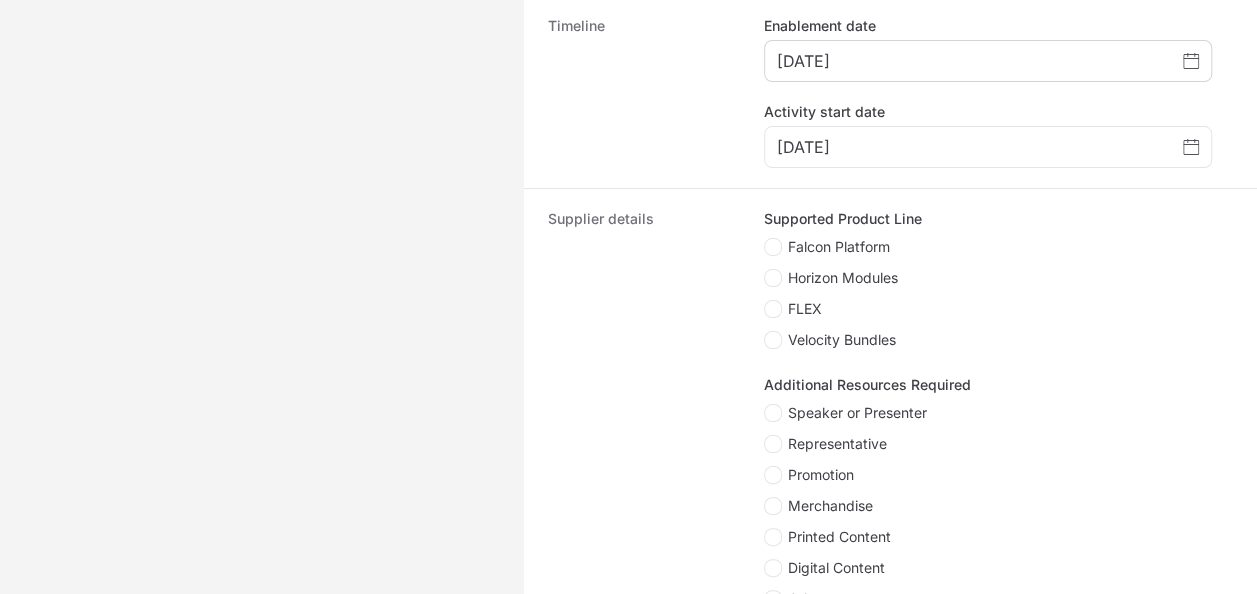 click on "Falcon Platform" 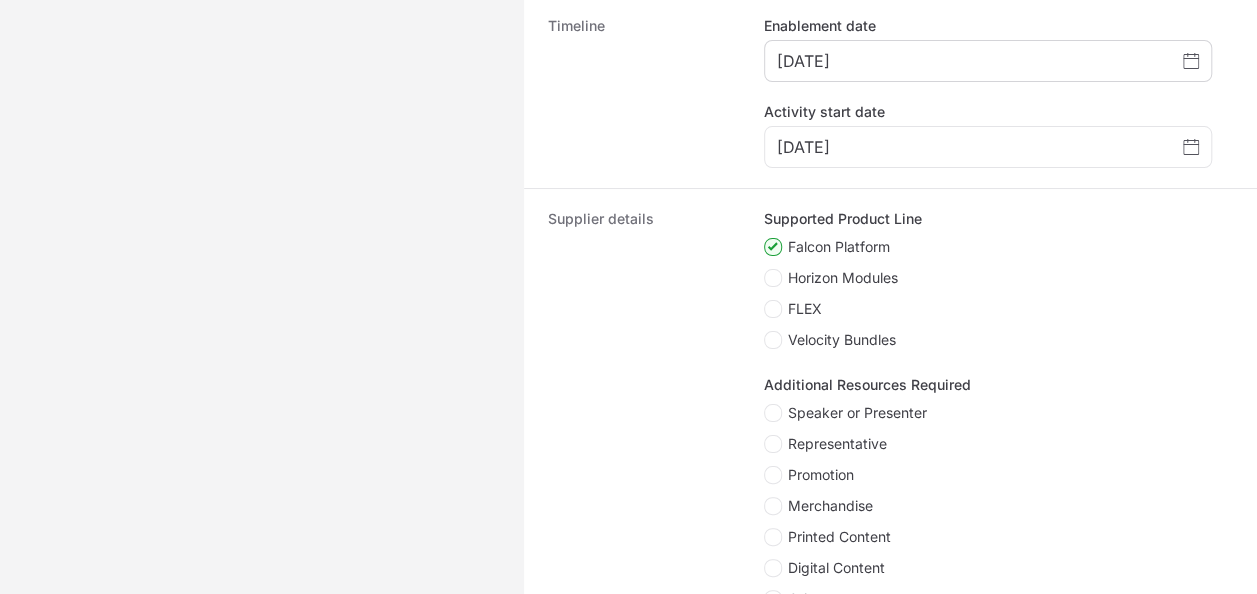 checkbox on "true" 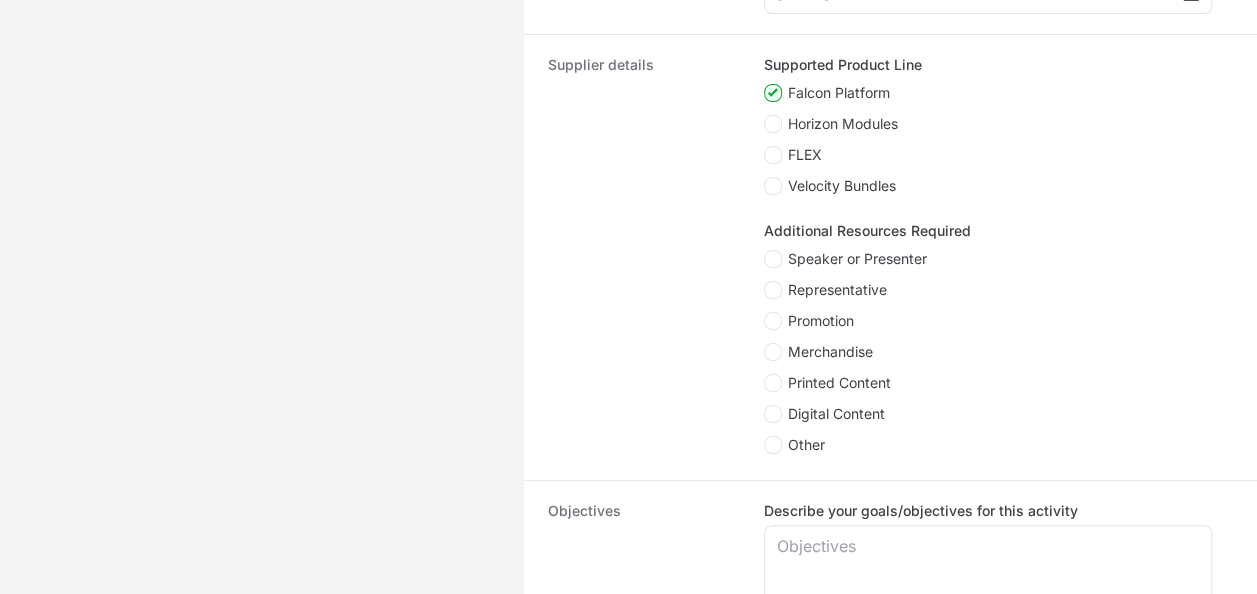 scroll, scrollTop: 1100, scrollLeft: 0, axis: vertical 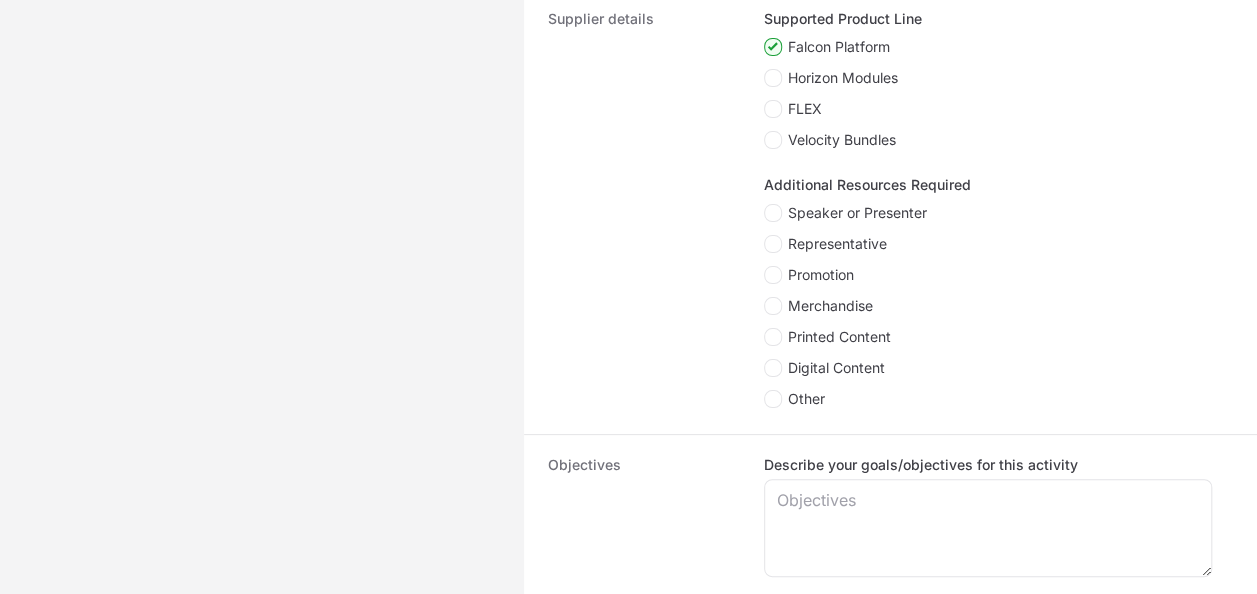 click on "Promotion" 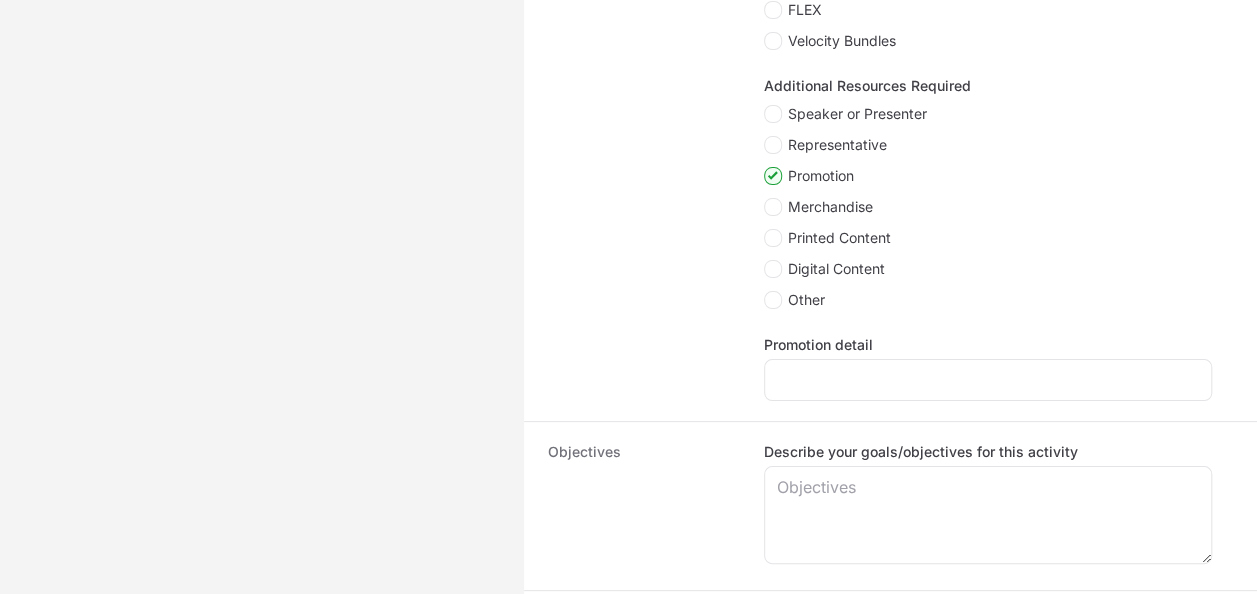 scroll, scrollTop: 1300, scrollLeft: 0, axis: vertical 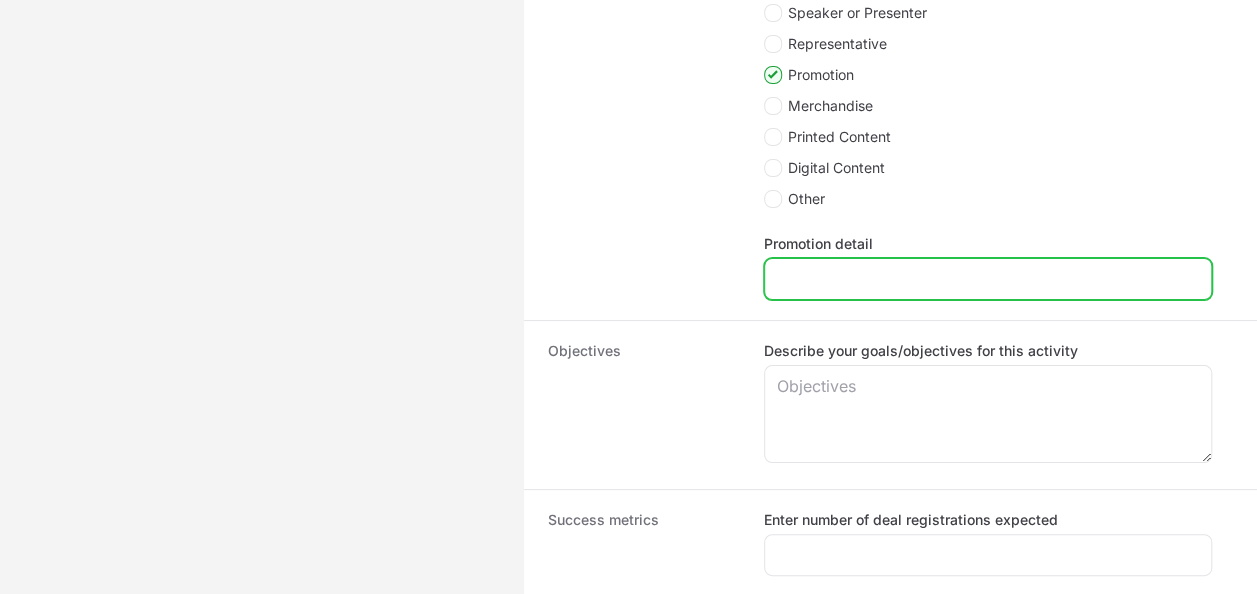 click on "Promotion detail" 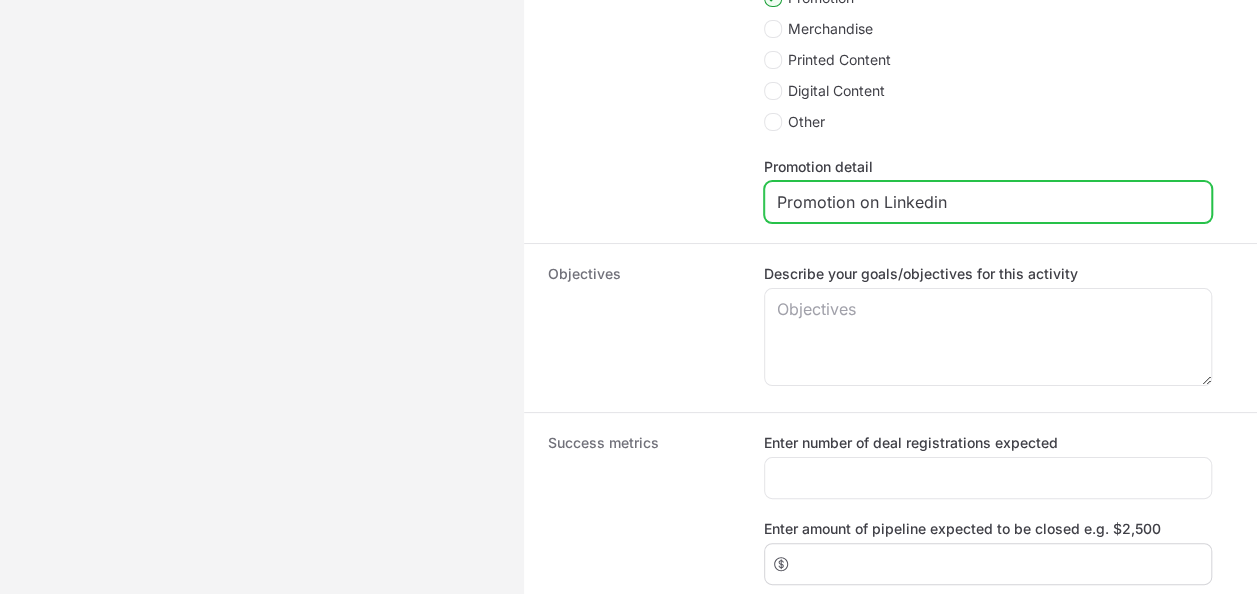 scroll, scrollTop: 1500, scrollLeft: 0, axis: vertical 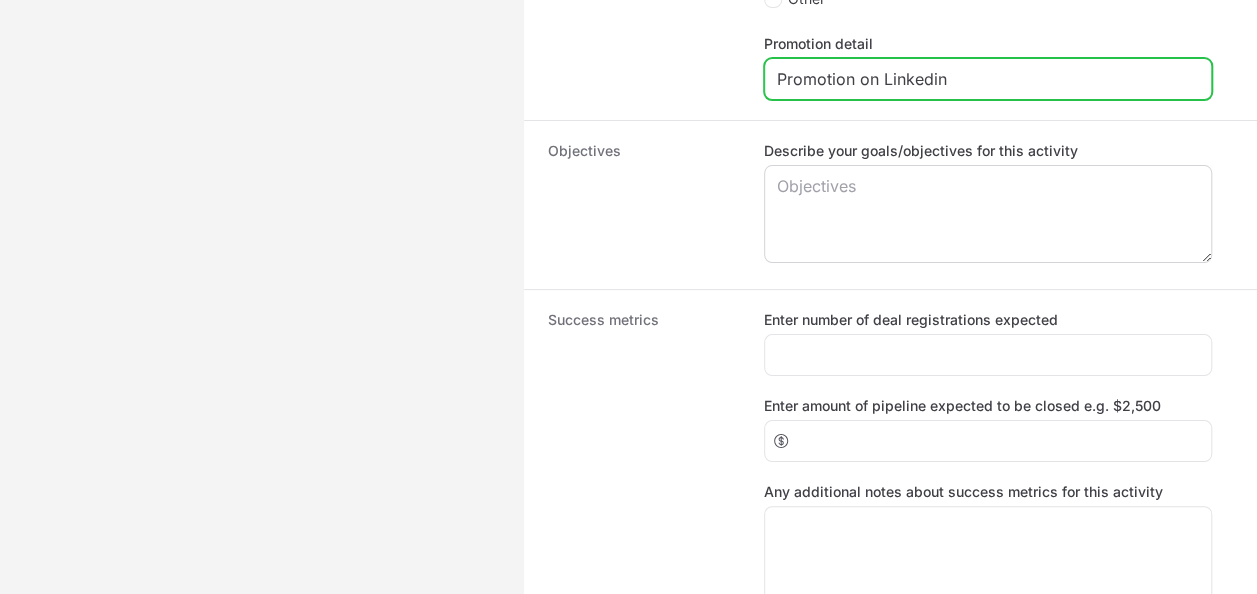 type on "Promotion on Linkedin" 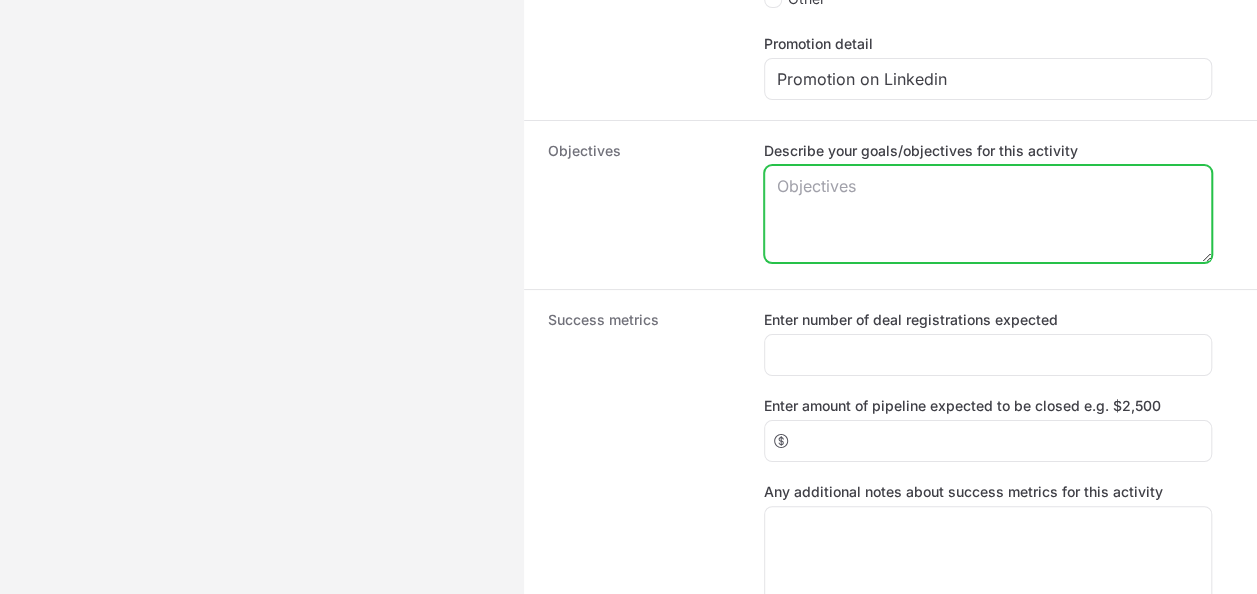 click on "Describe your goals/objectives for this activity" 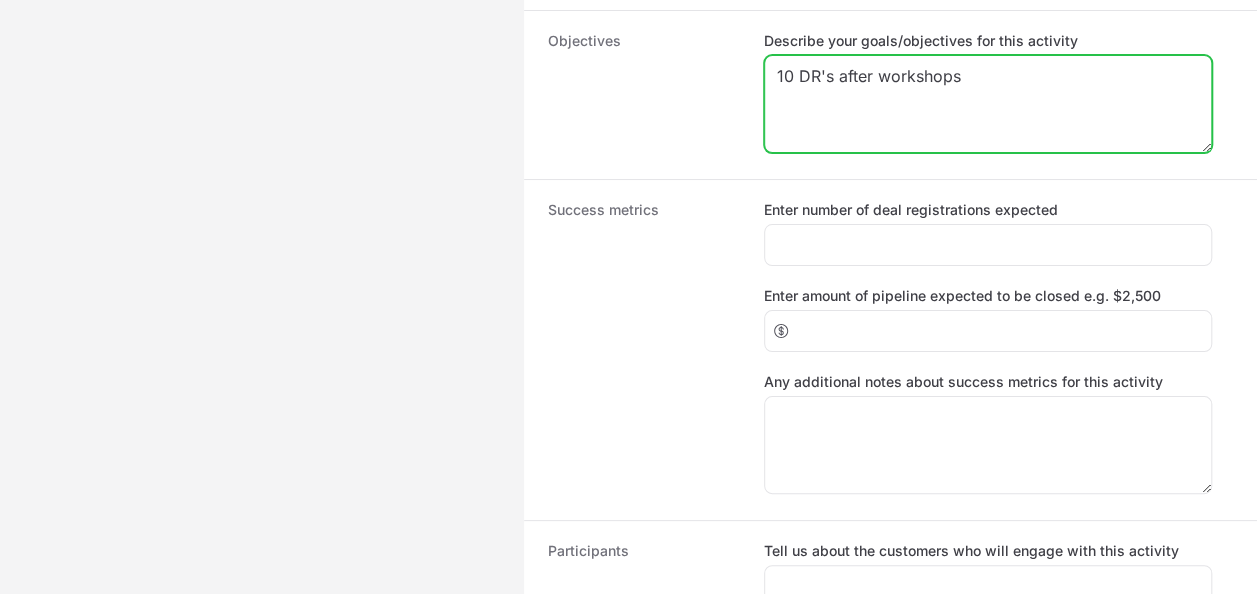 scroll, scrollTop: 1700, scrollLeft: 0, axis: vertical 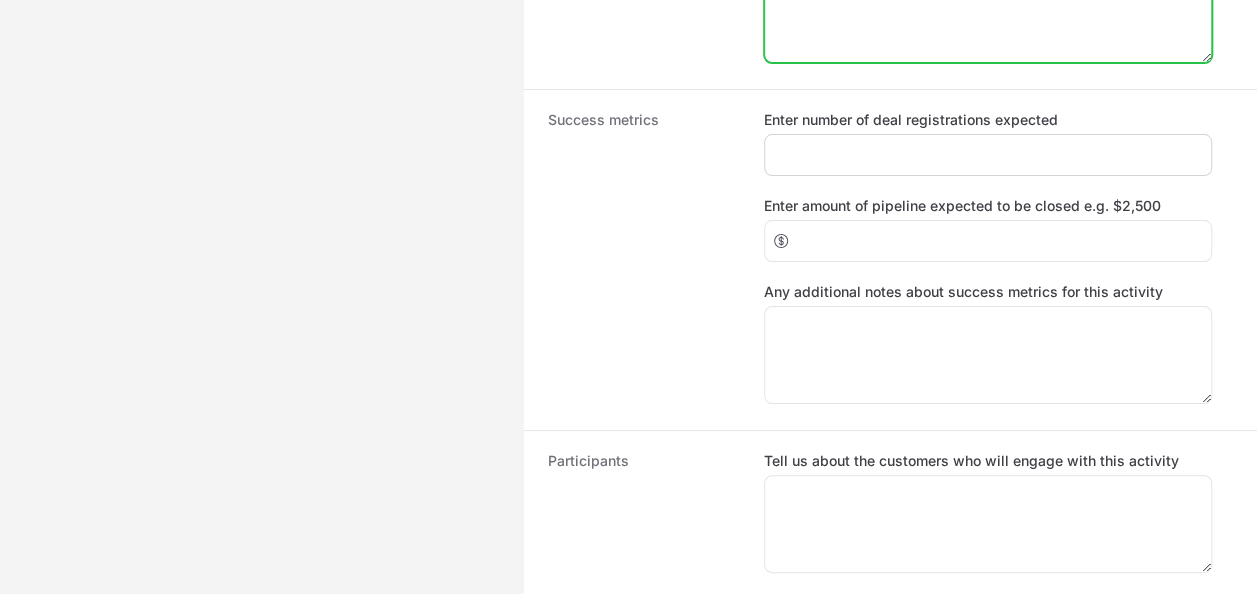 type on "10 DR's after workshops" 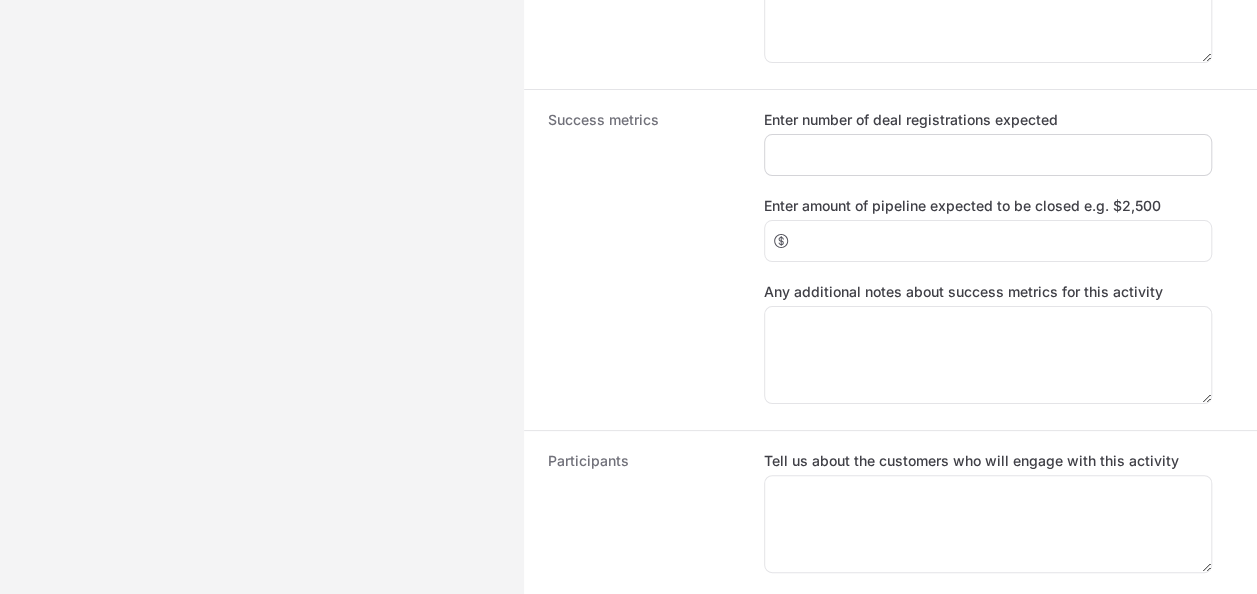 click 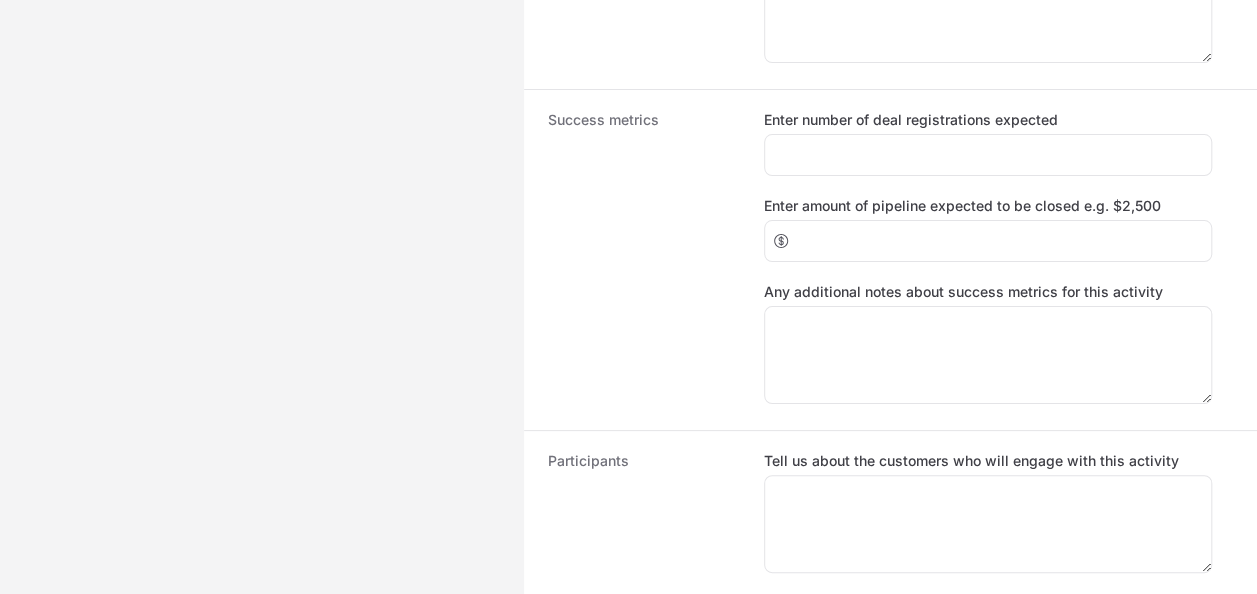 click on "Enter number of deal registrations expected Enter amount of pipeline expected to be closed e.g. $2,500
Any additional notes about success metrics for this activity" 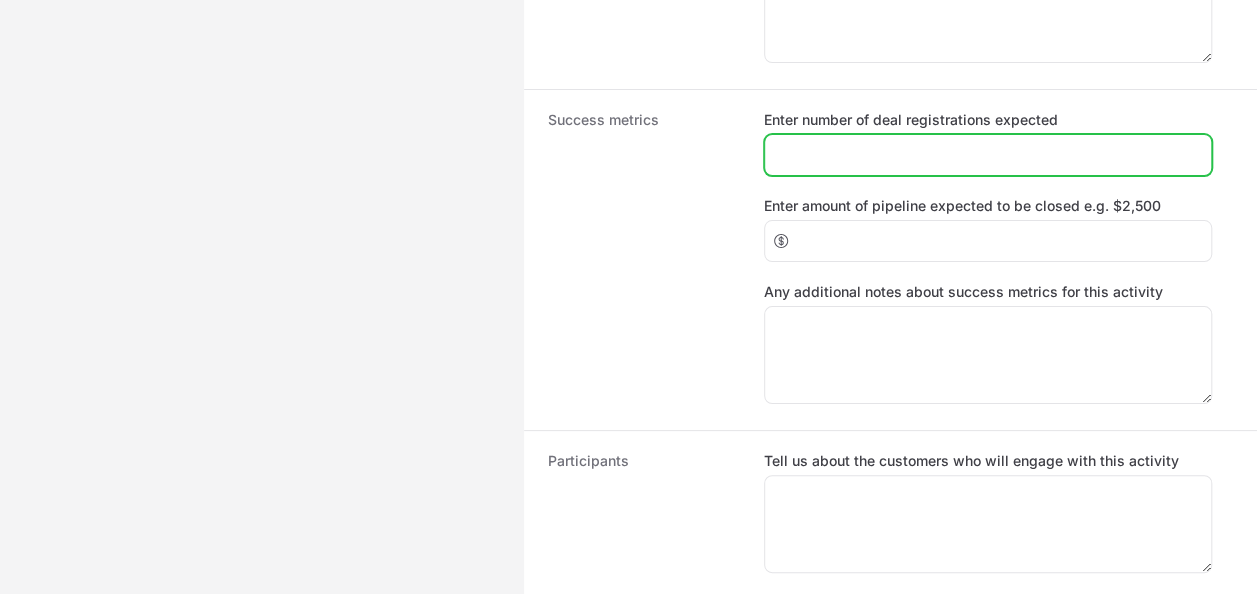 click on "Enter number of deal registrations expected" 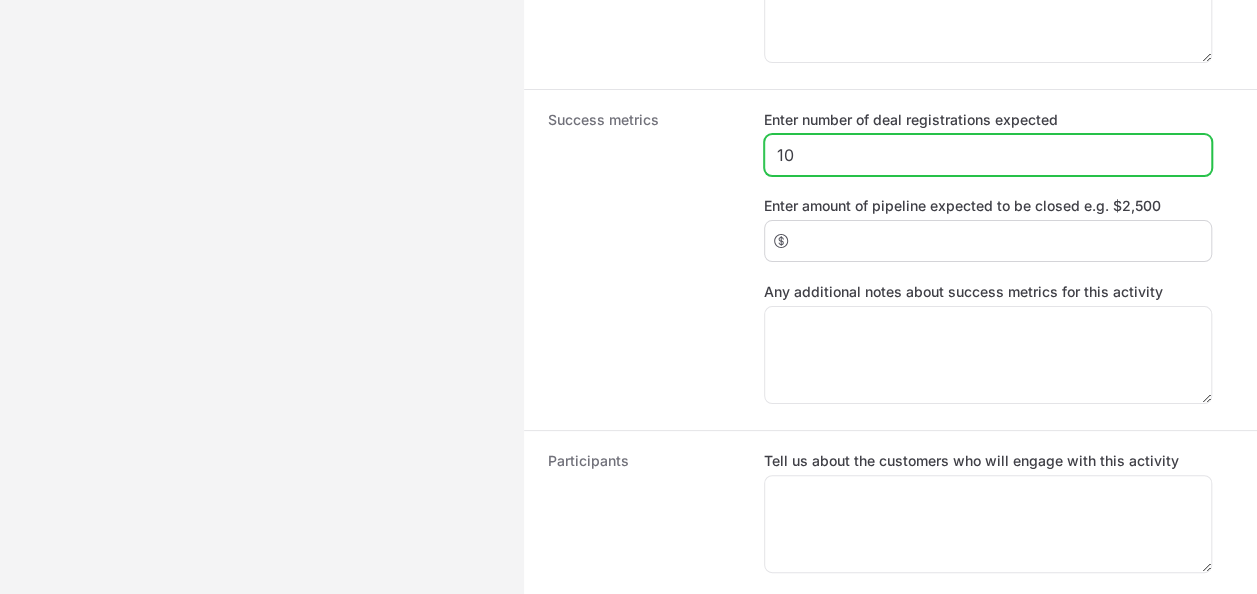 type on "10" 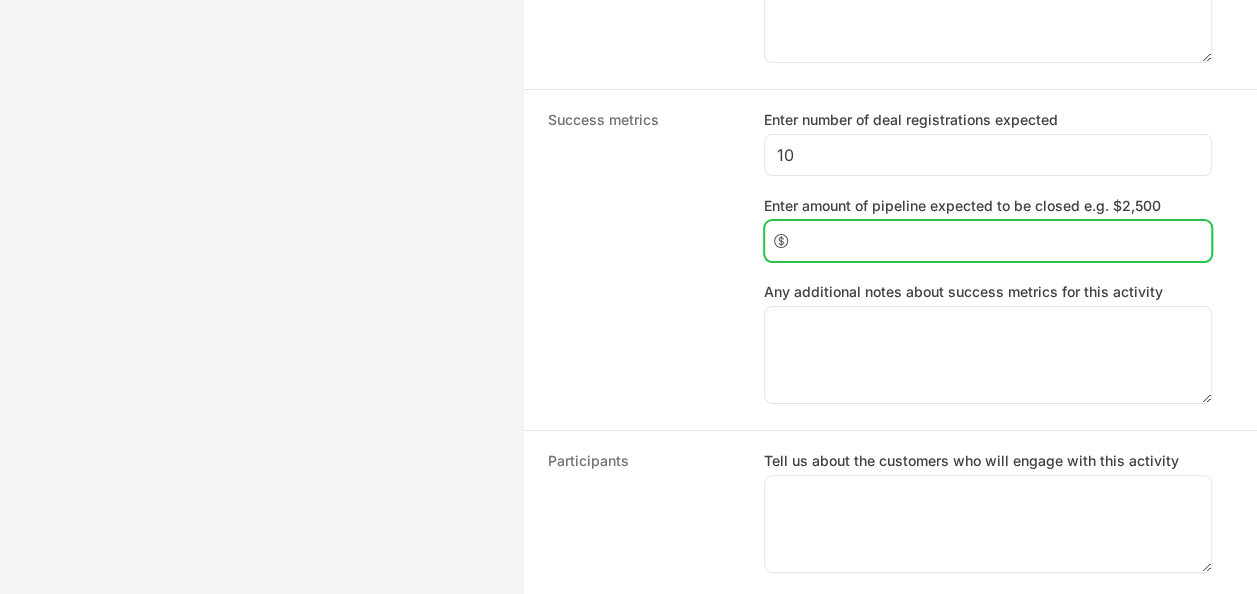 click on "Enter amount of pipeline expected to be closed e.g. $2,500" 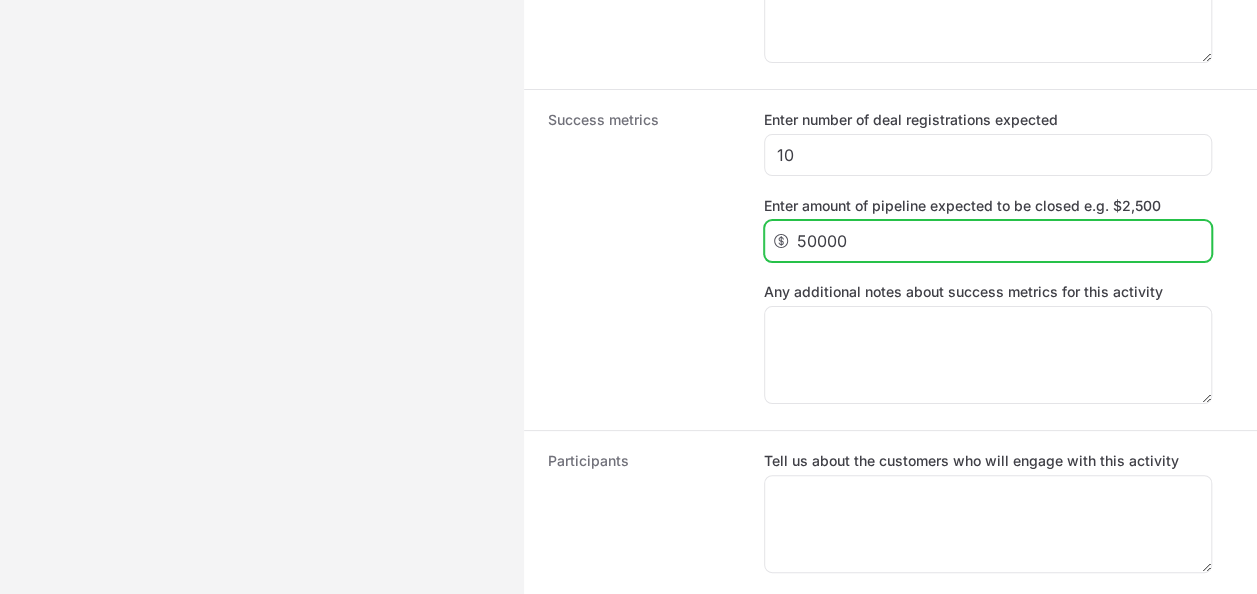 drag, startPoint x: 807, startPoint y: 236, endPoint x: 790, endPoint y: 232, distance: 17.464249 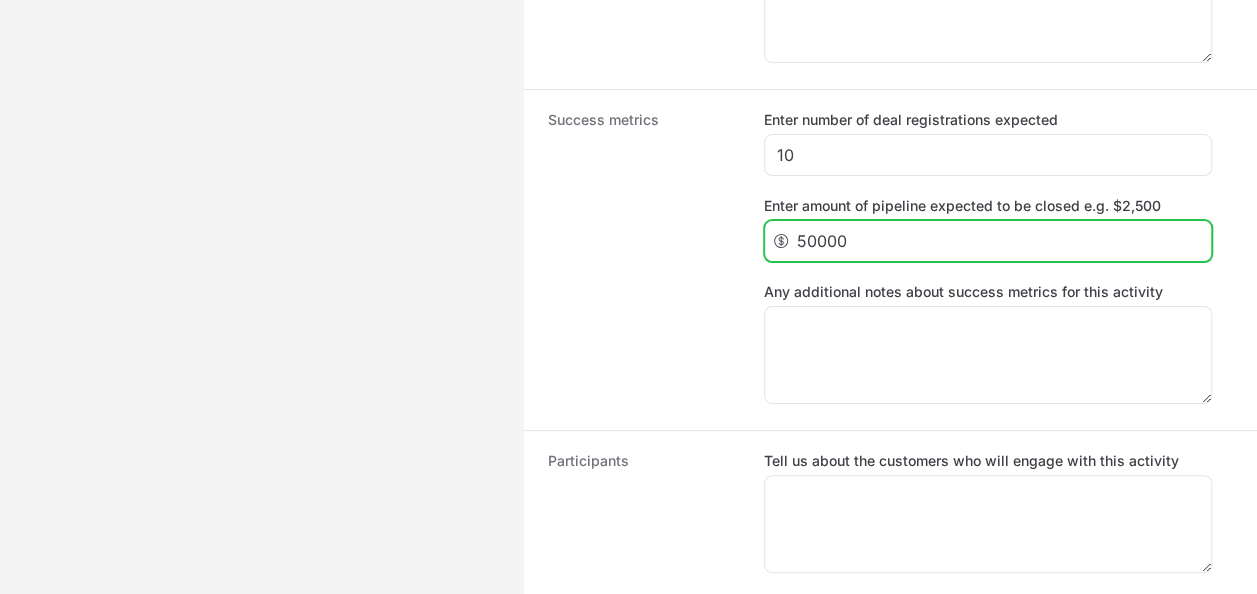 click on "50000" 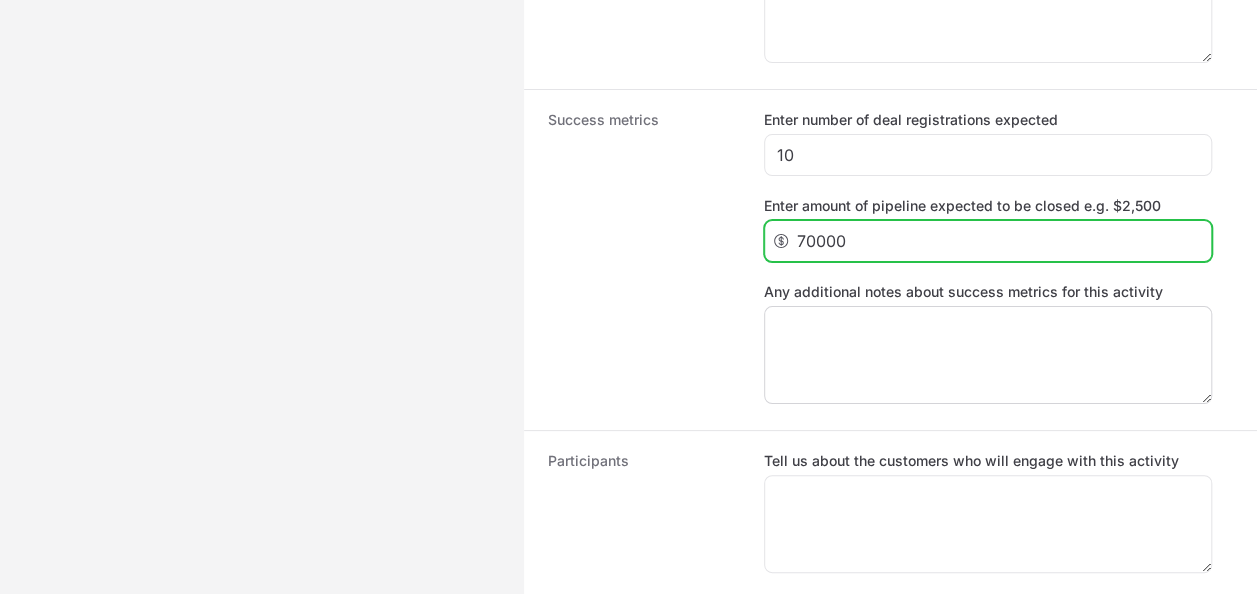 type on "70000" 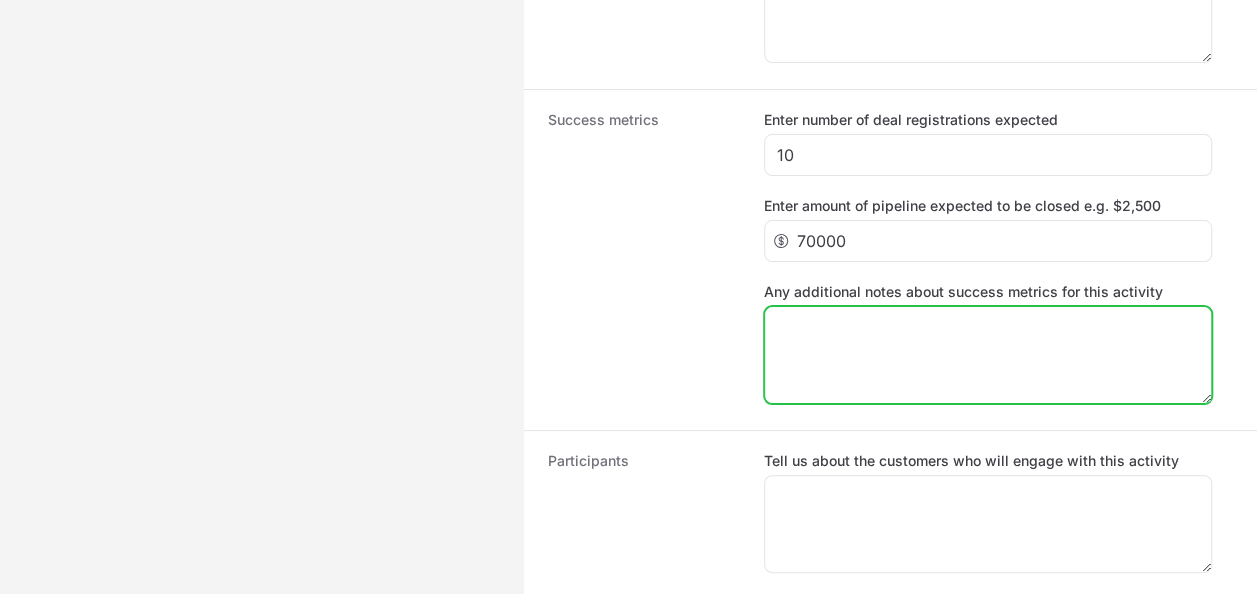 drag, startPoint x: 892, startPoint y: 360, endPoint x: 910, endPoint y: 354, distance: 18.973665 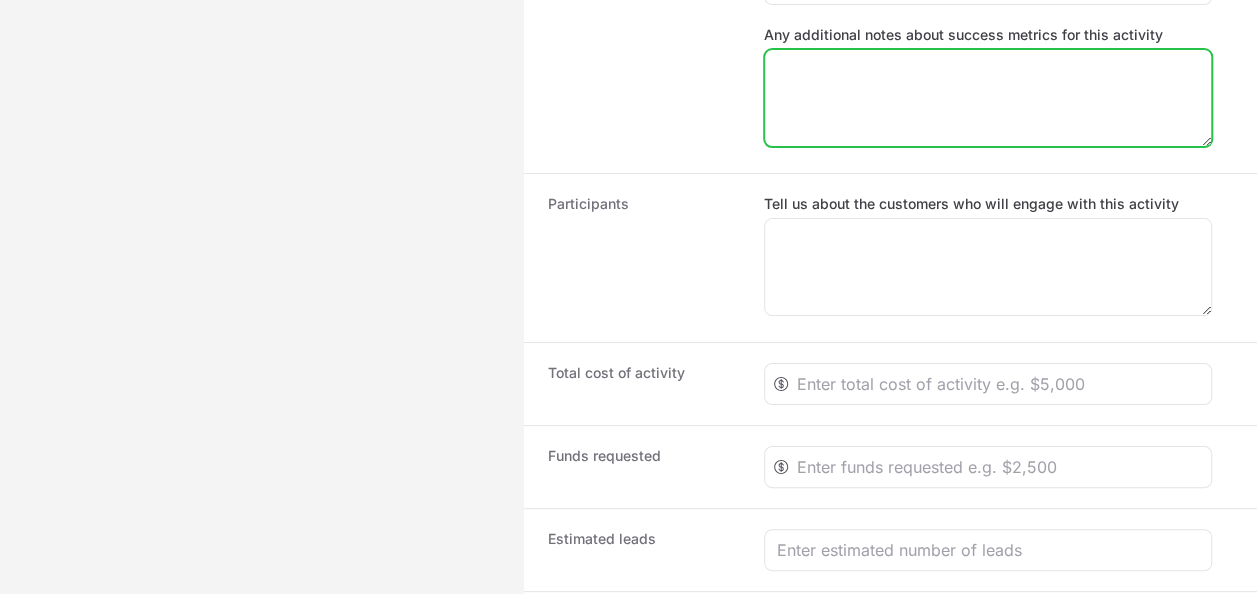 scroll, scrollTop: 2000, scrollLeft: 0, axis: vertical 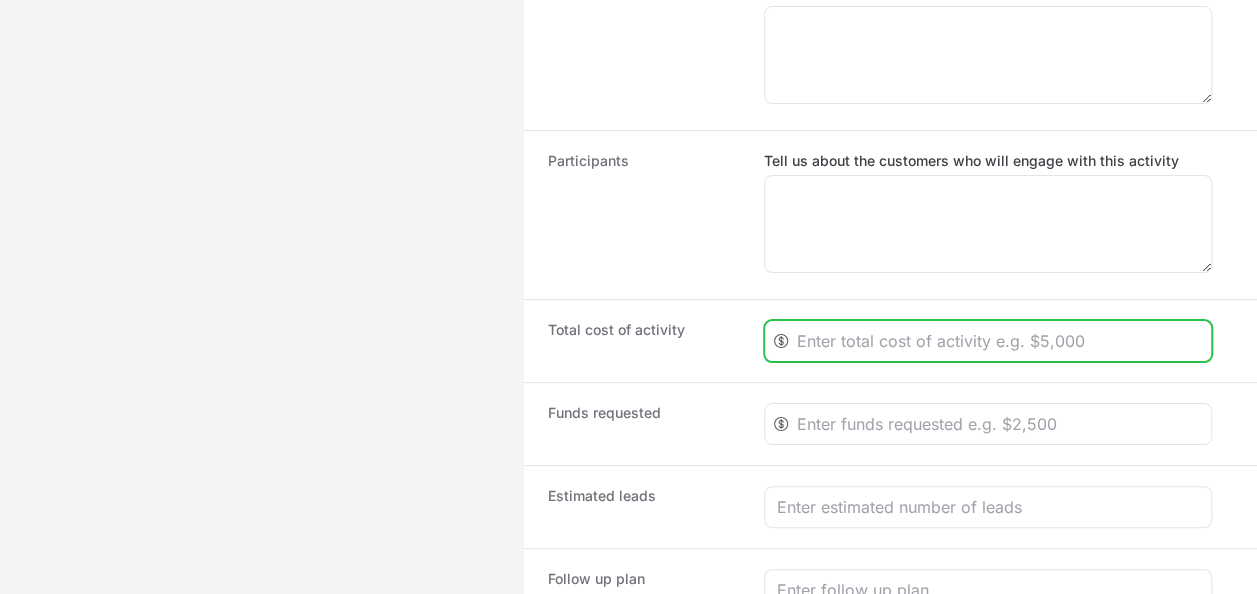 click 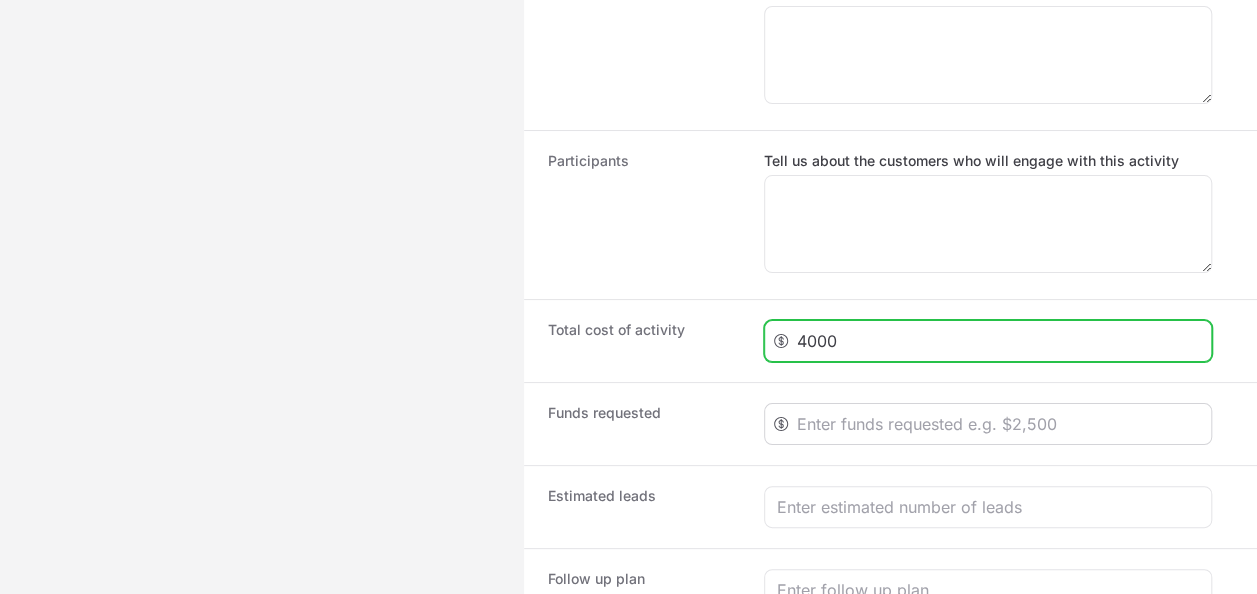 type on "4000" 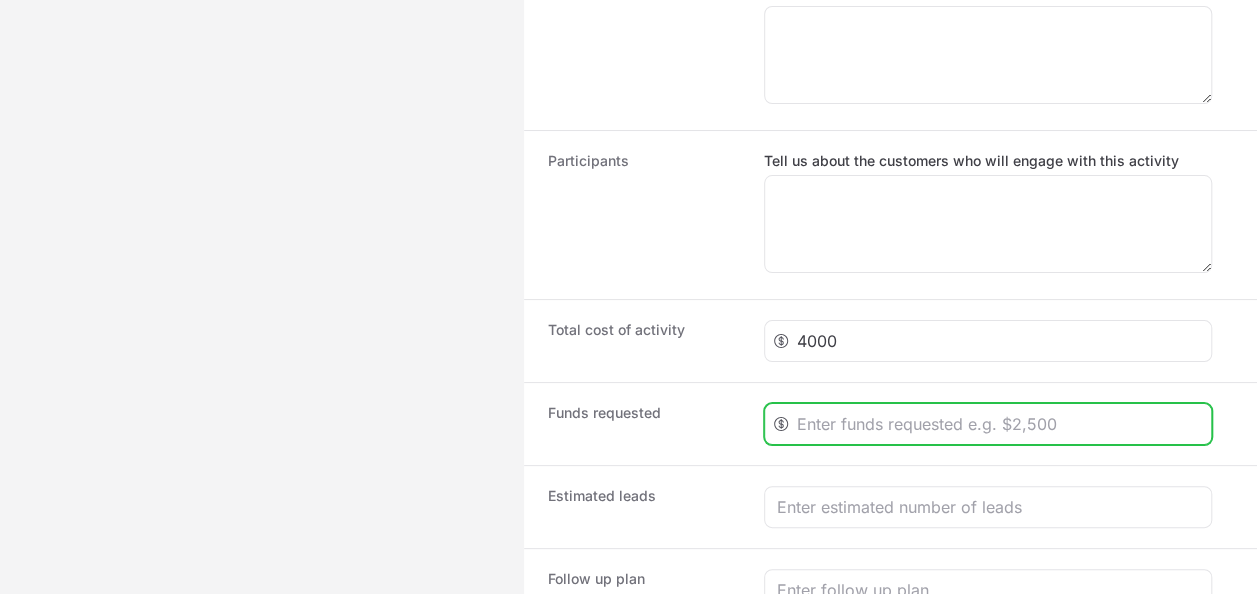 click 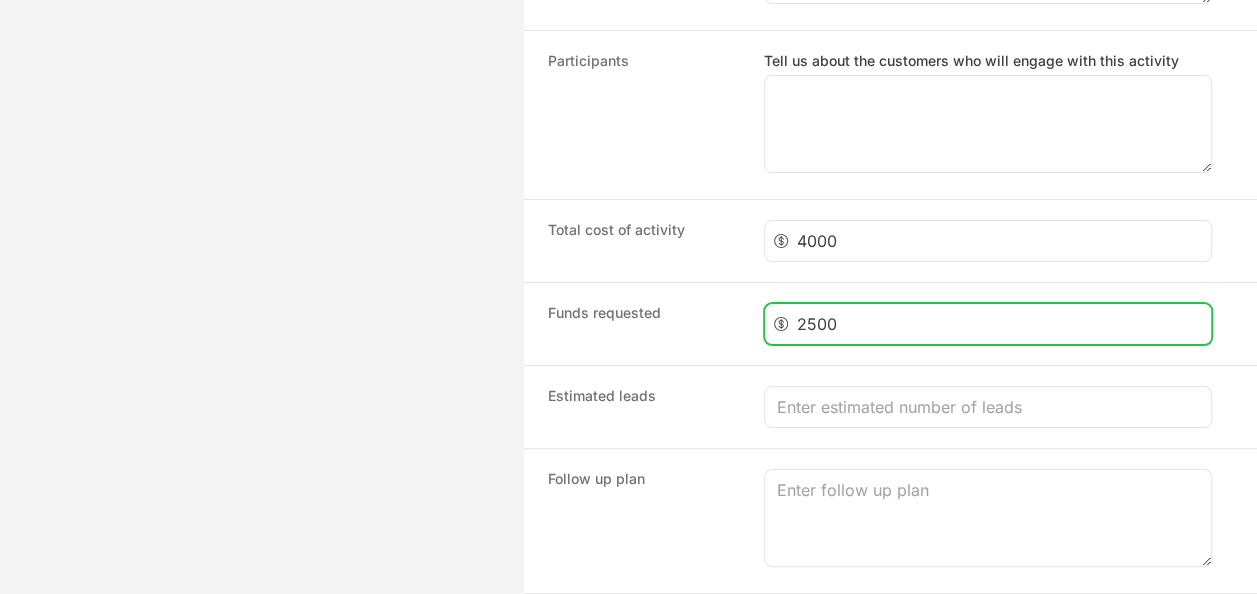 scroll, scrollTop: 2198, scrollLeft: 0, axis: vertical 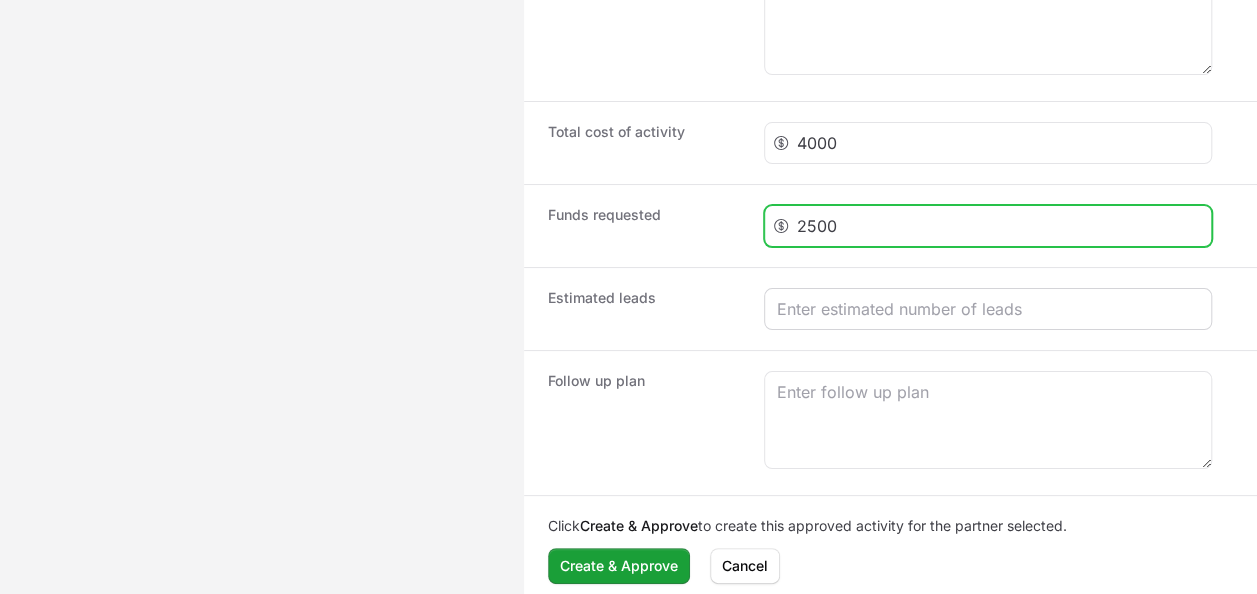type on "2500" 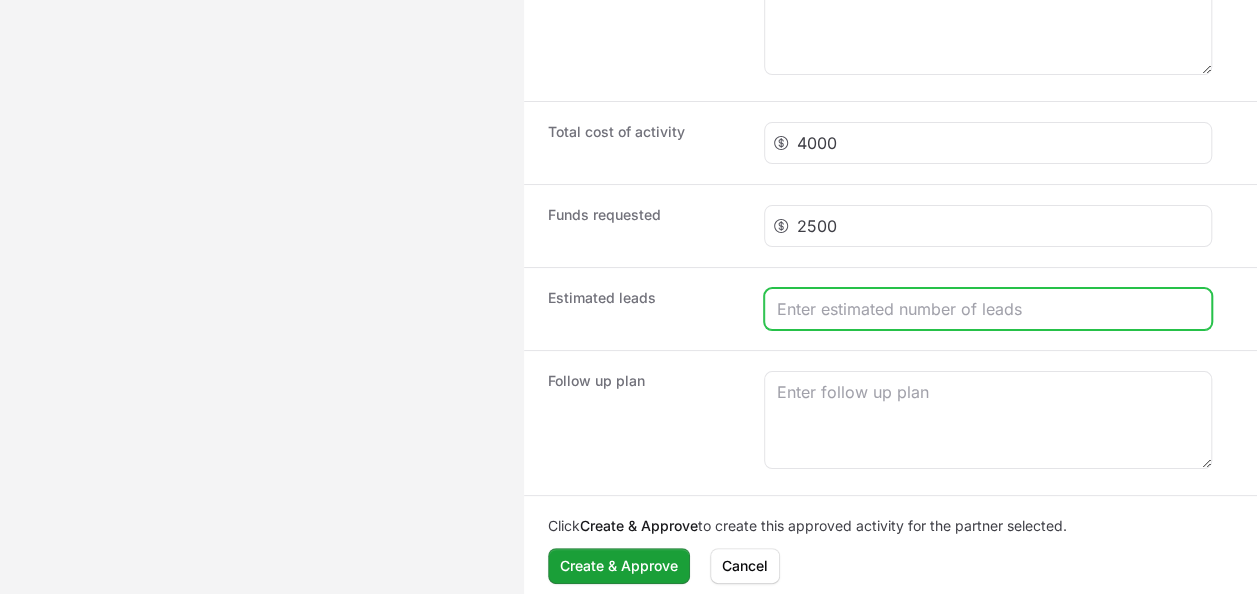 click 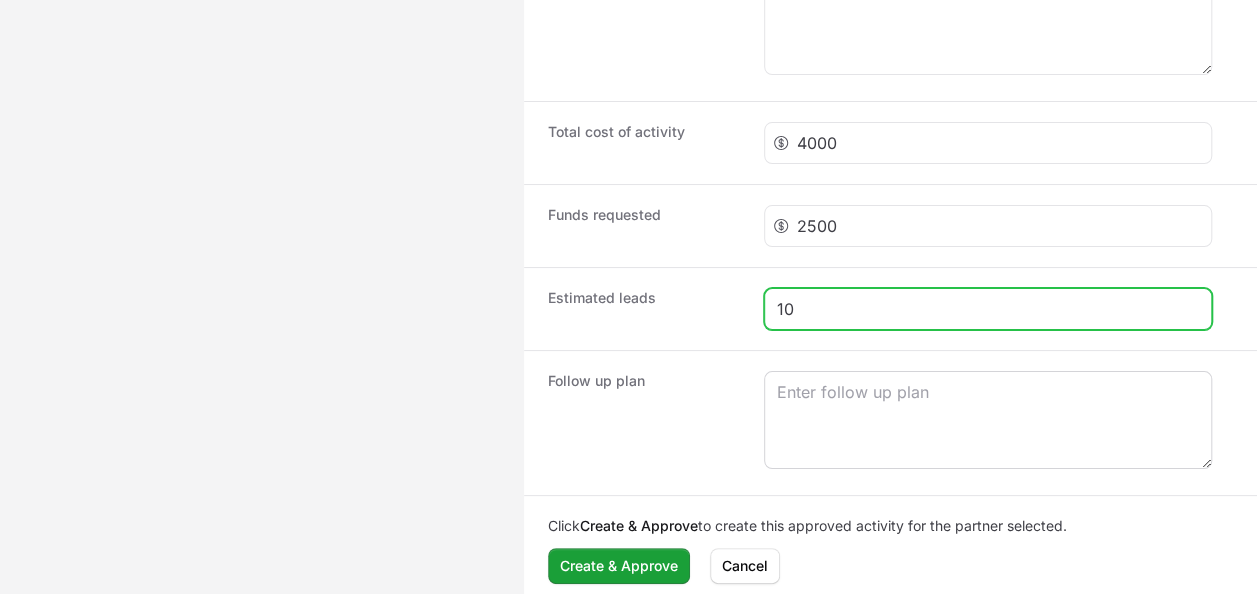 type on "10" 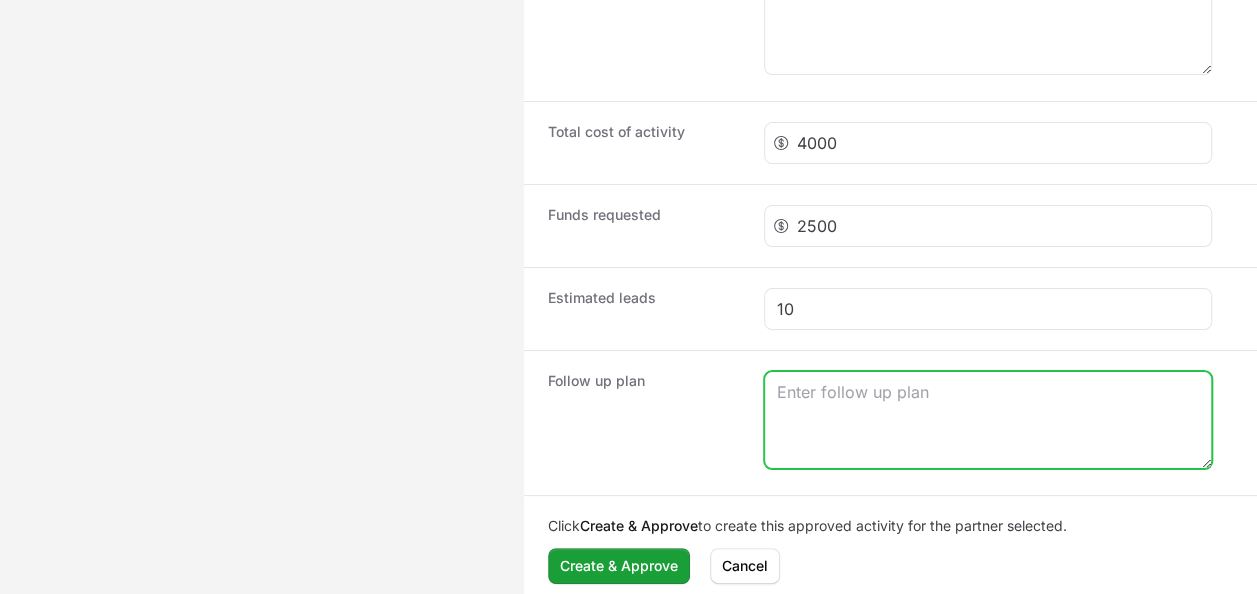 click 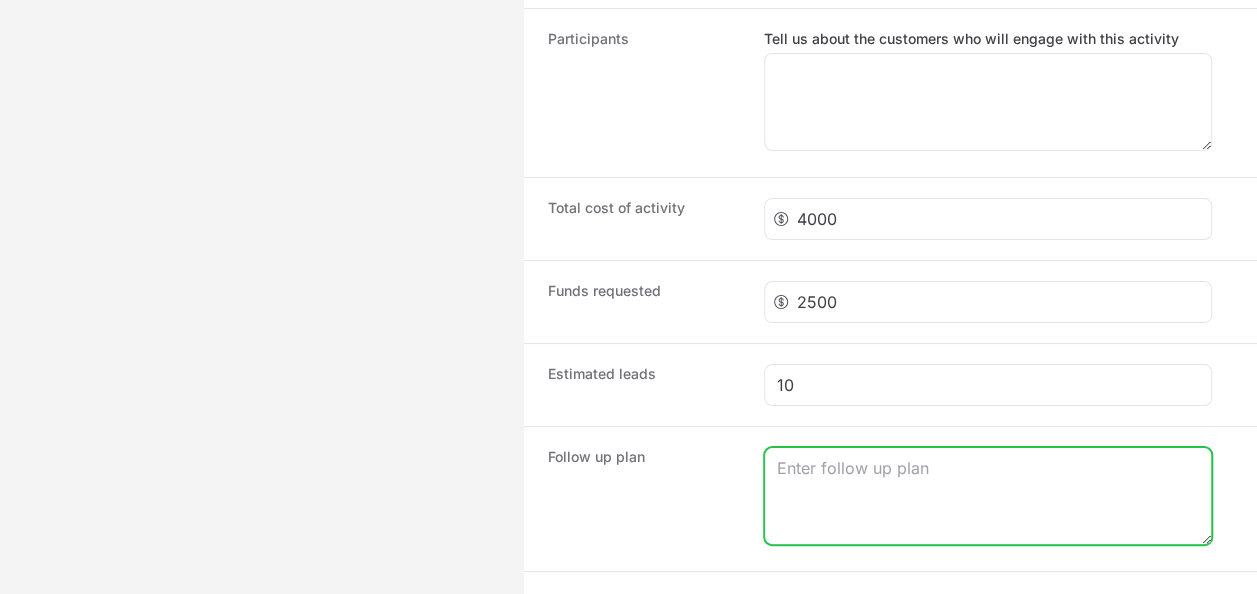 scroll, scrollTop: 2198, scrollLeft: 0, axis: vertical 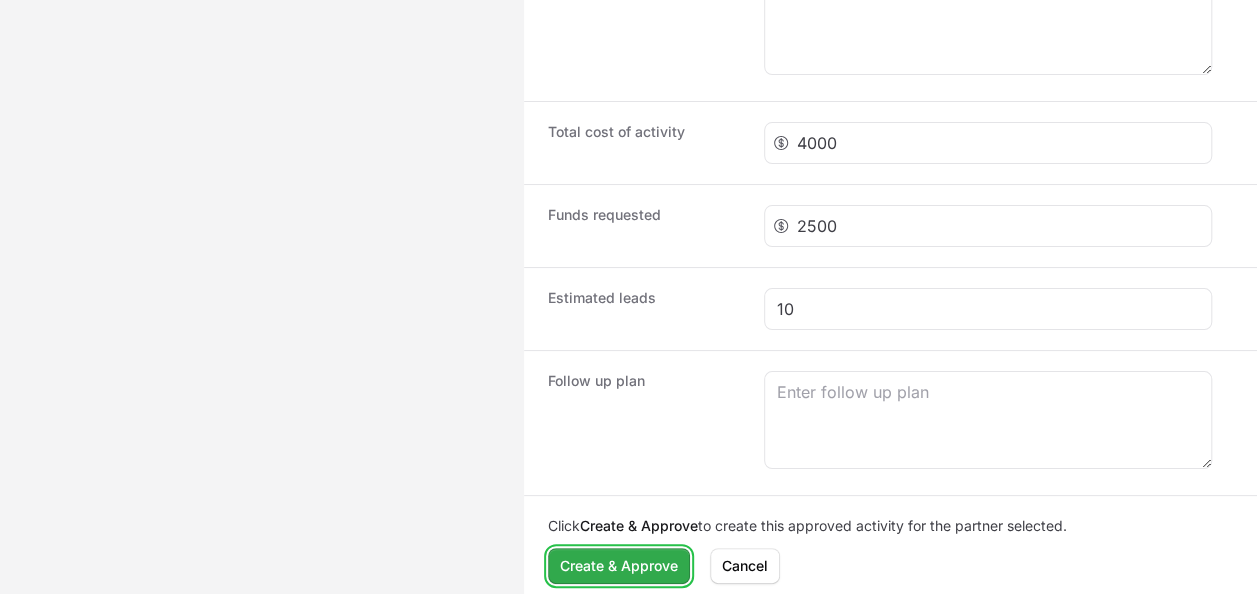 click on "Create & Approve" 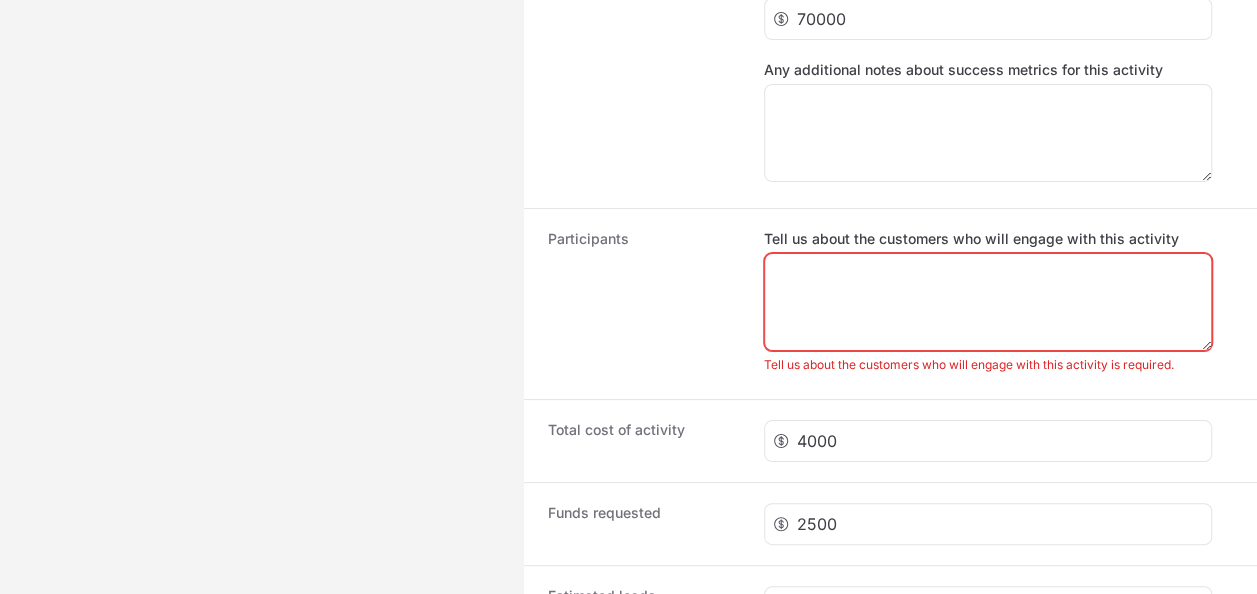 scroll, scrollTop: 1898, scrollLeft: 0, axis: vertical 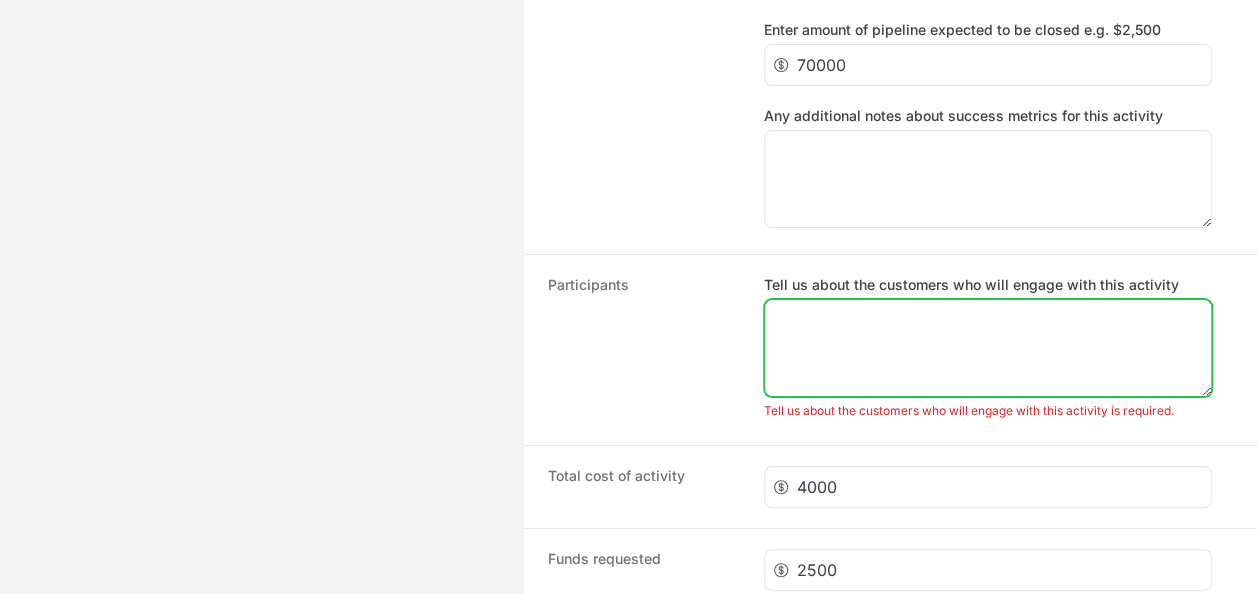 click on "Tell us about the customers who will engage with this activity" 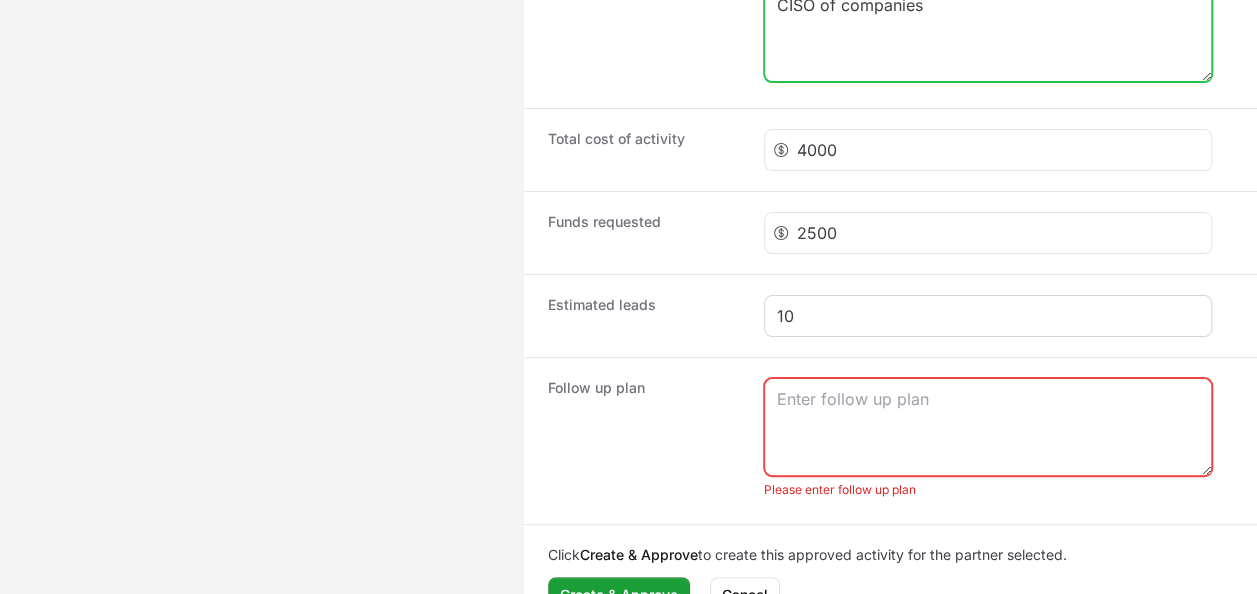 scroll, scrollTop: 2276, scrollLeft: 0, axis: vertical 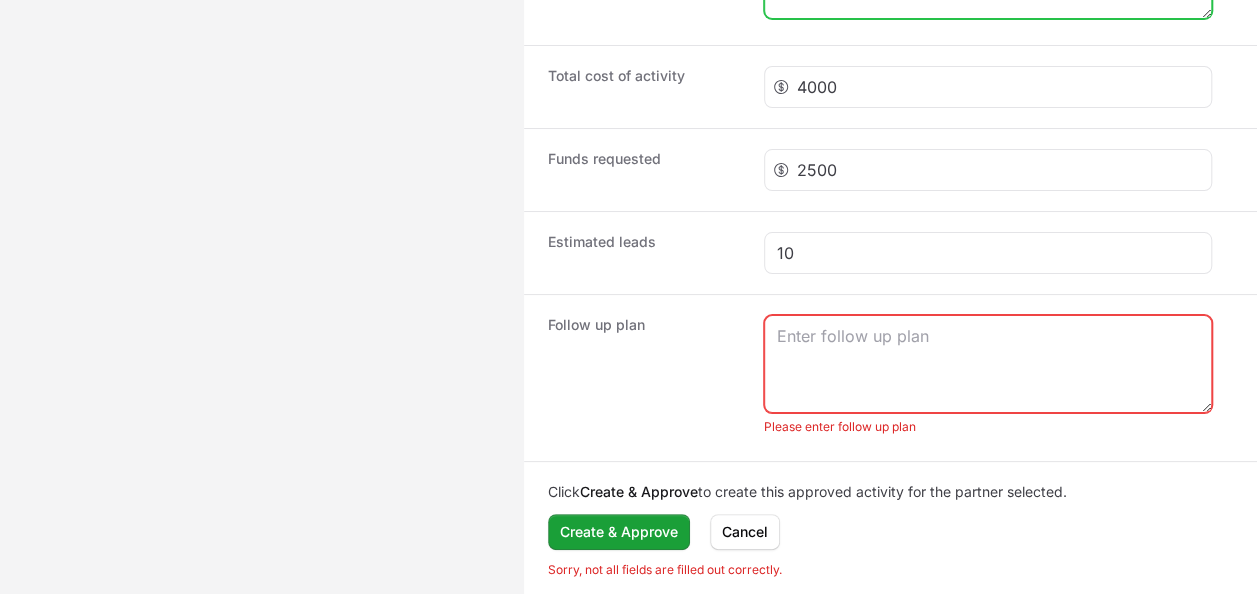 type on "CISO of companies" 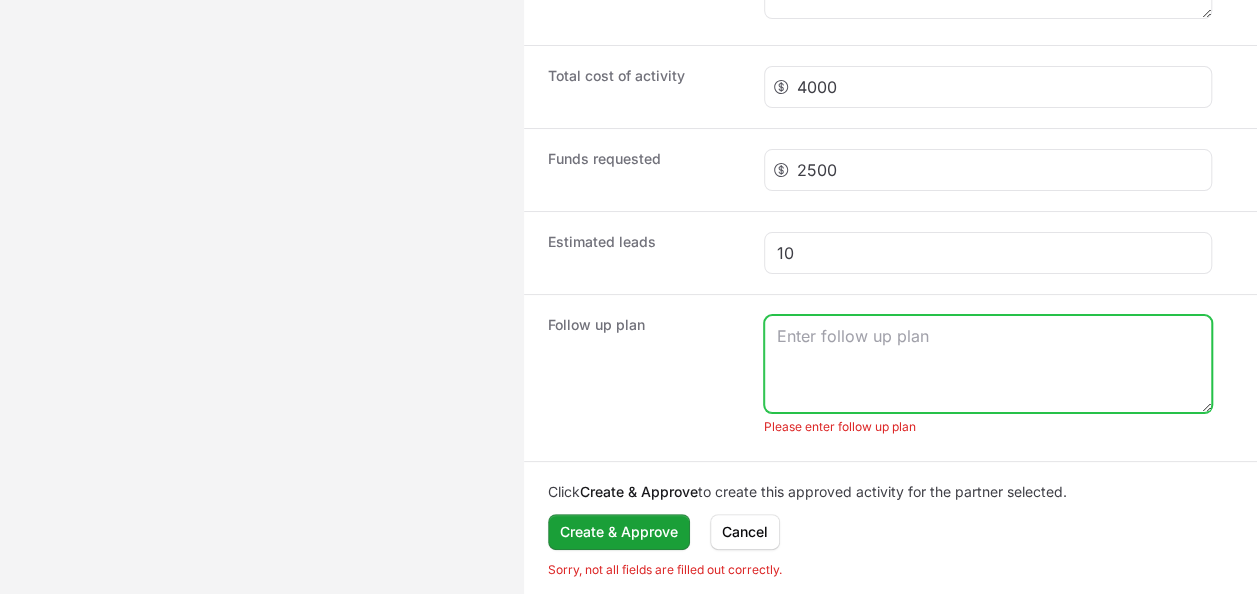 click 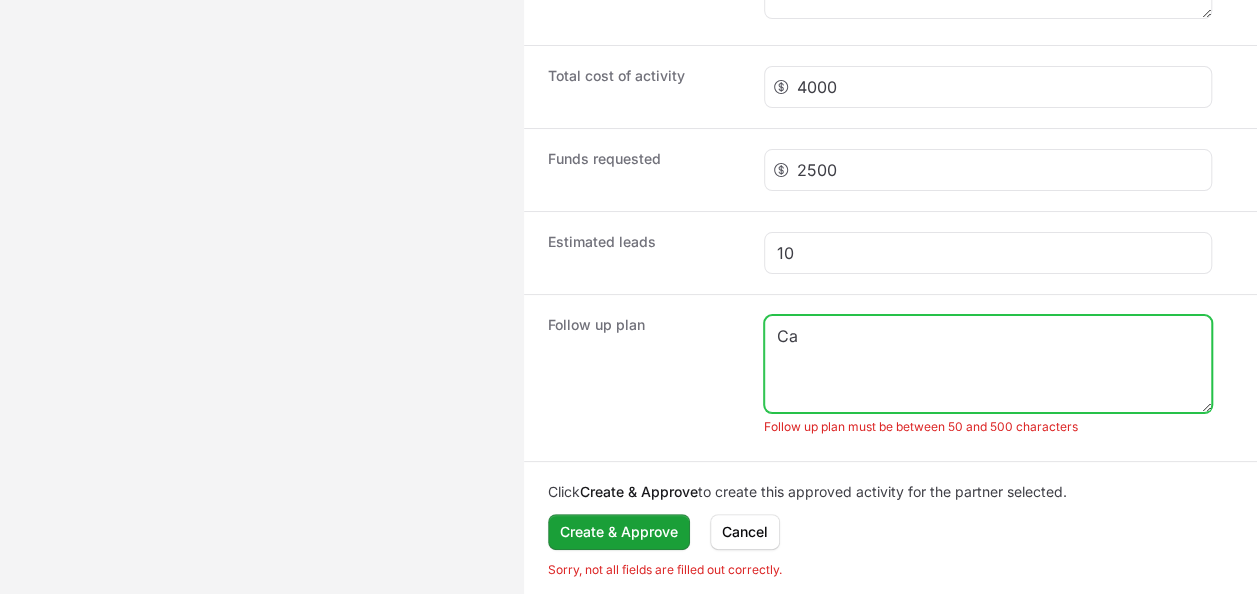 type on "C" 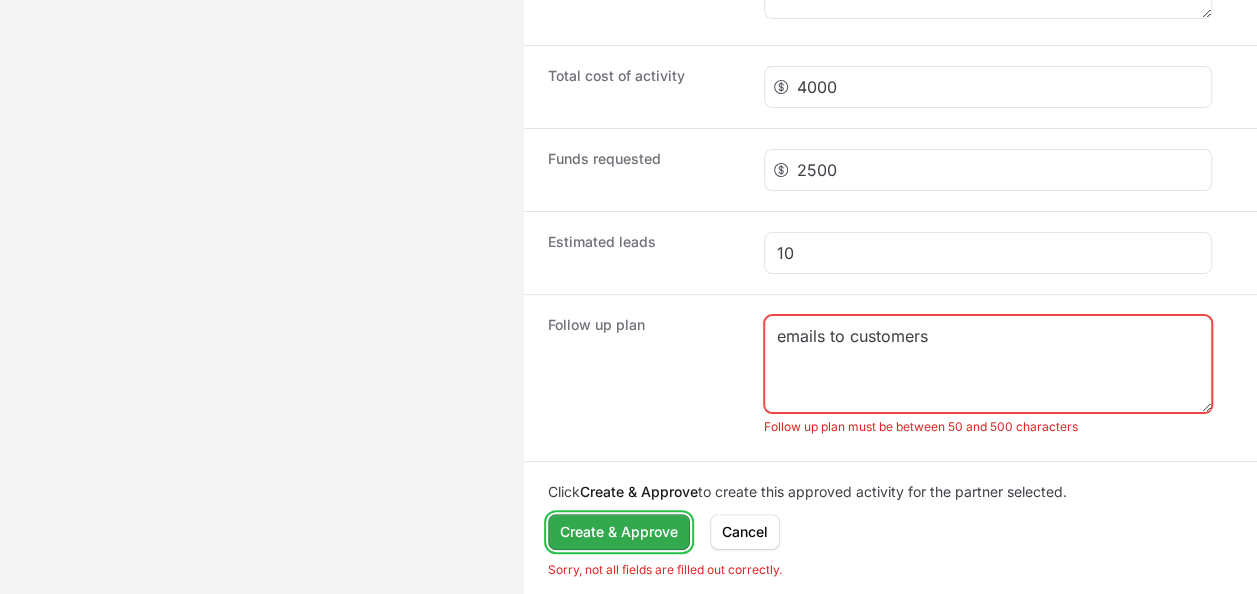 click on "Create & Approve" 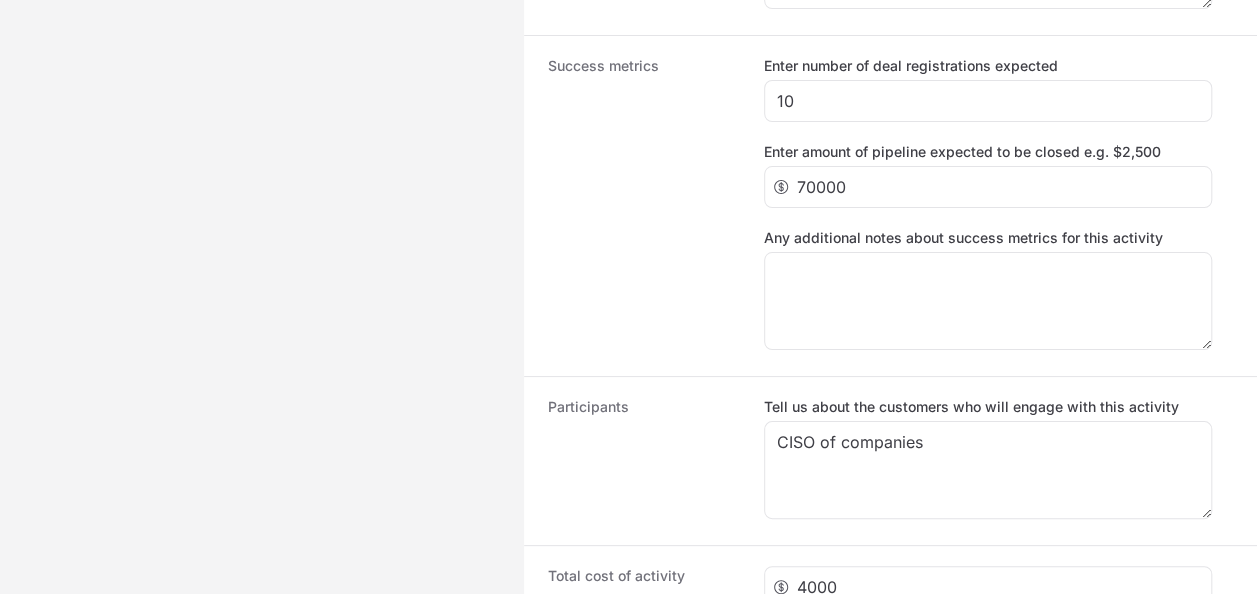 scroll, scrollTop: 2276, scrollLeft: 0, axis: vertical 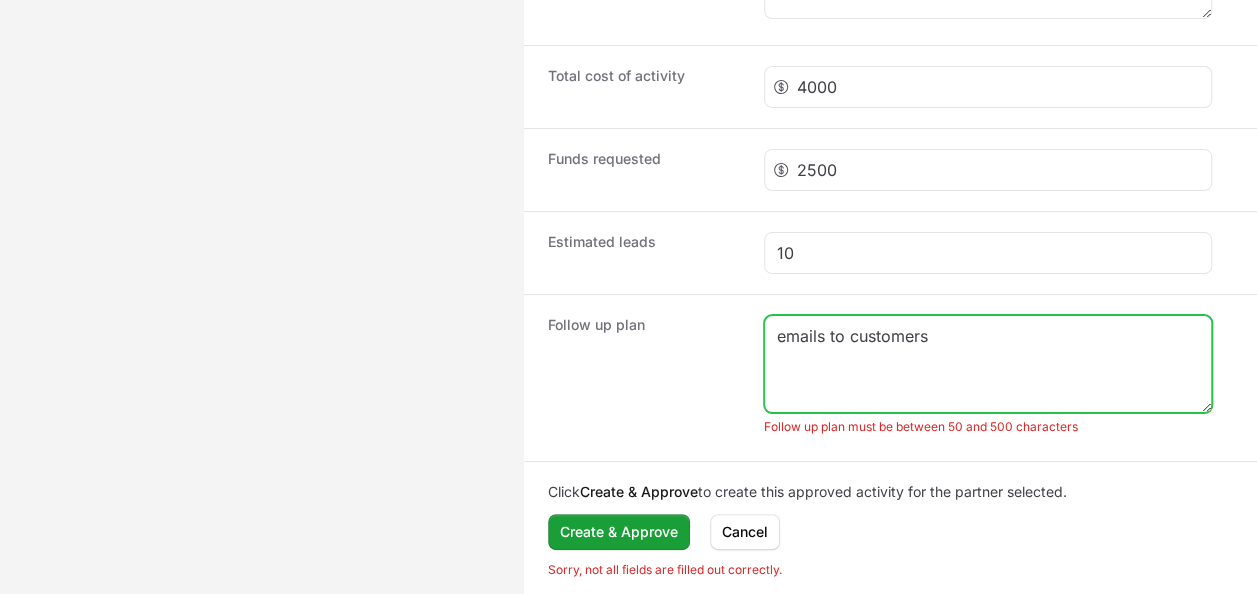 click on "emails to customers" 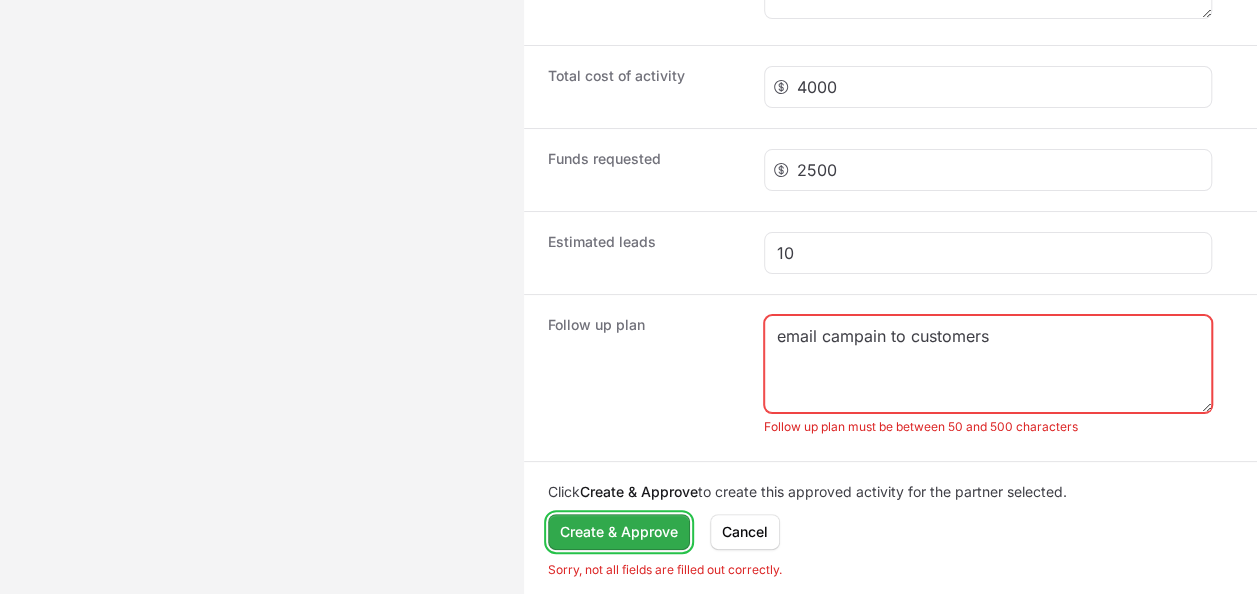 click on "Create & Approve" 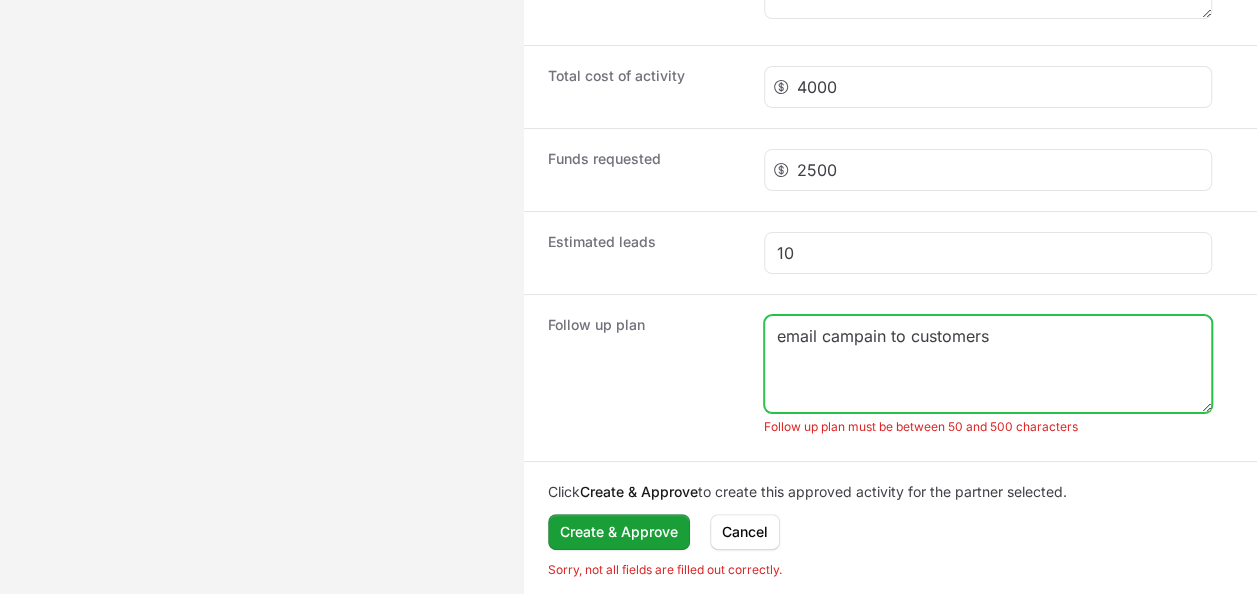 click on "email campain to customers" 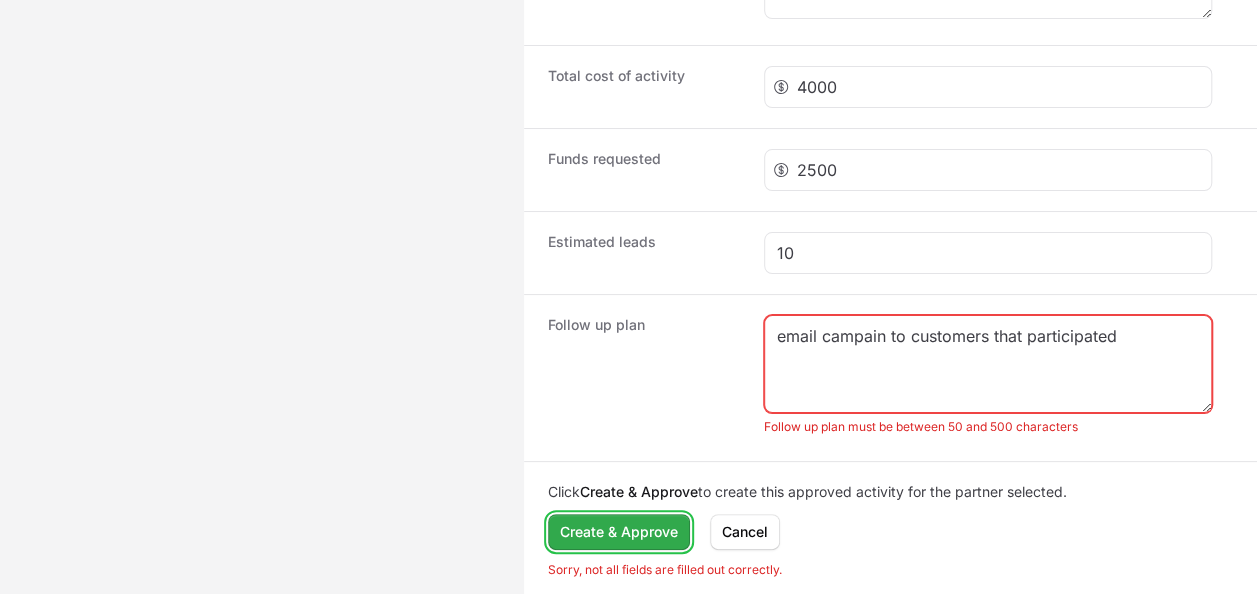 click on "Create & Approve" 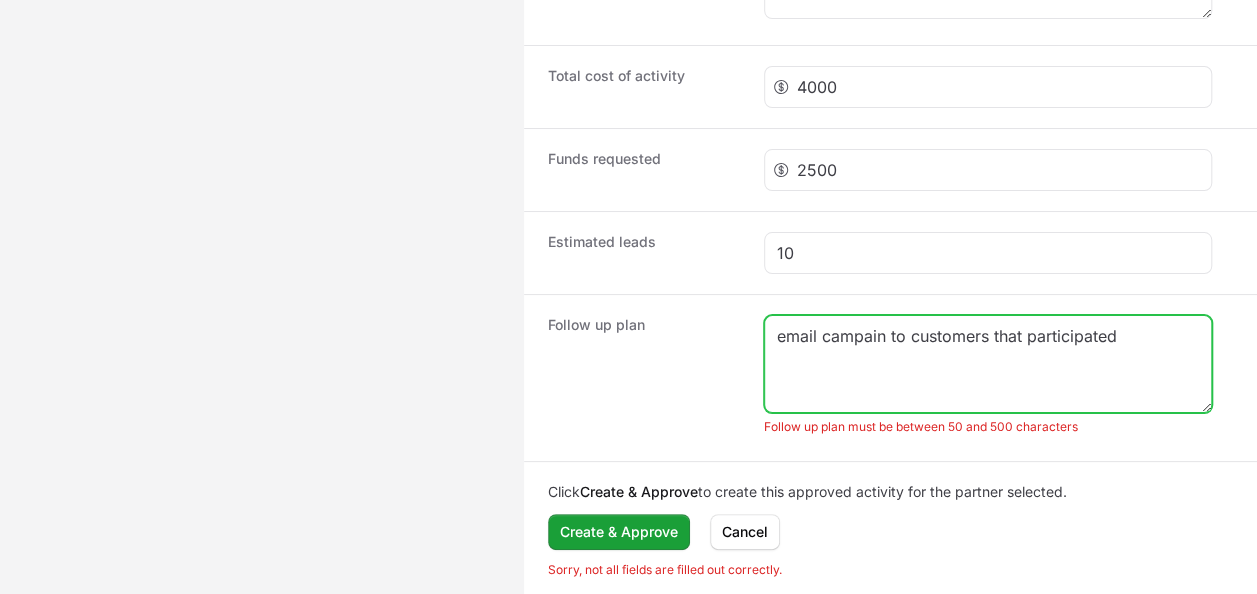 click on "email campain to customers that participated" 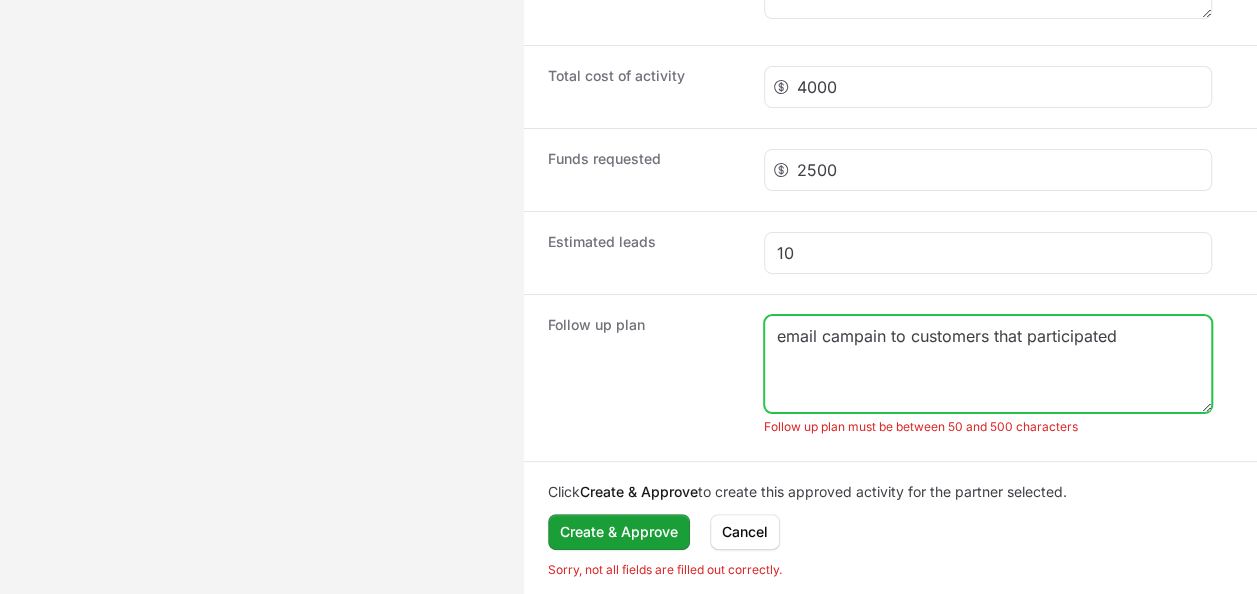 click on "email campain to customers that participated" 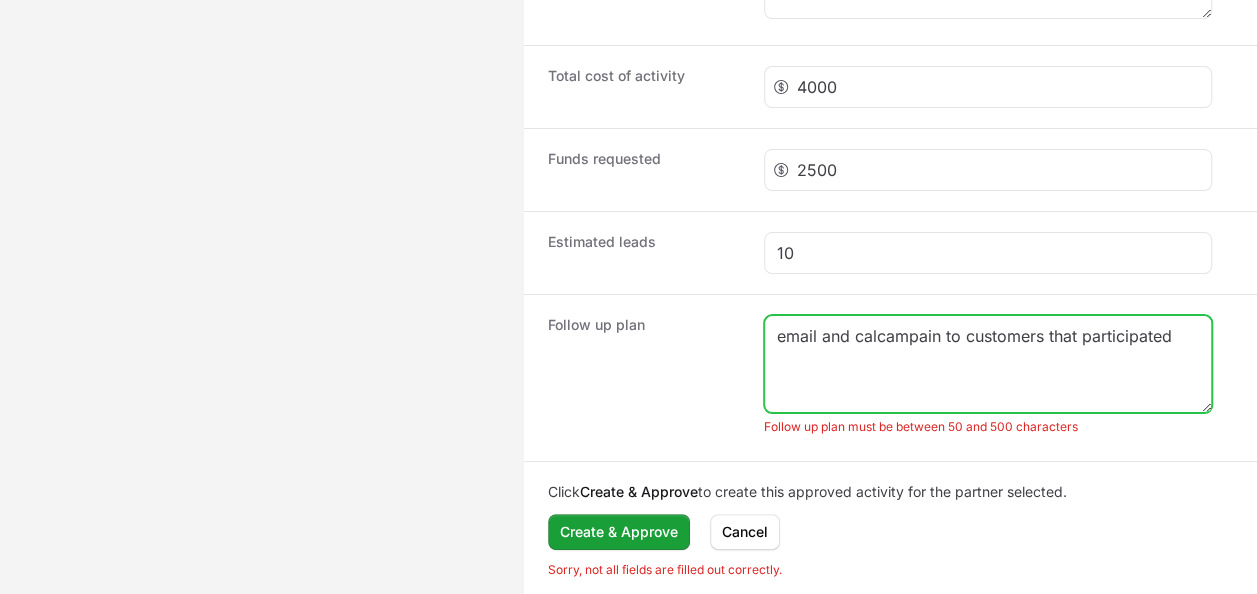 scroll, scrollTop: 2254, scrollLeft: 0, axis: vertical 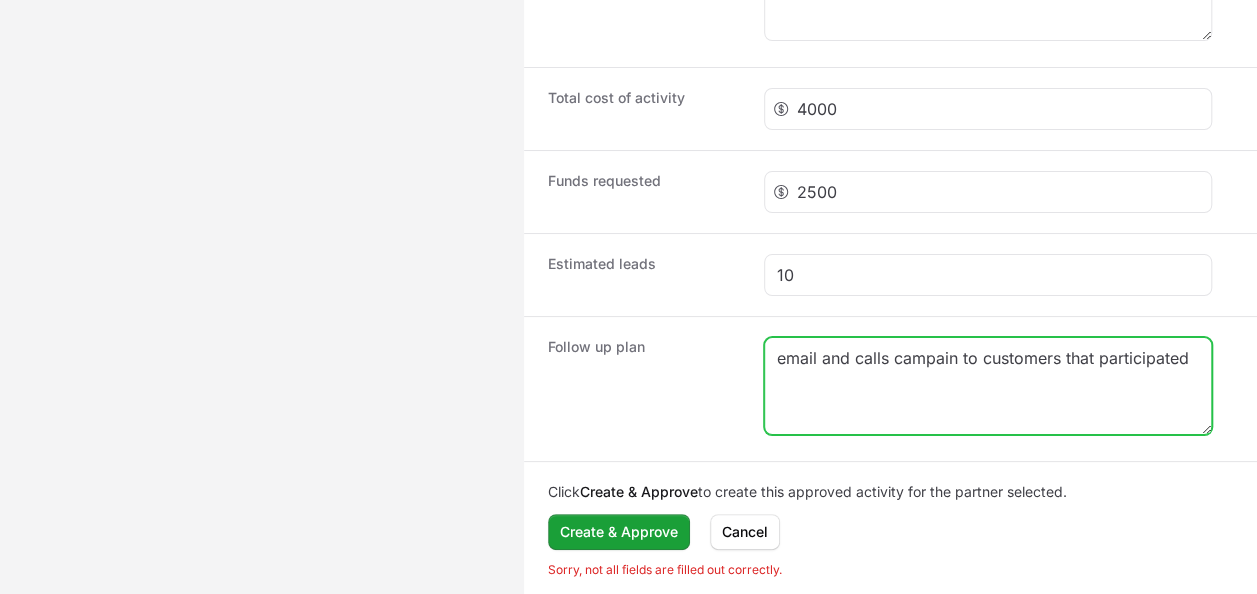click on "email and calls campain to customers that participated" 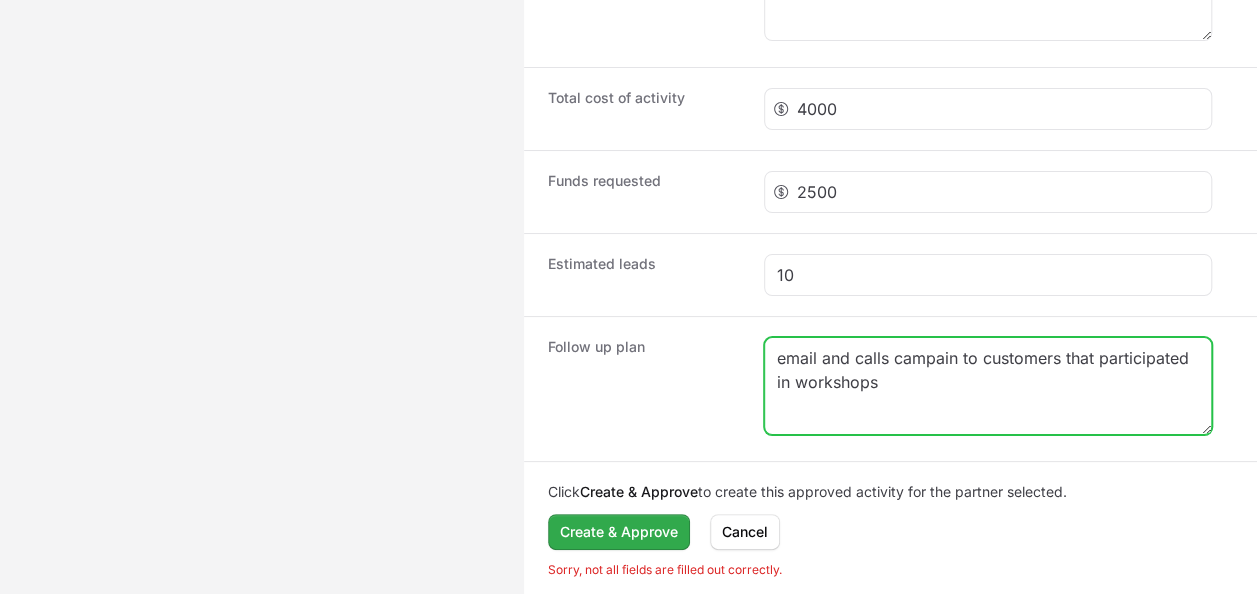type on "email and calls campain to customers that participated in workshops" 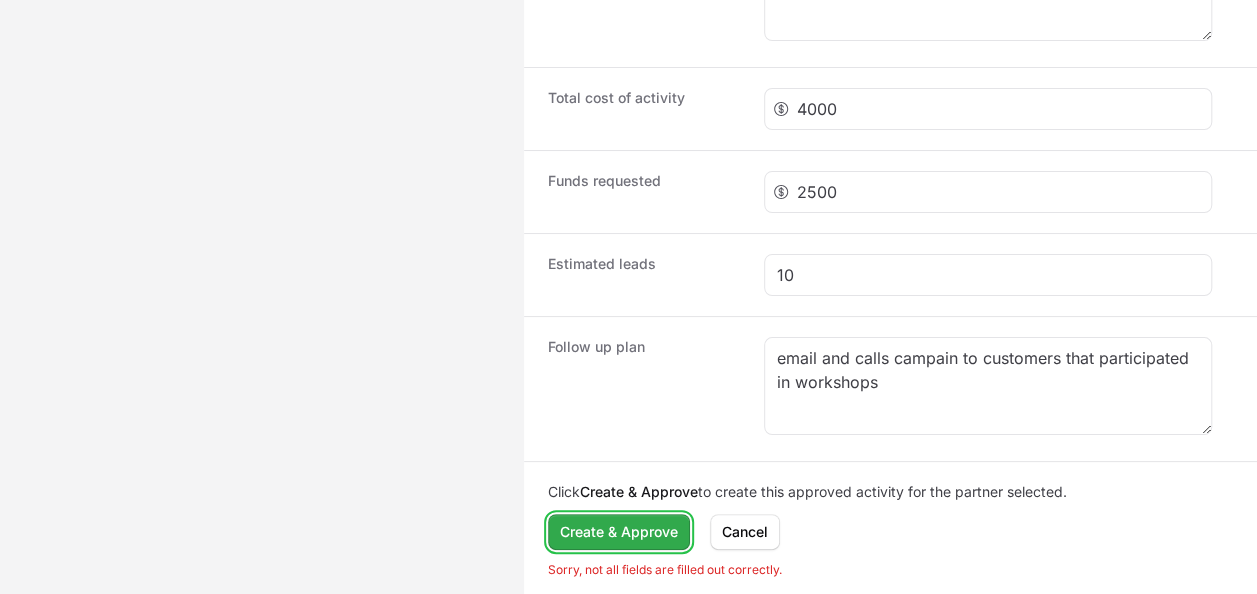click on "Create & Approve" 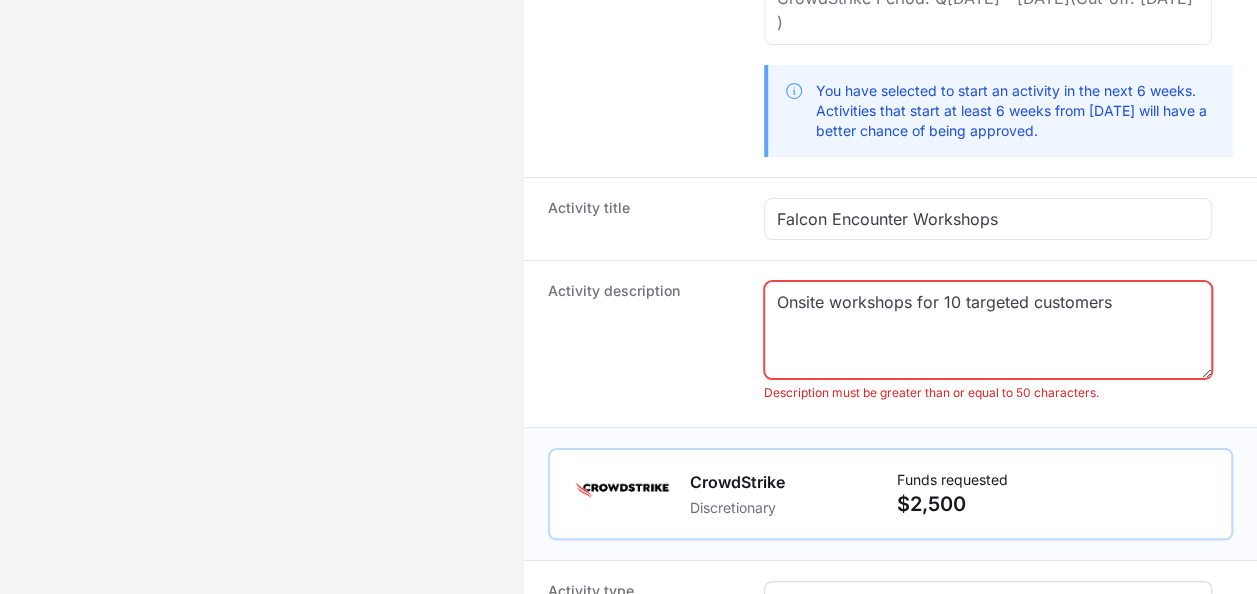 scroll, scrollTop: 154, scrollLeft: 0, axis: vertical 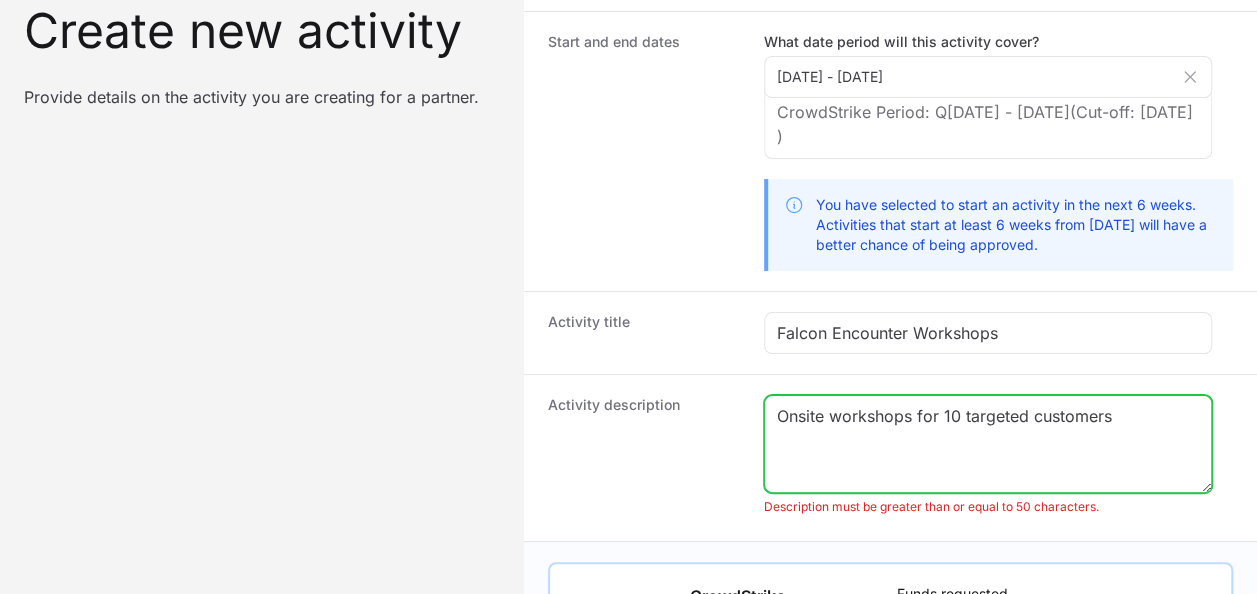 click on "Onsite workshops for 10 targeted customers" 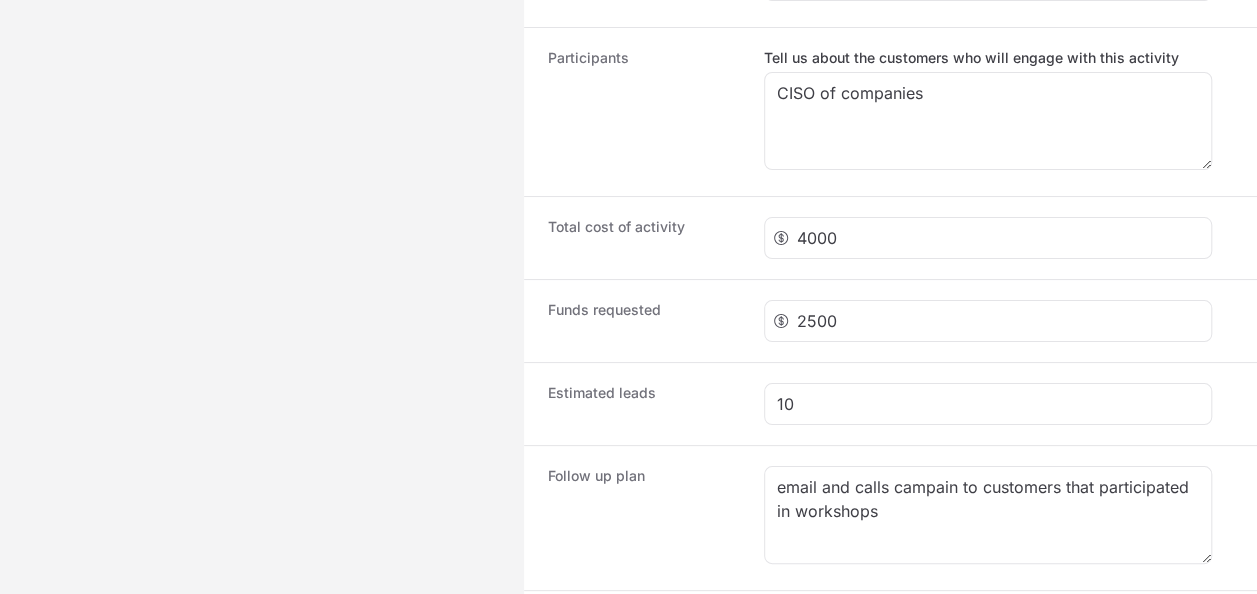 scroll, scrollTop: 2198, scrollLeft: 0, axis: vertical 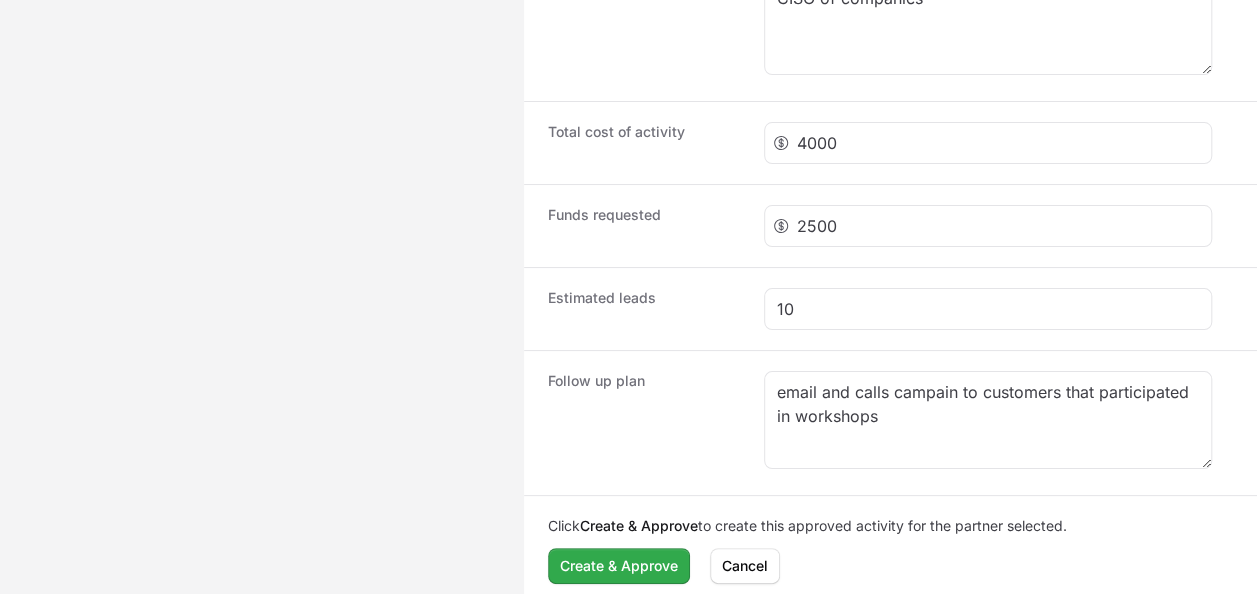 type on "Onsite workshops for 10 targeted customers in partner headquarters." 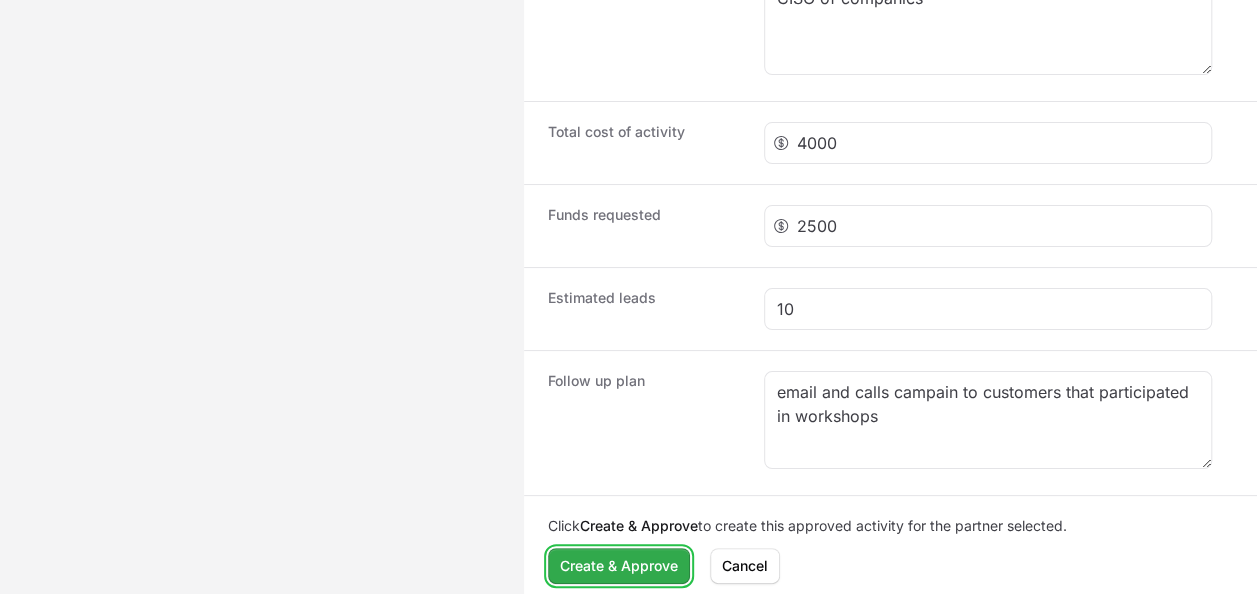 click on "Create & Approve" 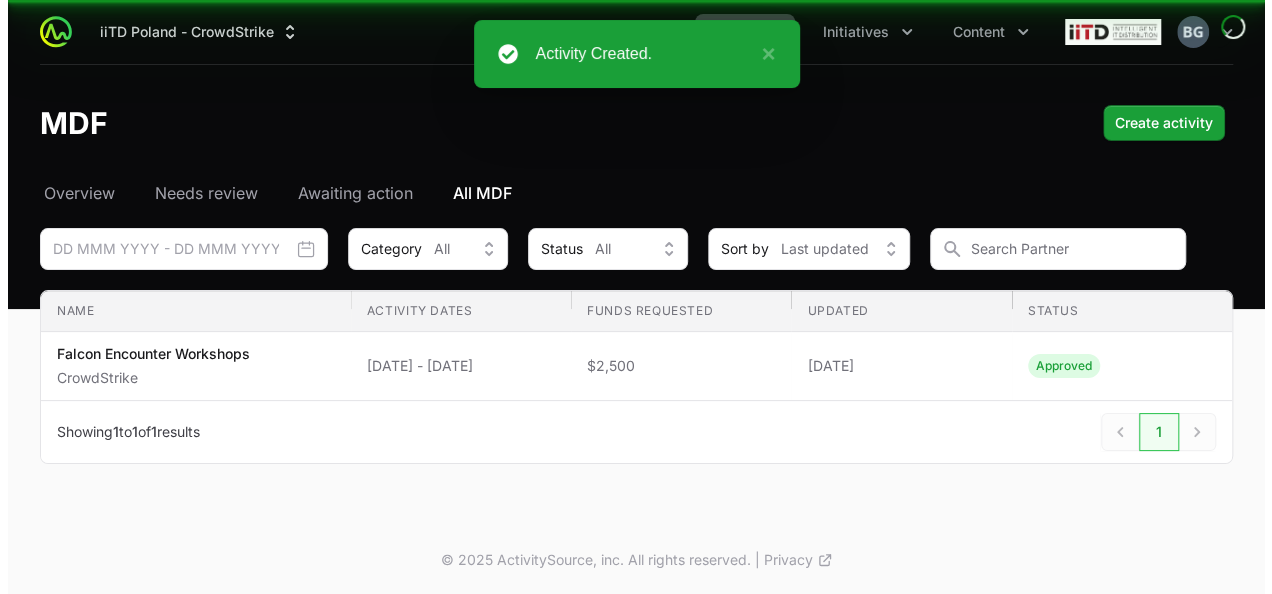 scroll, scrollTop: 0, scrollLeft: 0, axis: both 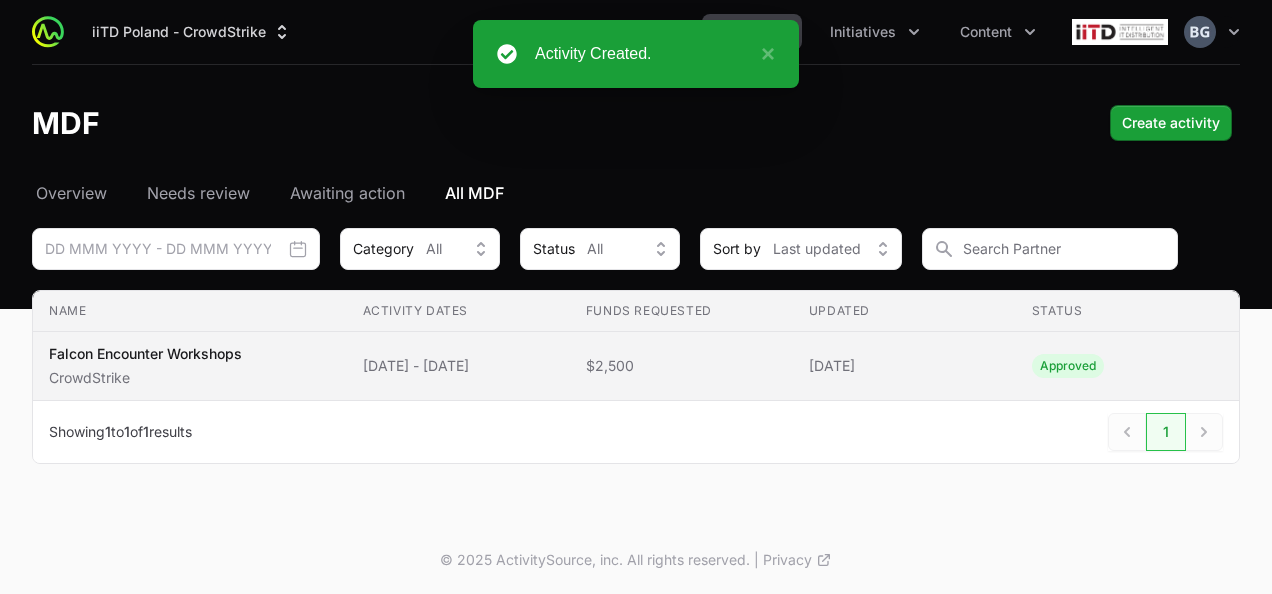 click on "Falcon Encounter Workshops CrowdStrike" 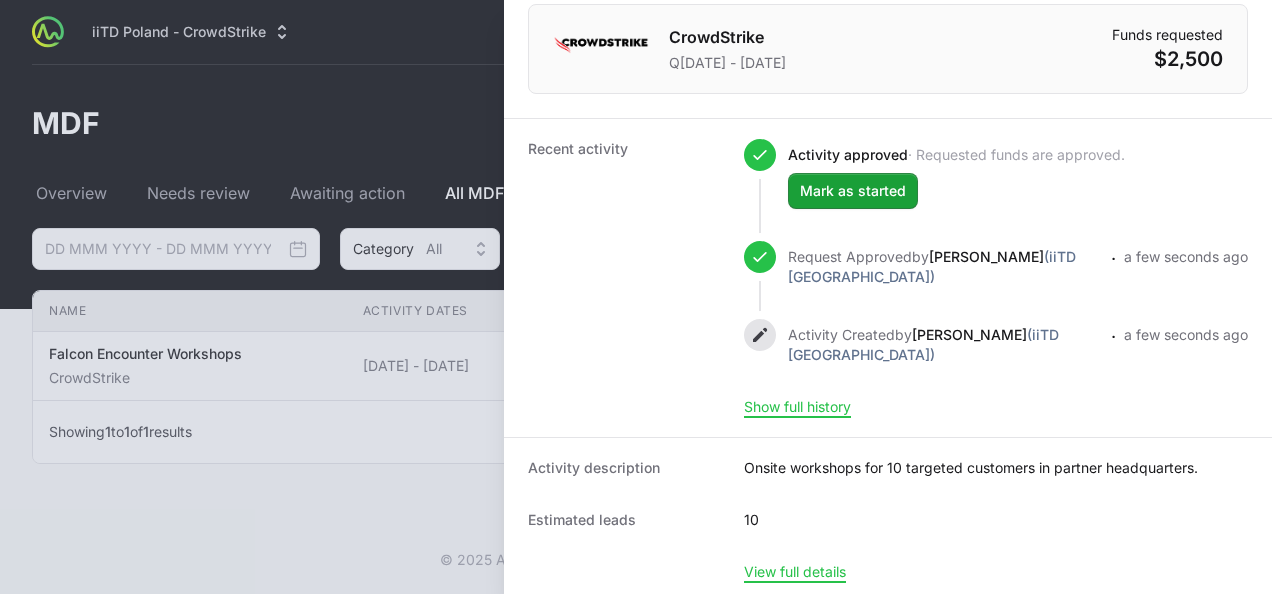 scroll, scrollTop: 217, scrollLeft: 0, axis: vertical 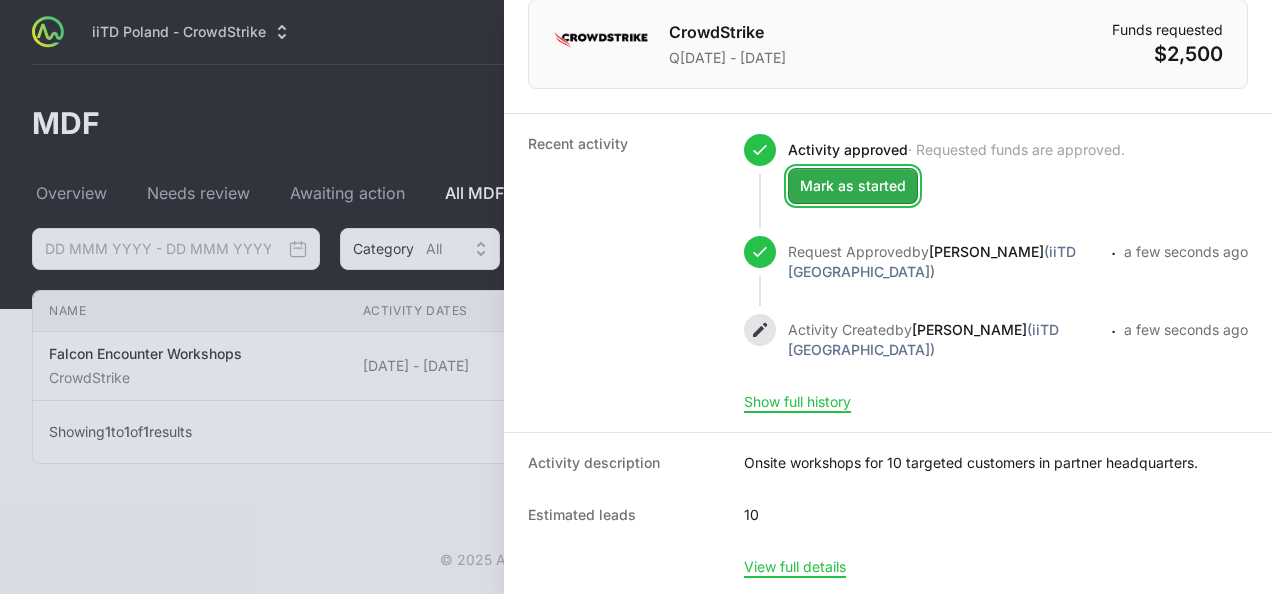 click on "Mark as started" at bounding box center [853, 186] 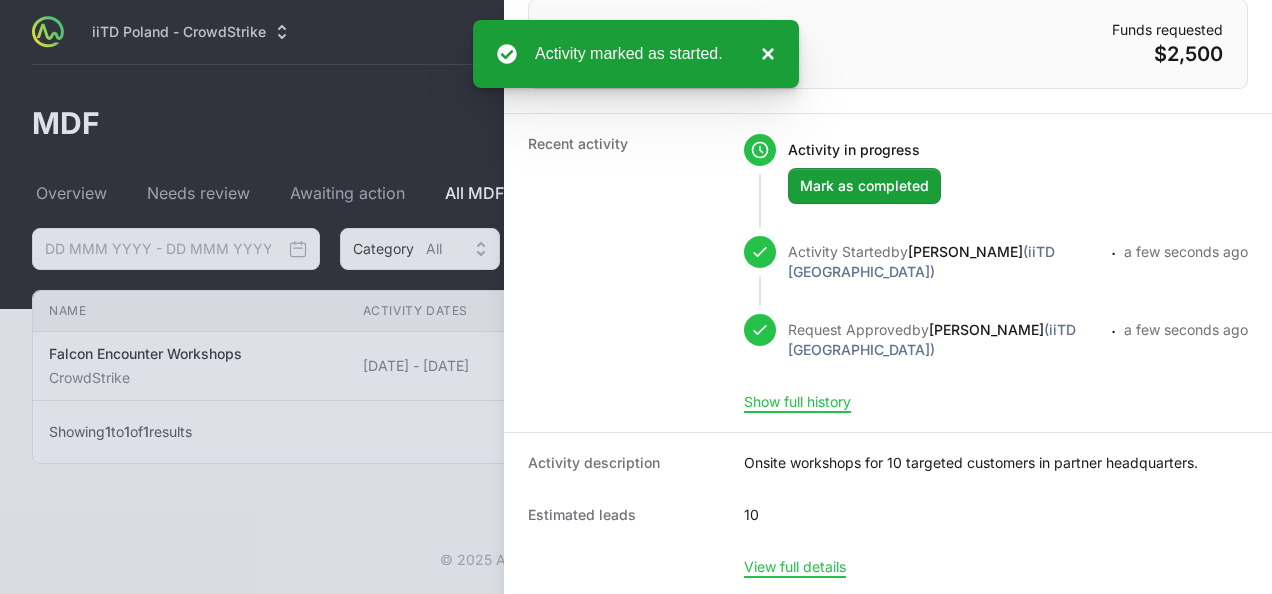 click on "×" at bounding box center (763, 54) 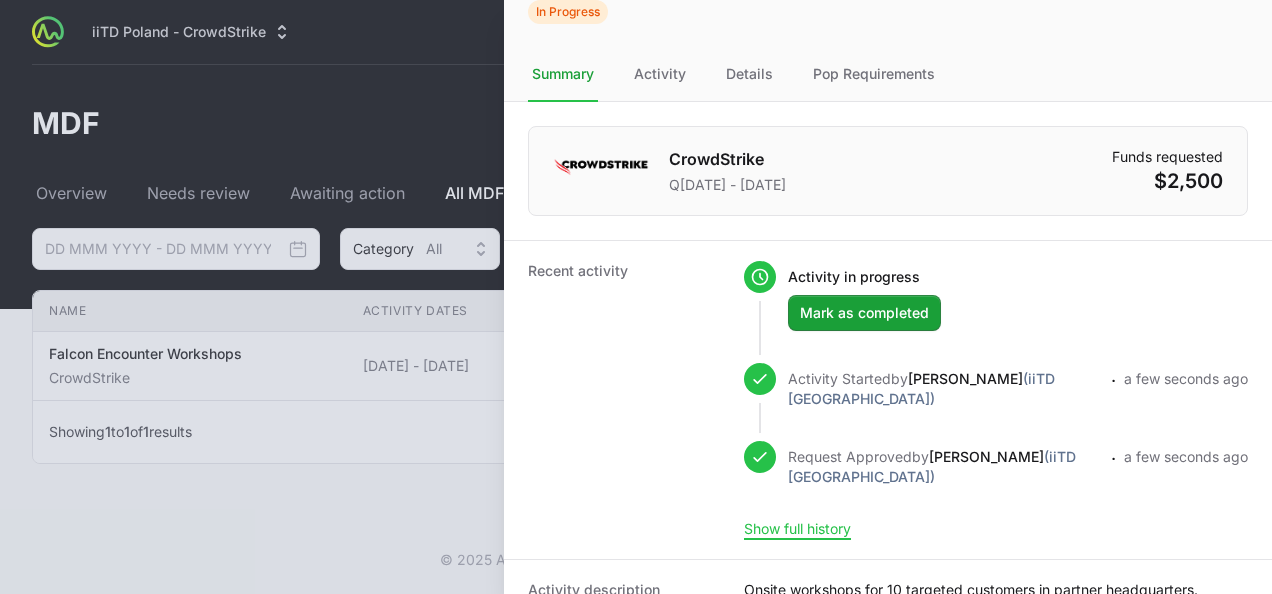 scroll, scrollTop: 17, scrollLeft: 0, axis: vertical 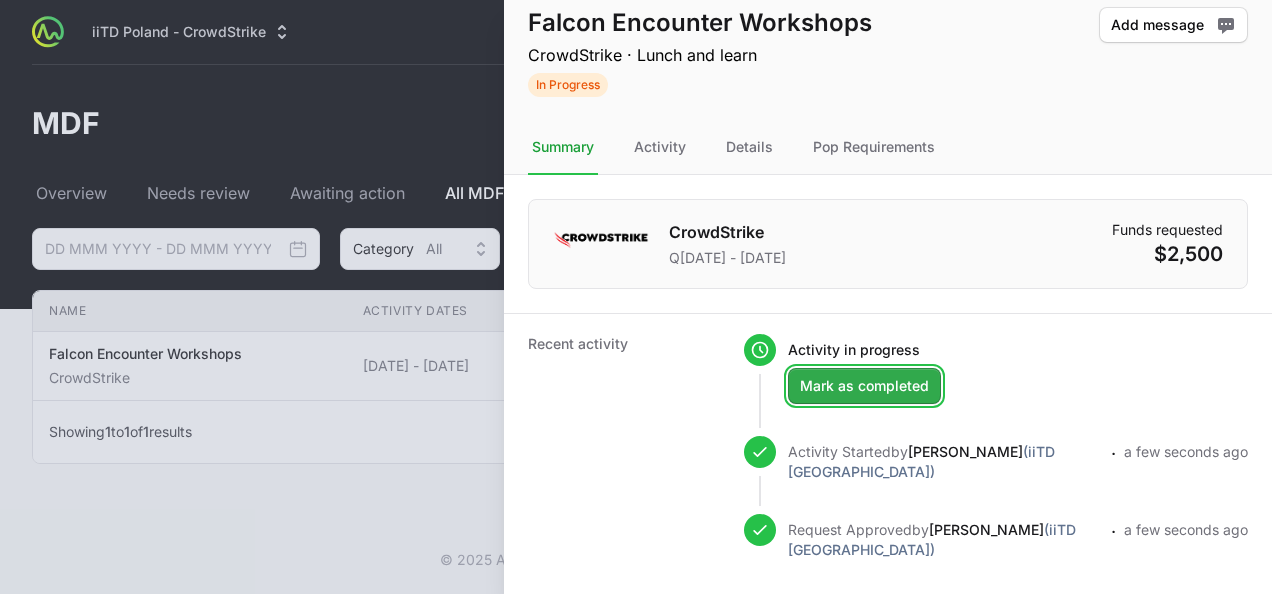 click on "Mark as completed" at bounding box center (864, 386) 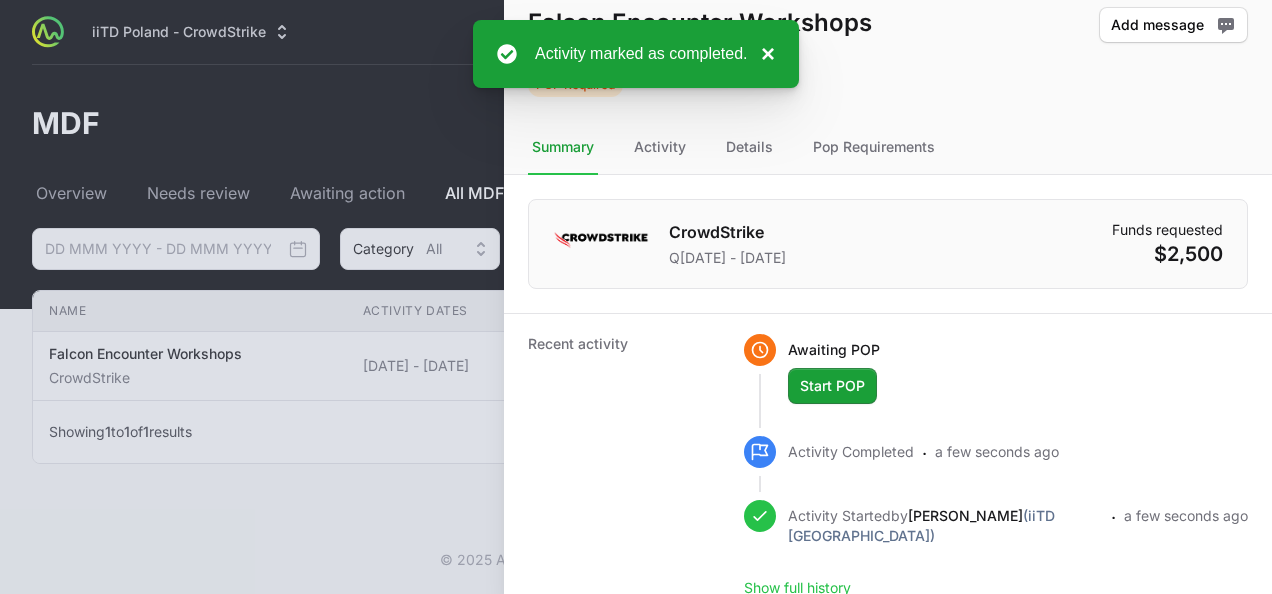 drag, startPoint x: 774, startPoint y: 54, endPoint x: 848, endPoint y: 22, distance: 80.622574 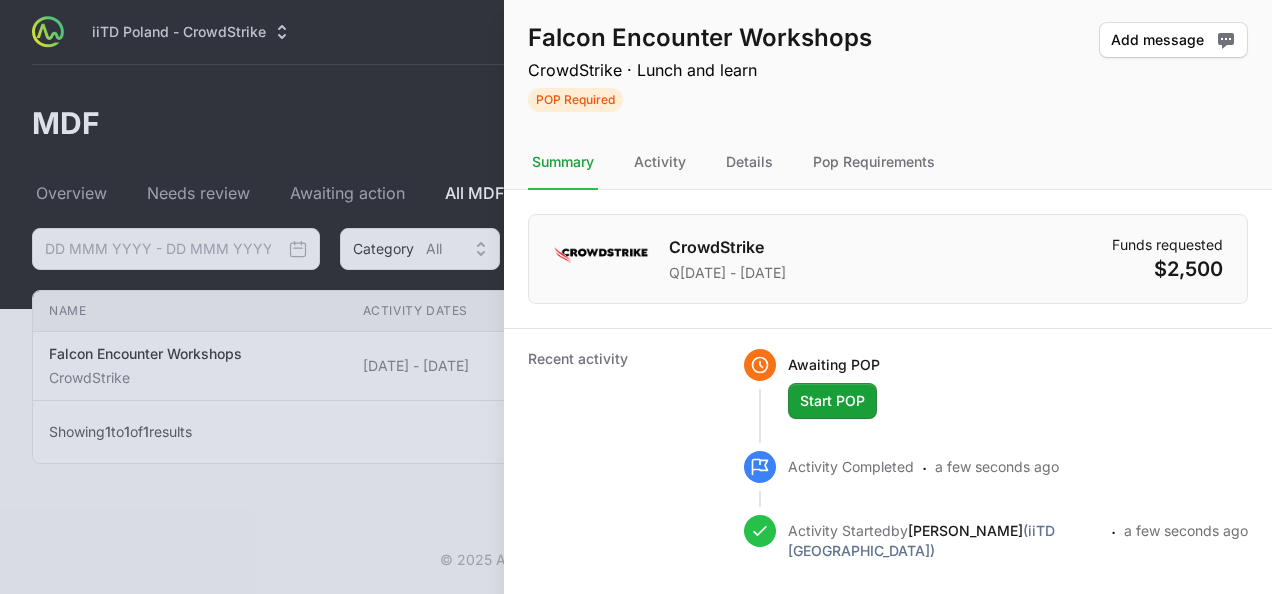 scroll, scrollTop: 0, scrollLeft: 0, axis: both 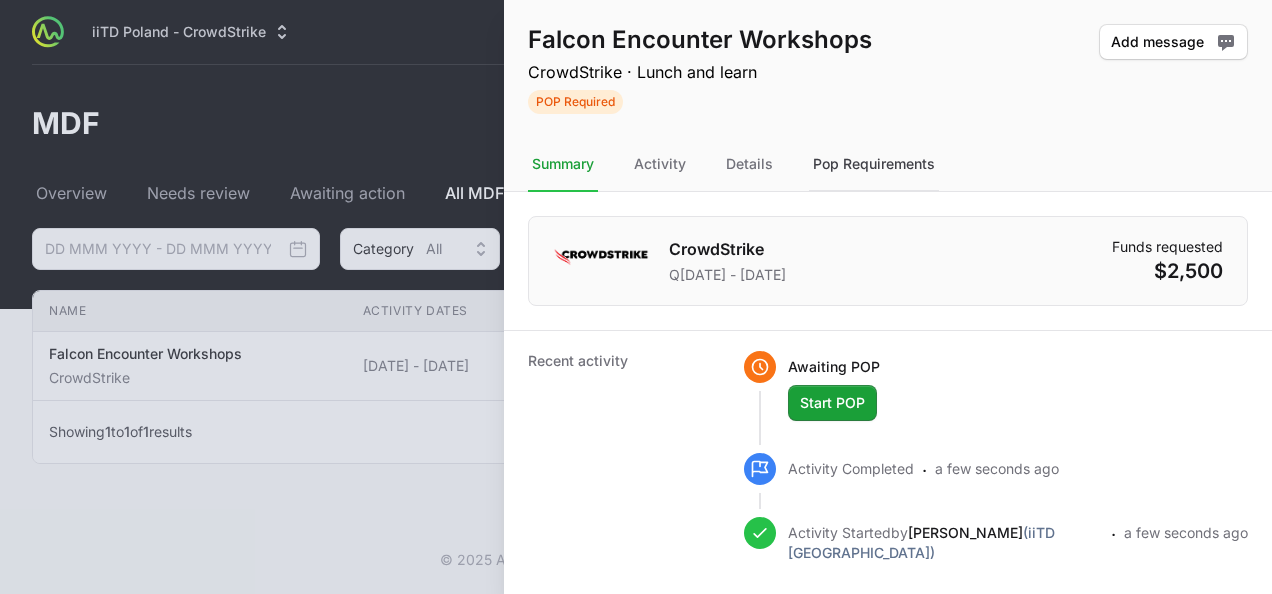 click on "Pop Requirements" 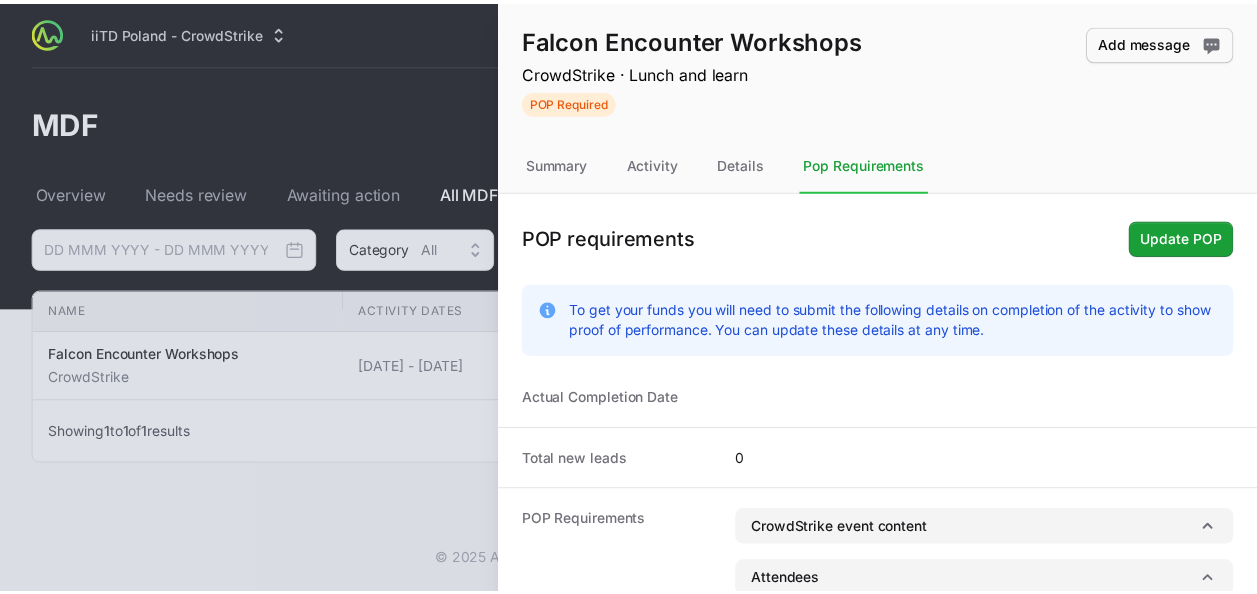 scroll, scrollTop: 0, scrollLeft: 0, axis: both 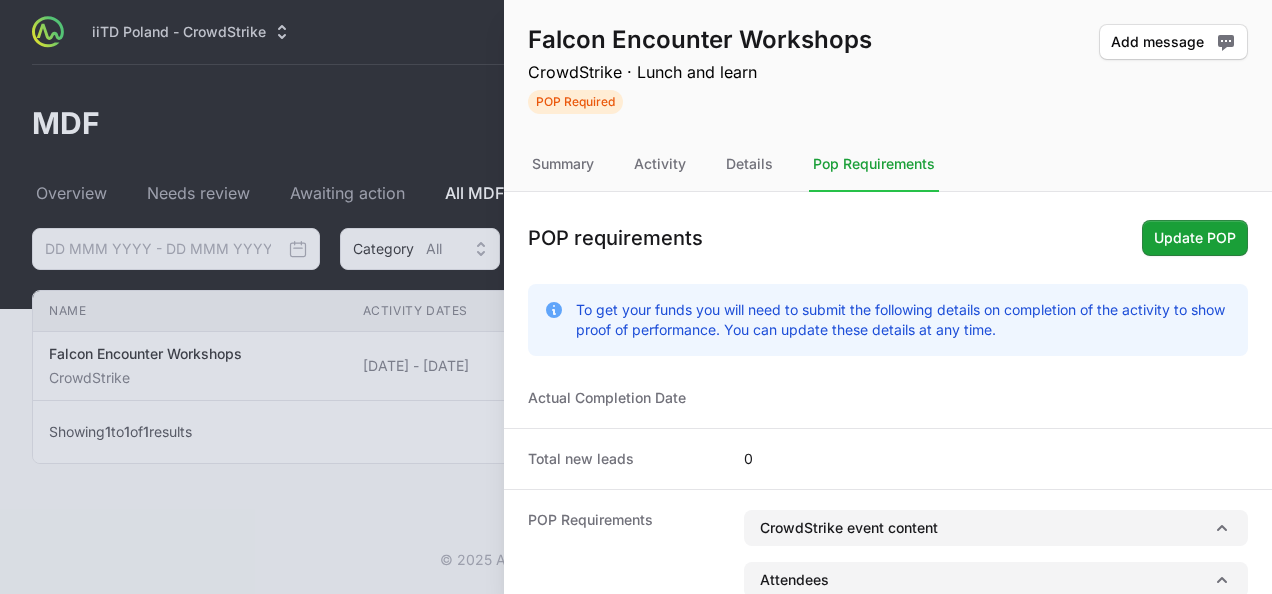click at bounding box center (636, 297) 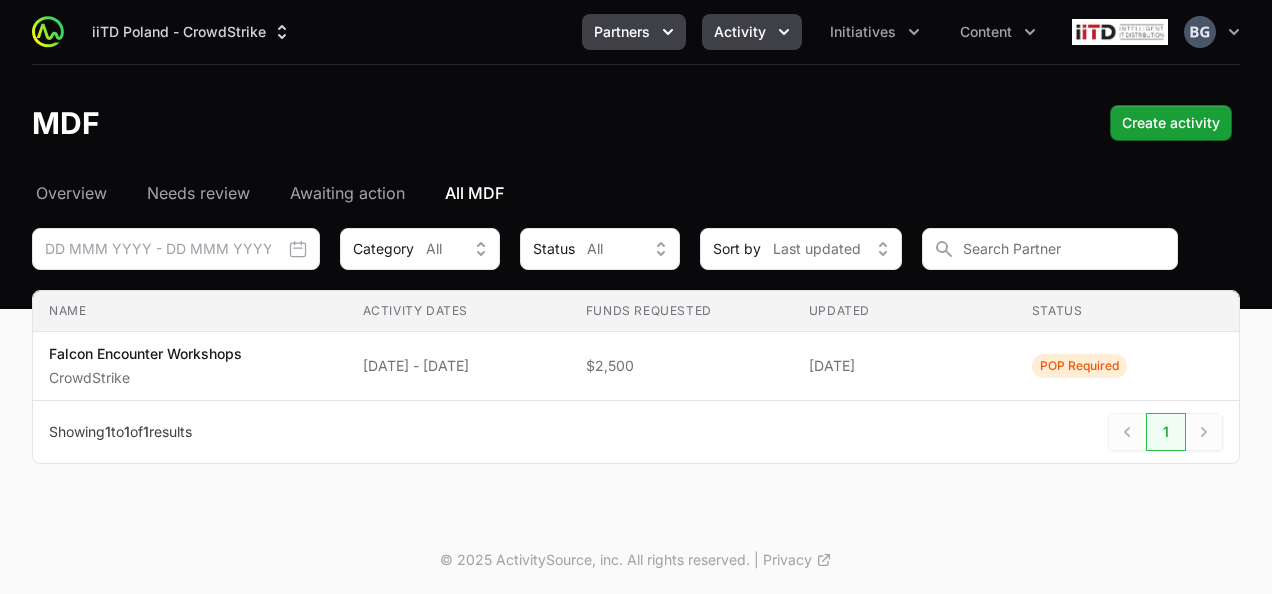 click on "Partners" 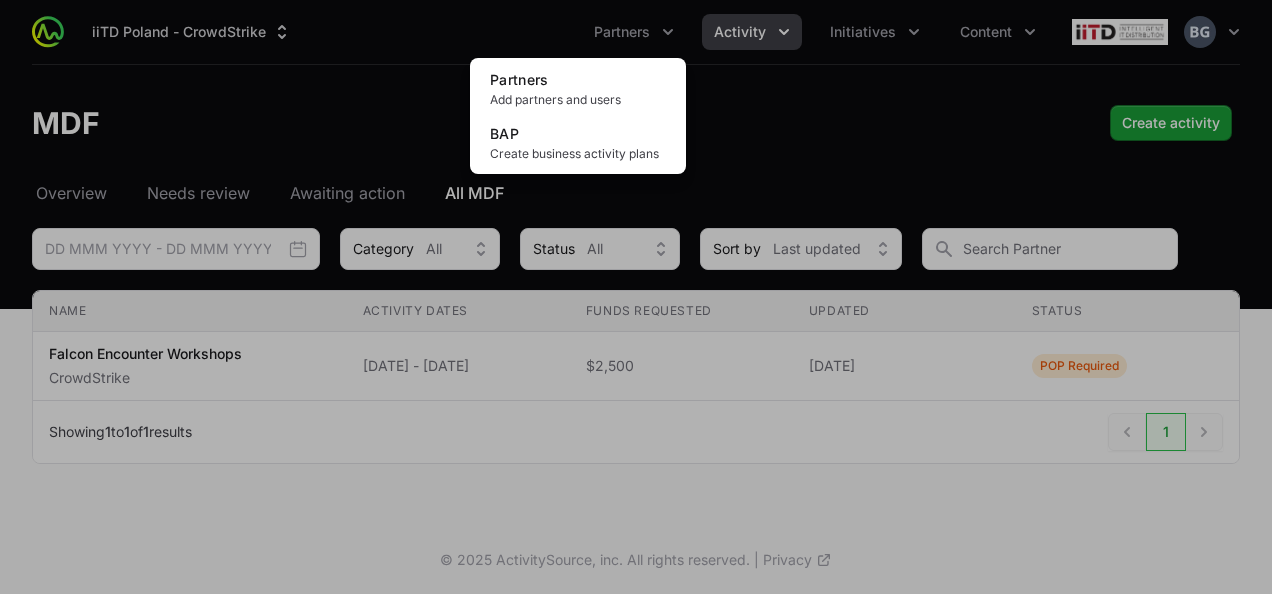 click 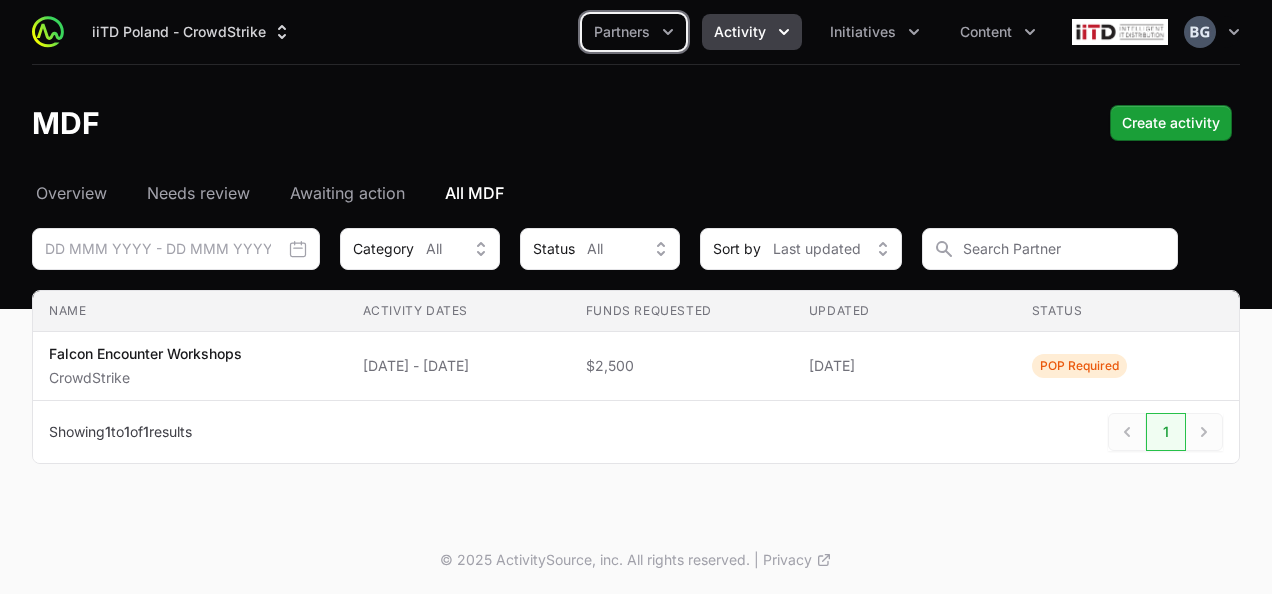click on "Activity" 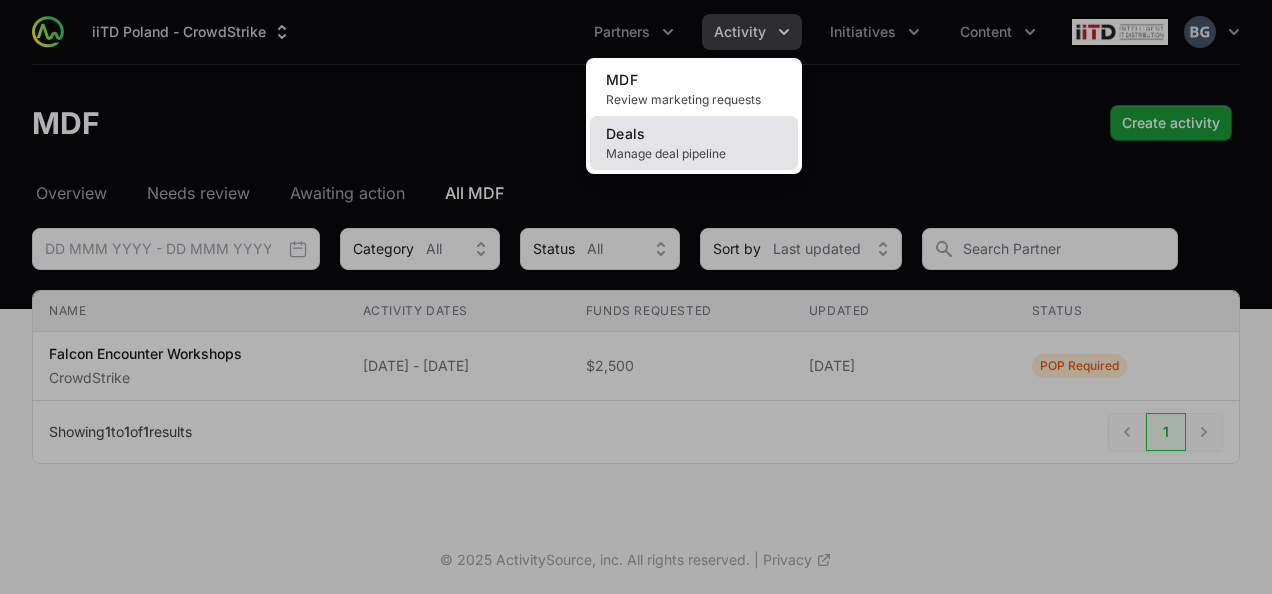 click on "Deals Manage deal pipeline" 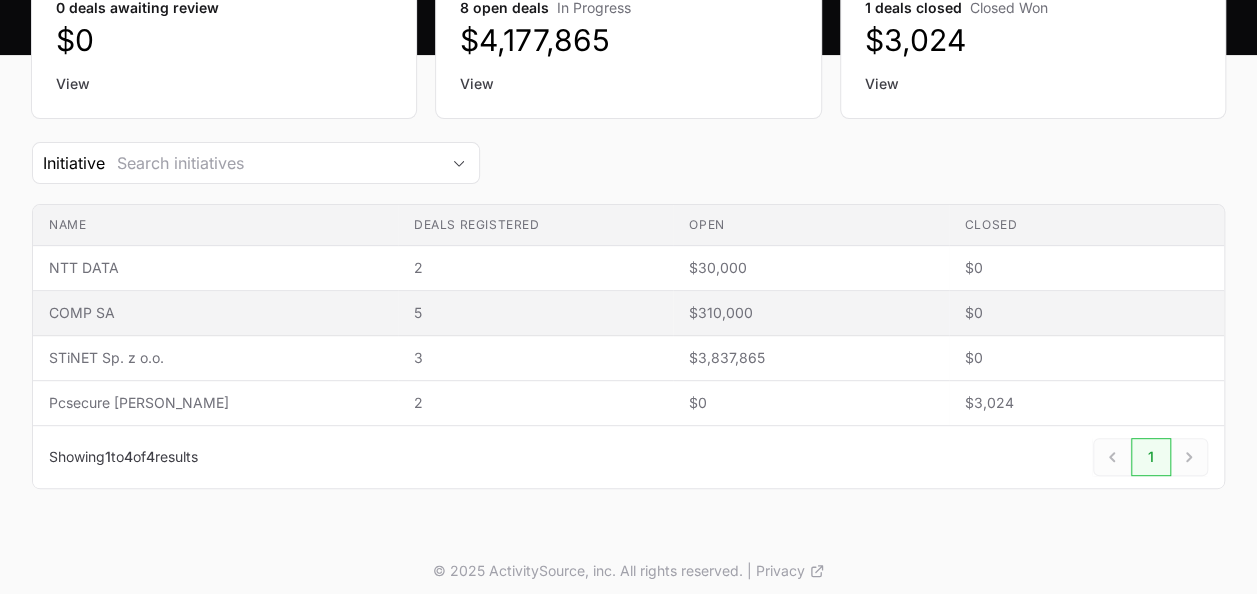 scroll, scrollTop: 261, scrollLeft: 0, axis: vertical 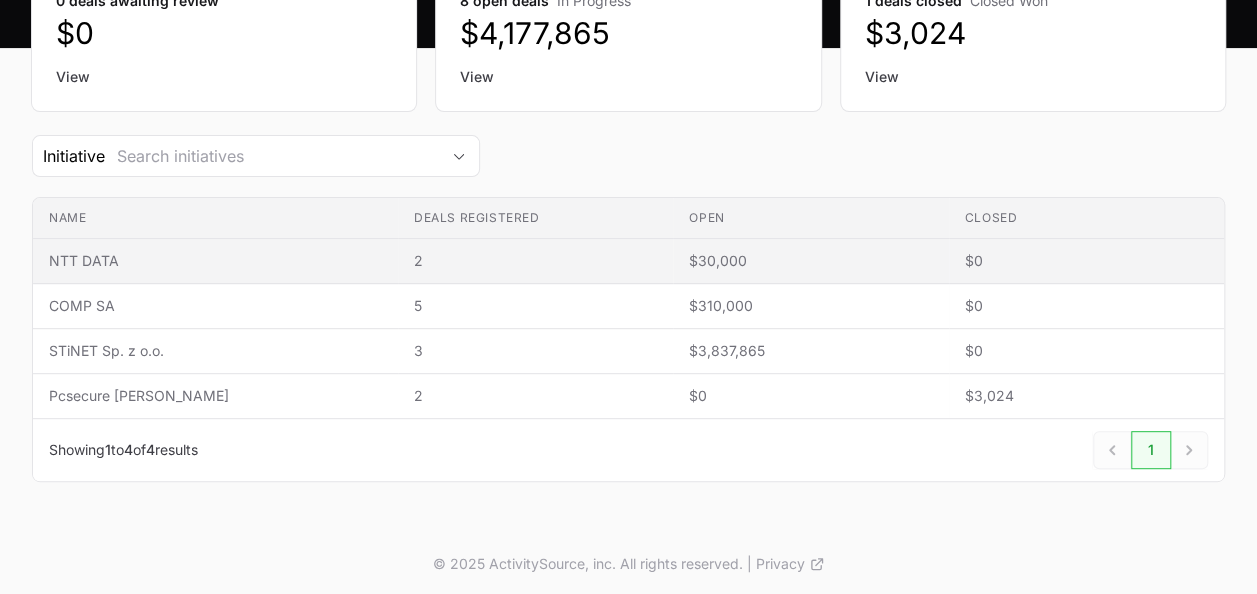 click on "Name NTT DATA" 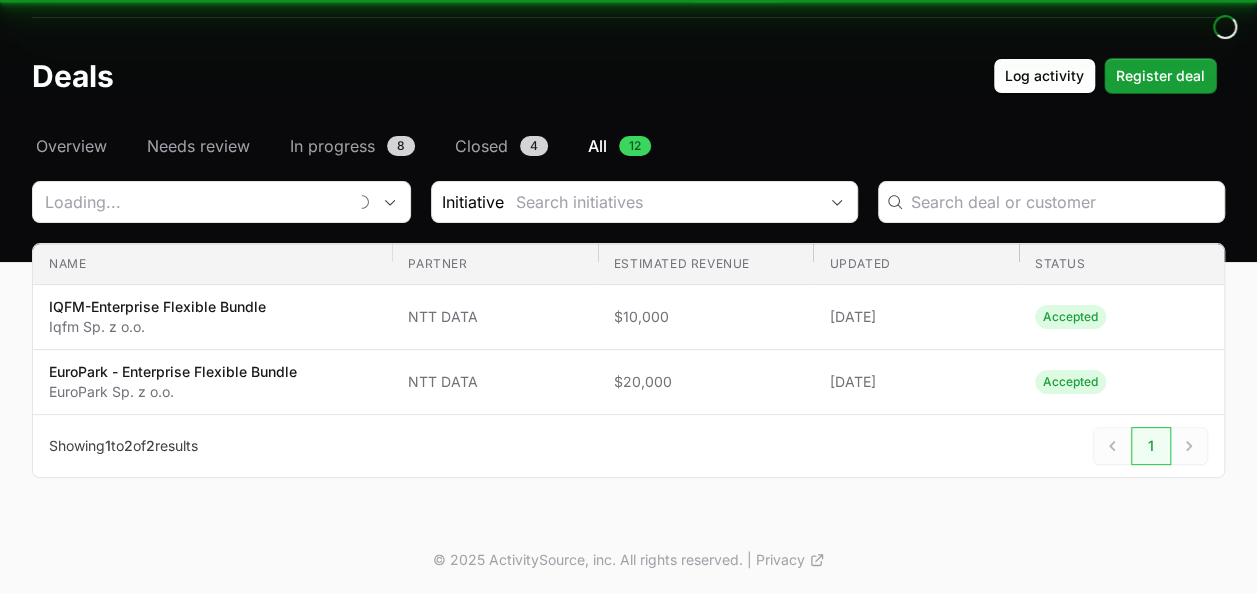 scroll, scrollTop: 0, scrollLeft: 0, axis: both 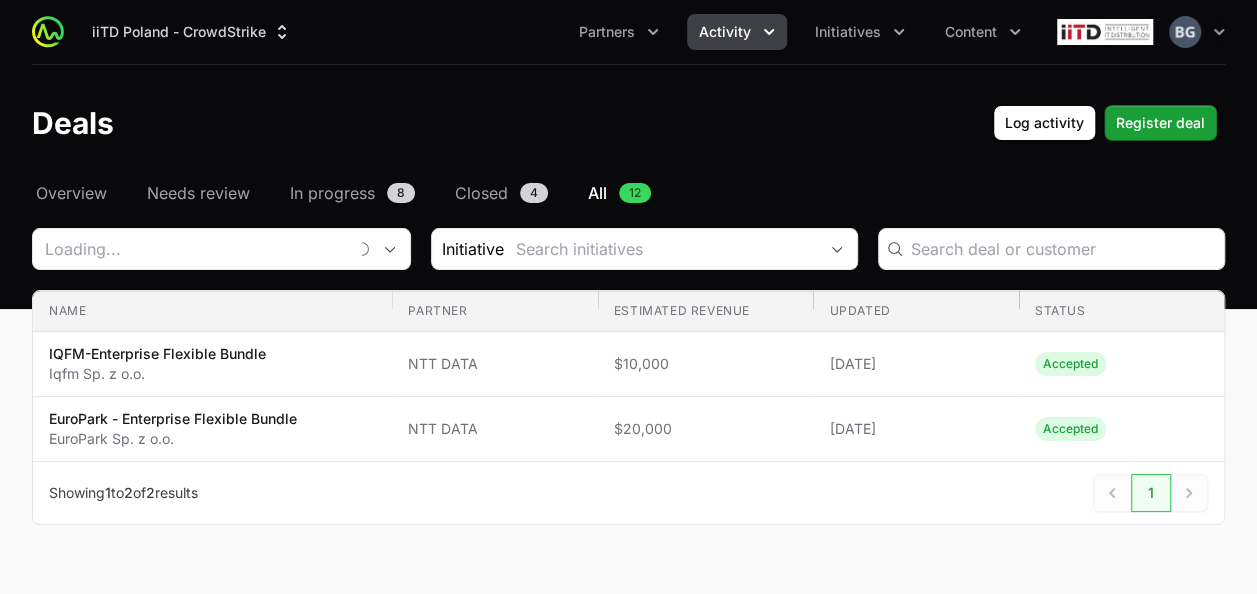 type on "NTT DATA" 